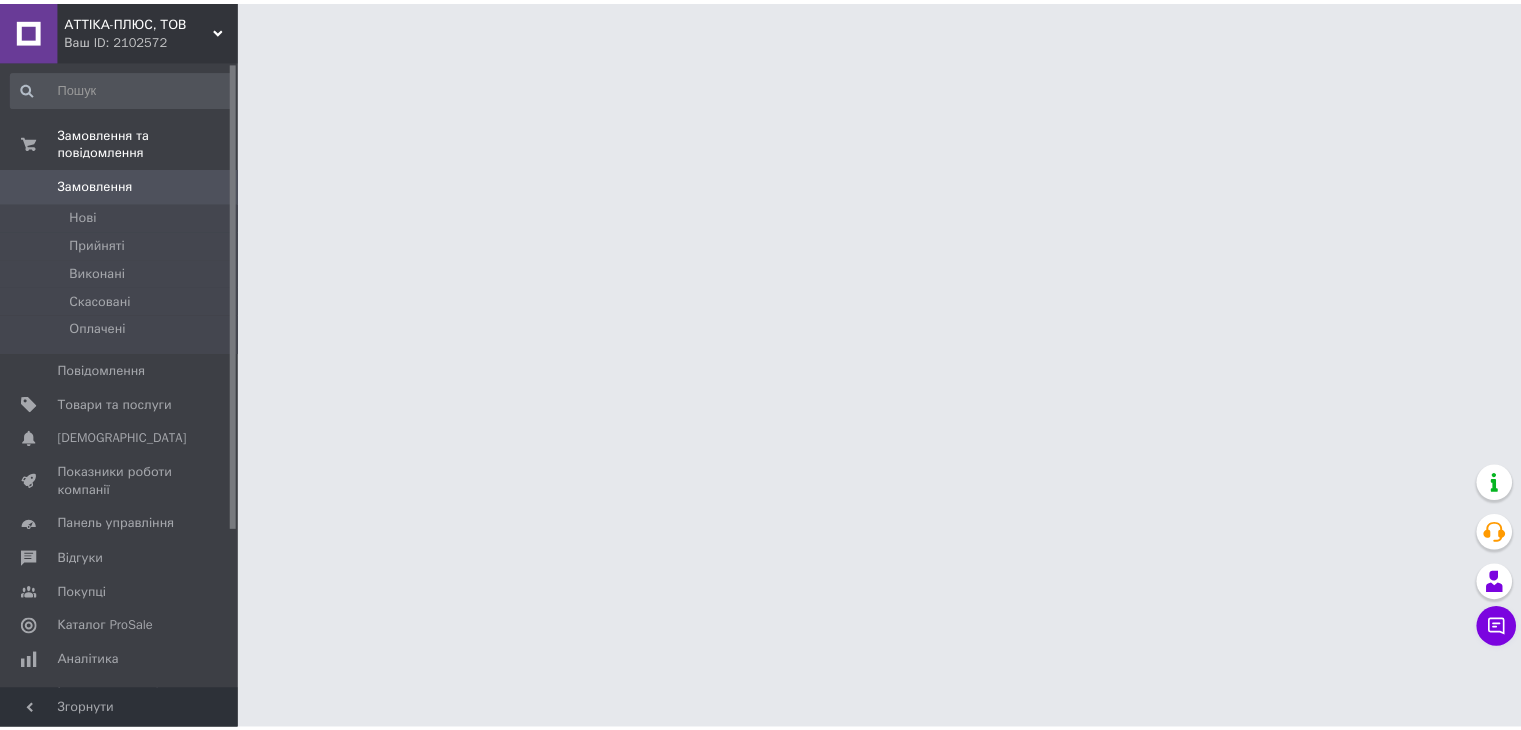 scroll, scrollTop: 0, scrollLeft: 0, axis: both 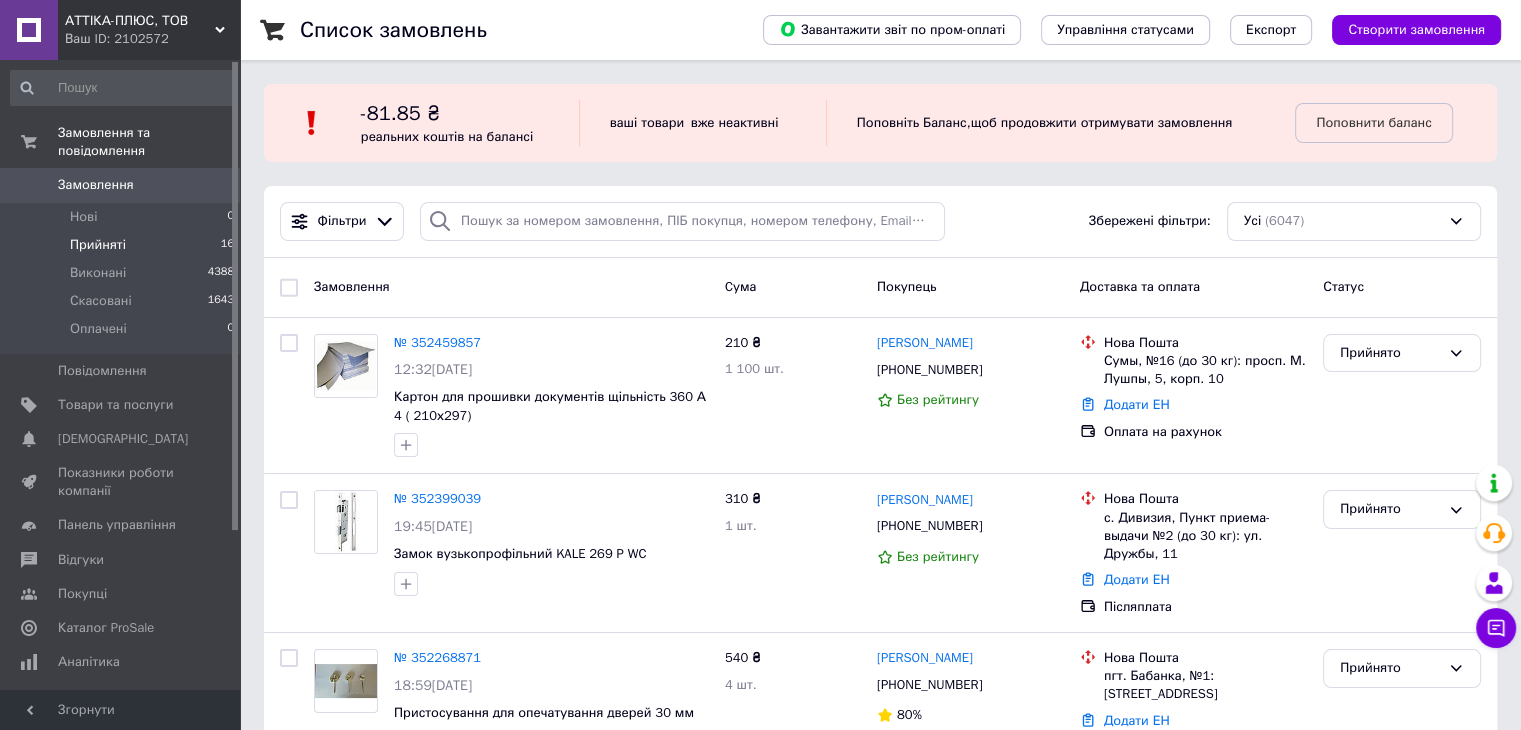 click on "Прийняті" at bounding box center [98, 245] 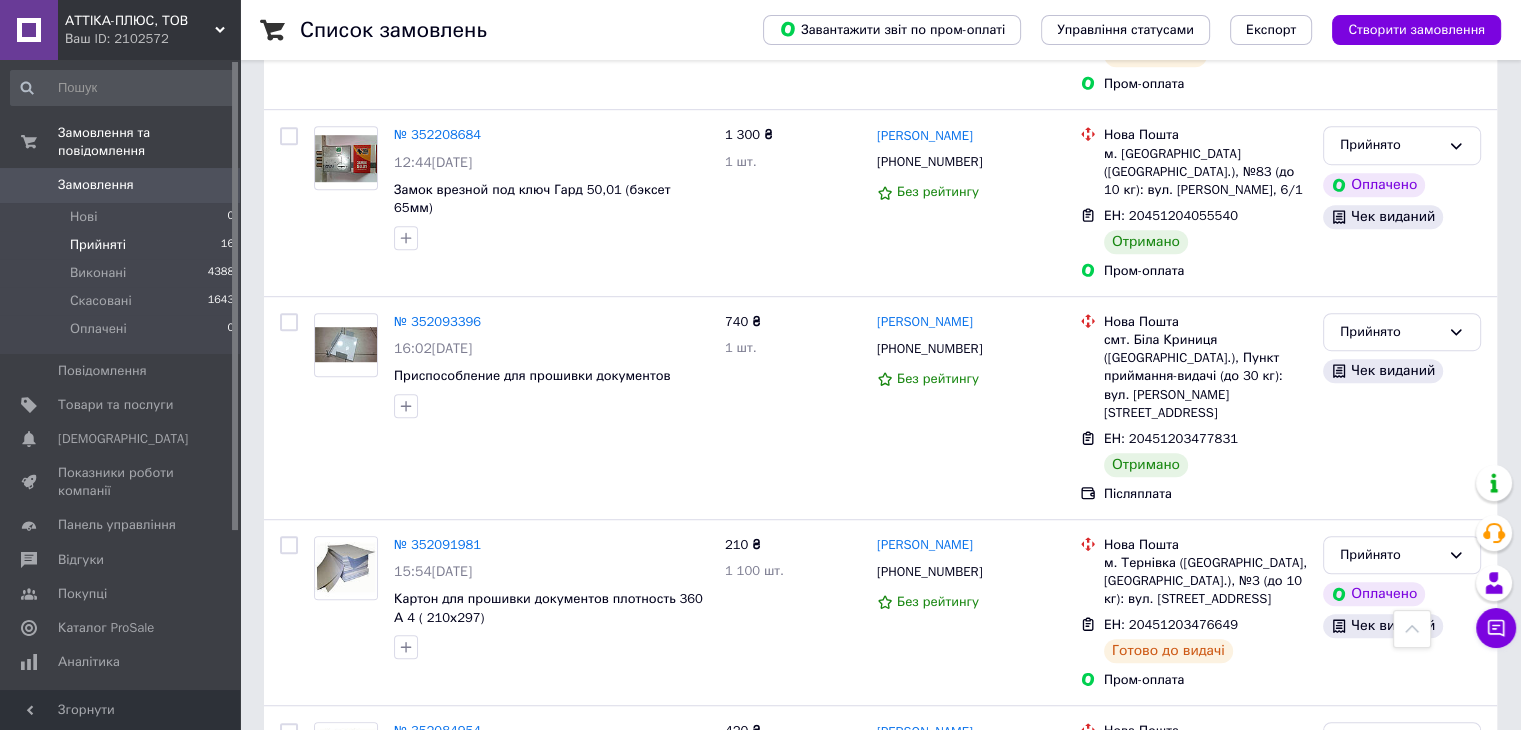 scroll, scrollTop: 1227, scrollLeft: 0, axis: vertical 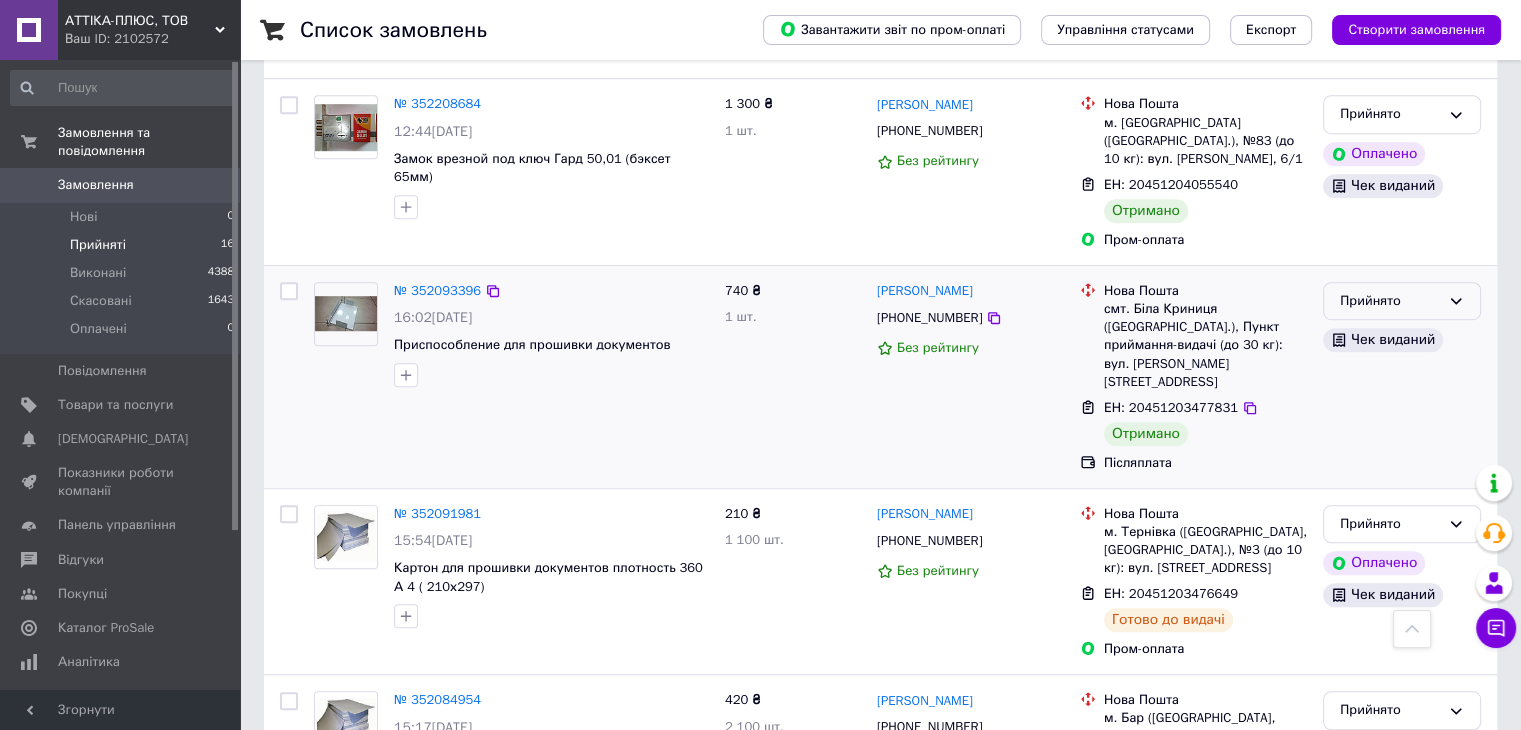 click on "Прийнято" at bounding box center (1390, 301) 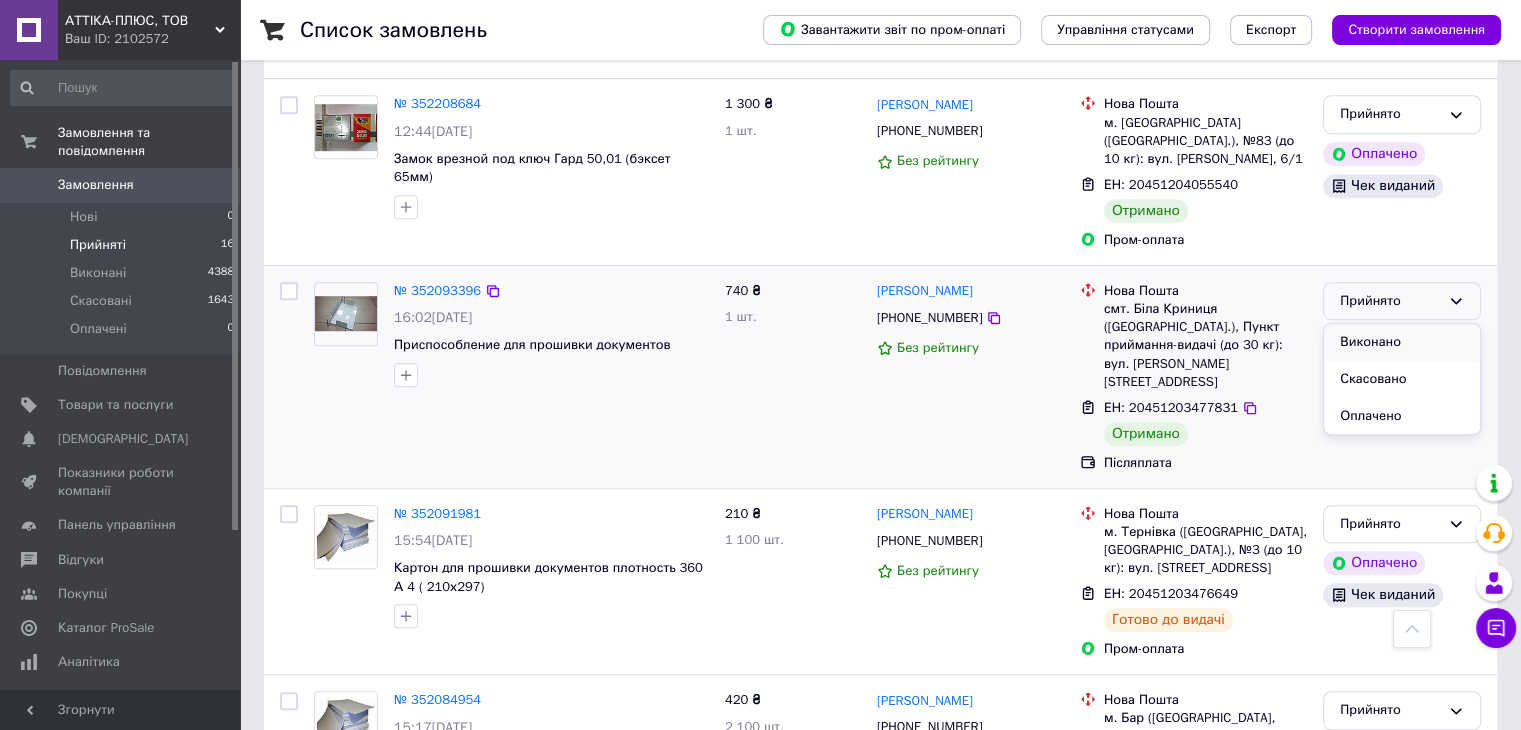 click on "Виконано" at bounding box center (1402, 342) 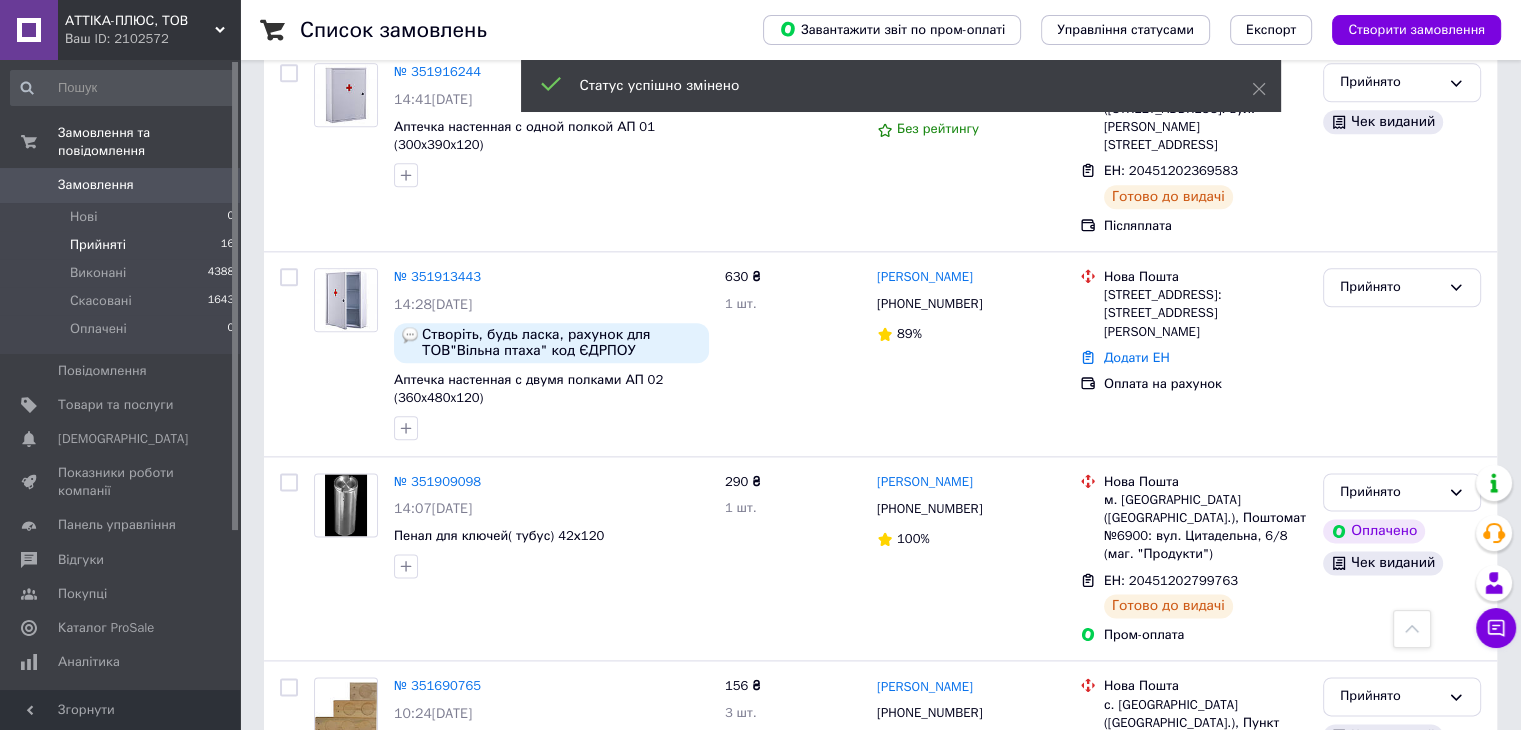 scroll, scrollTop: 2554, scrollLeft: 0, axis: vertical 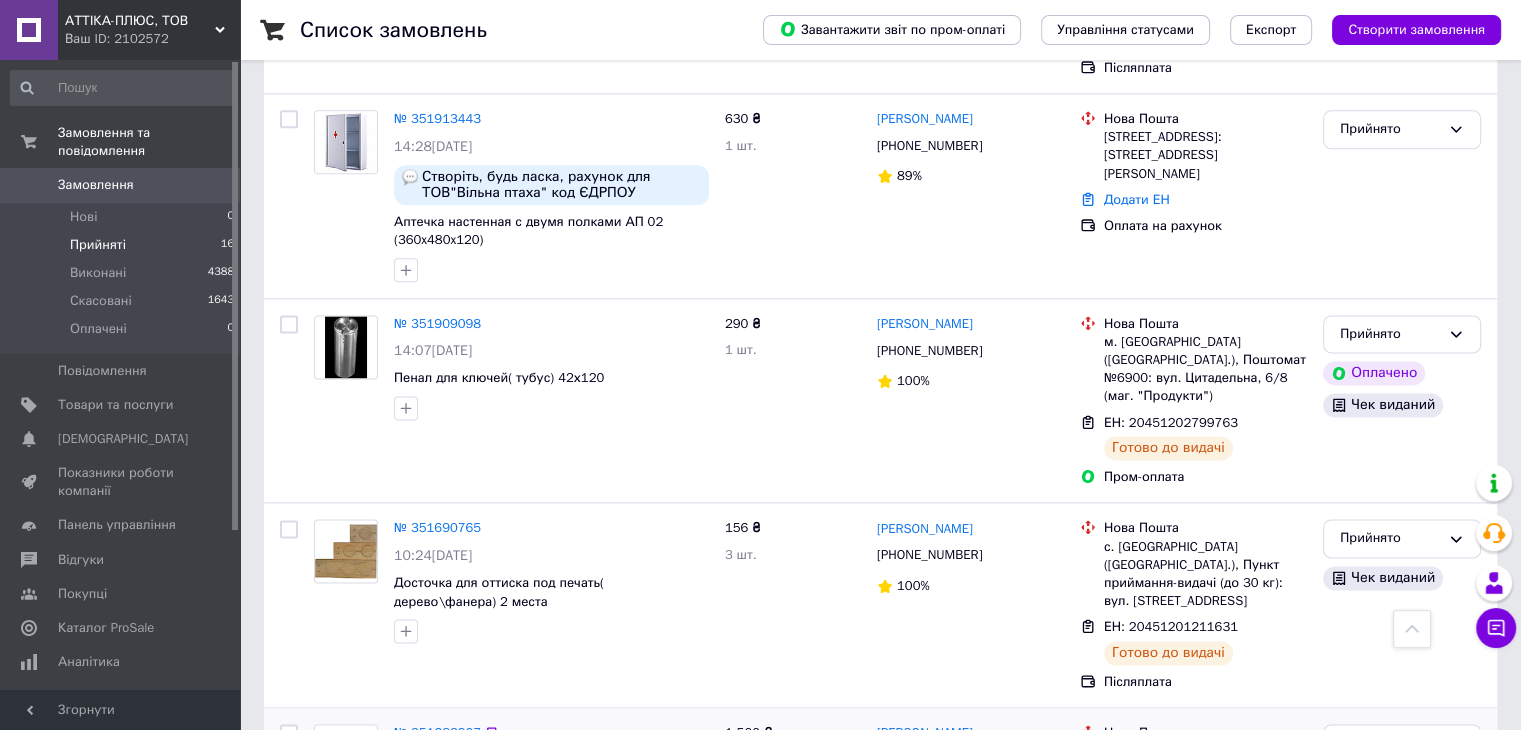 click on "№ 351683907" at bounding box center (437, 732) 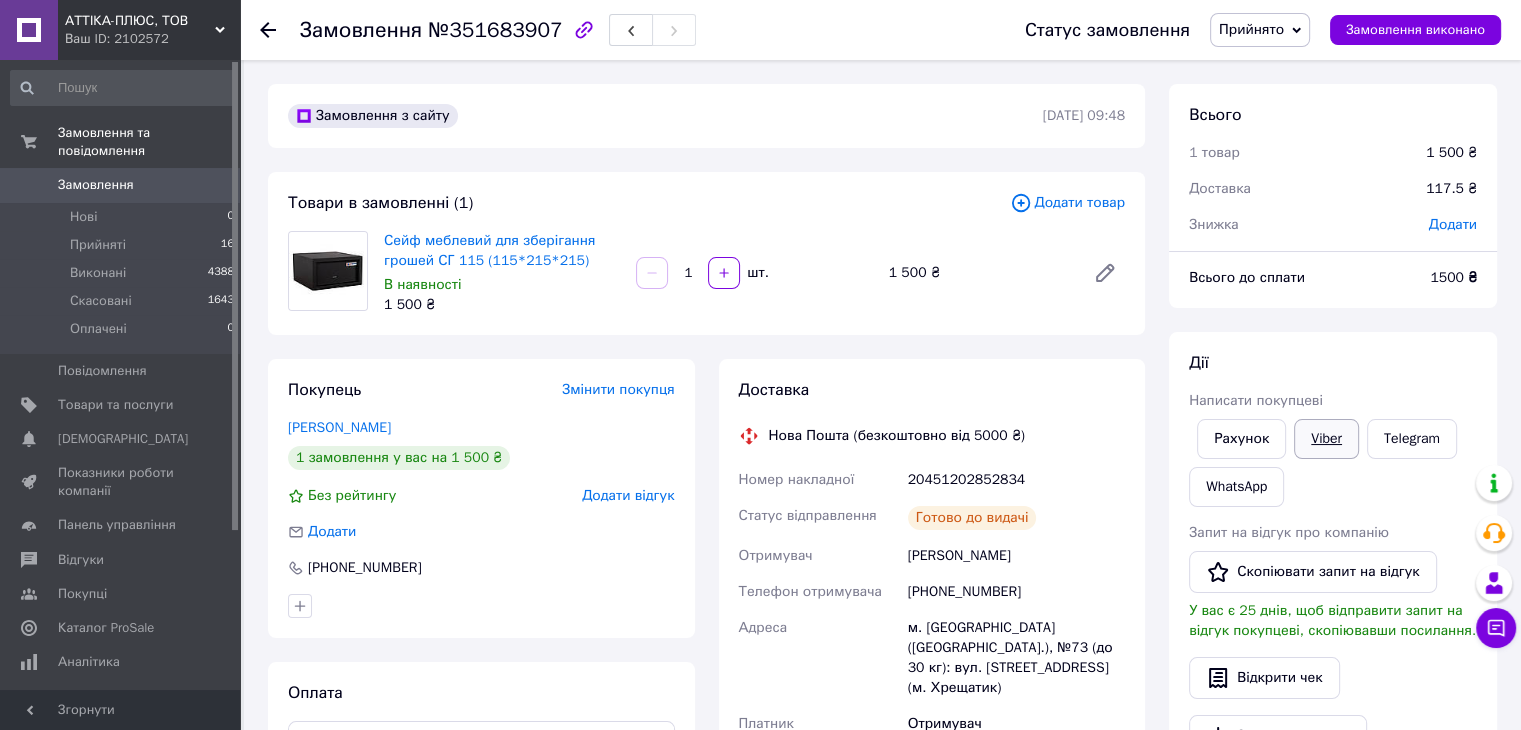 click on "Viber" at bounding box center (1326, 439) 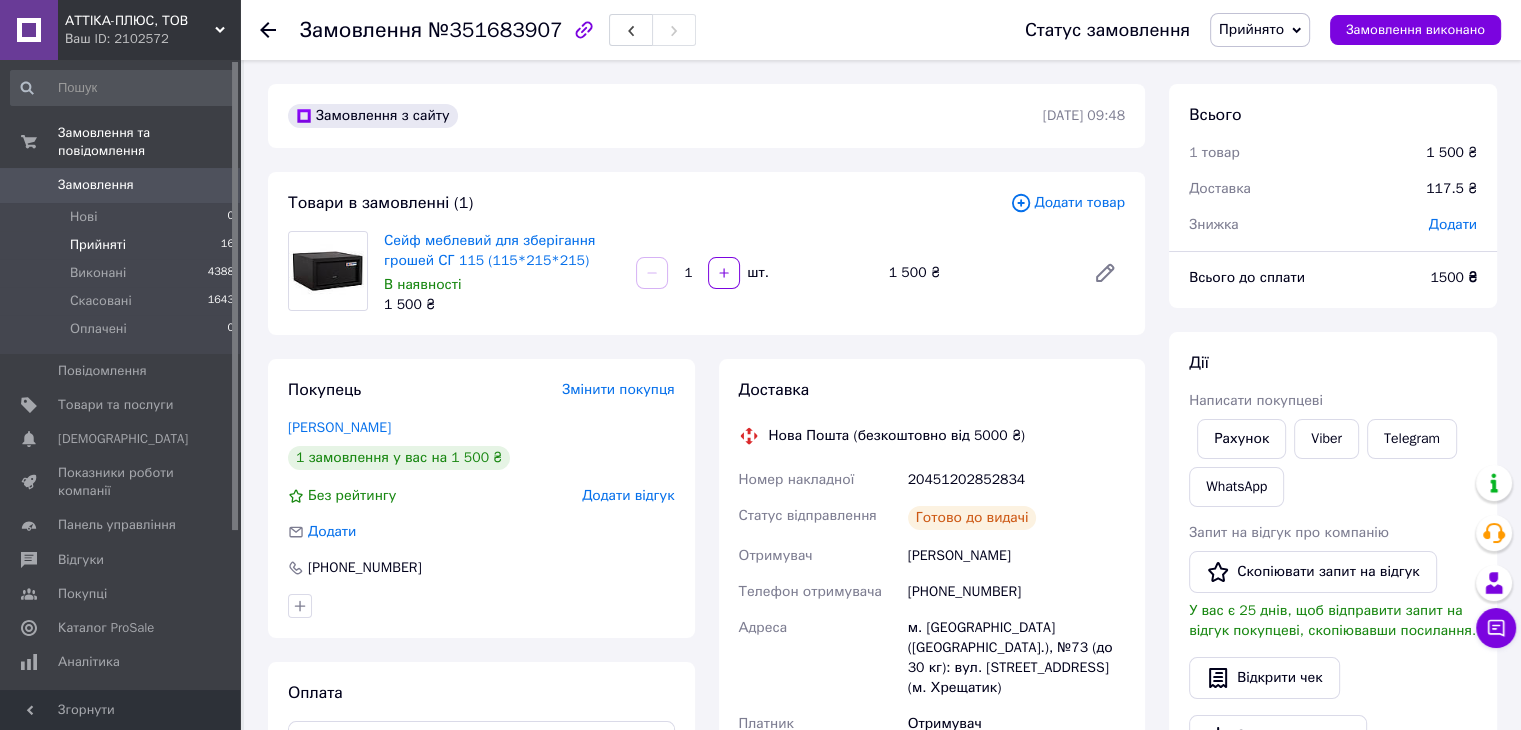 click on "Прийняті 16" at bounding box center [123, 245] 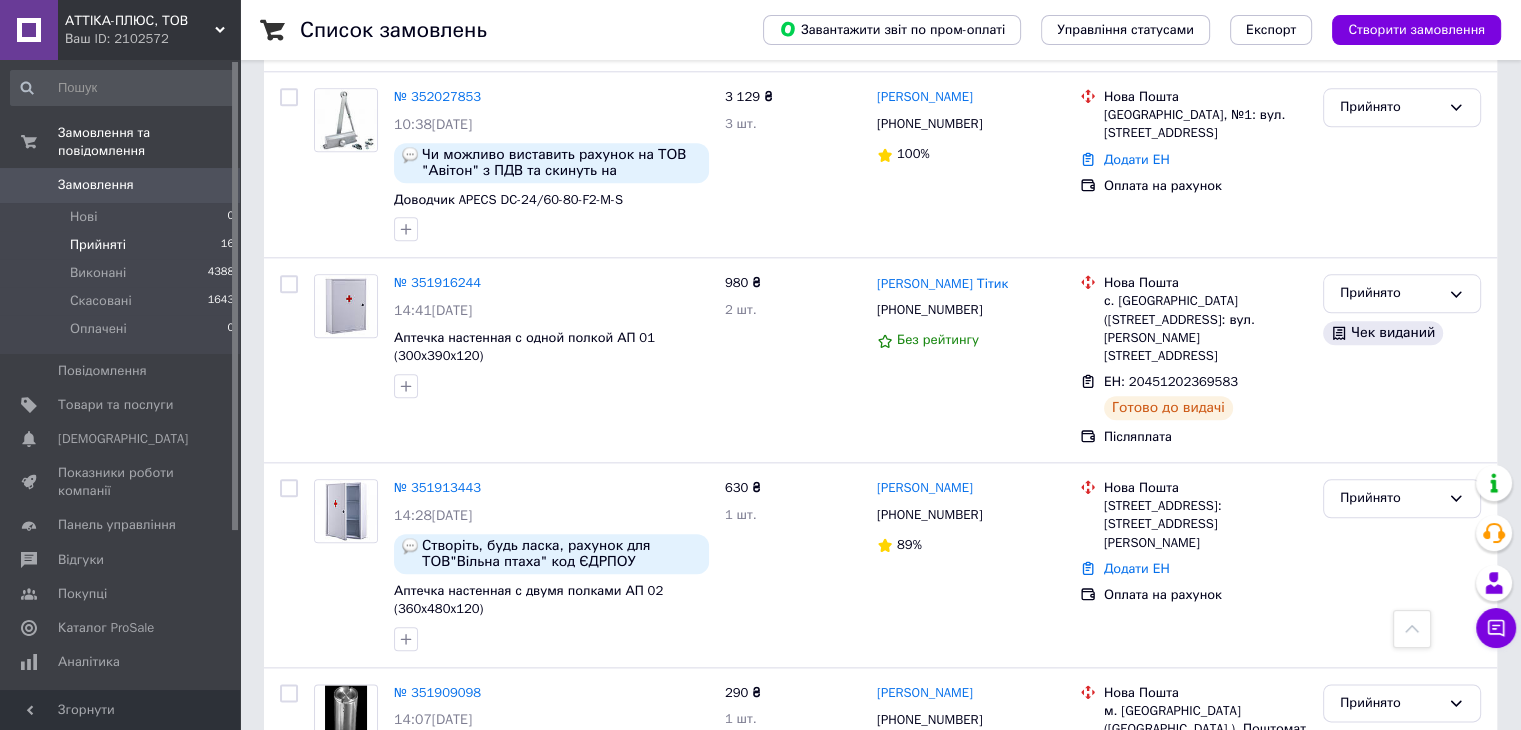 scroll, scrollTop: 2178, scrollLeft: 0, axis: vertical 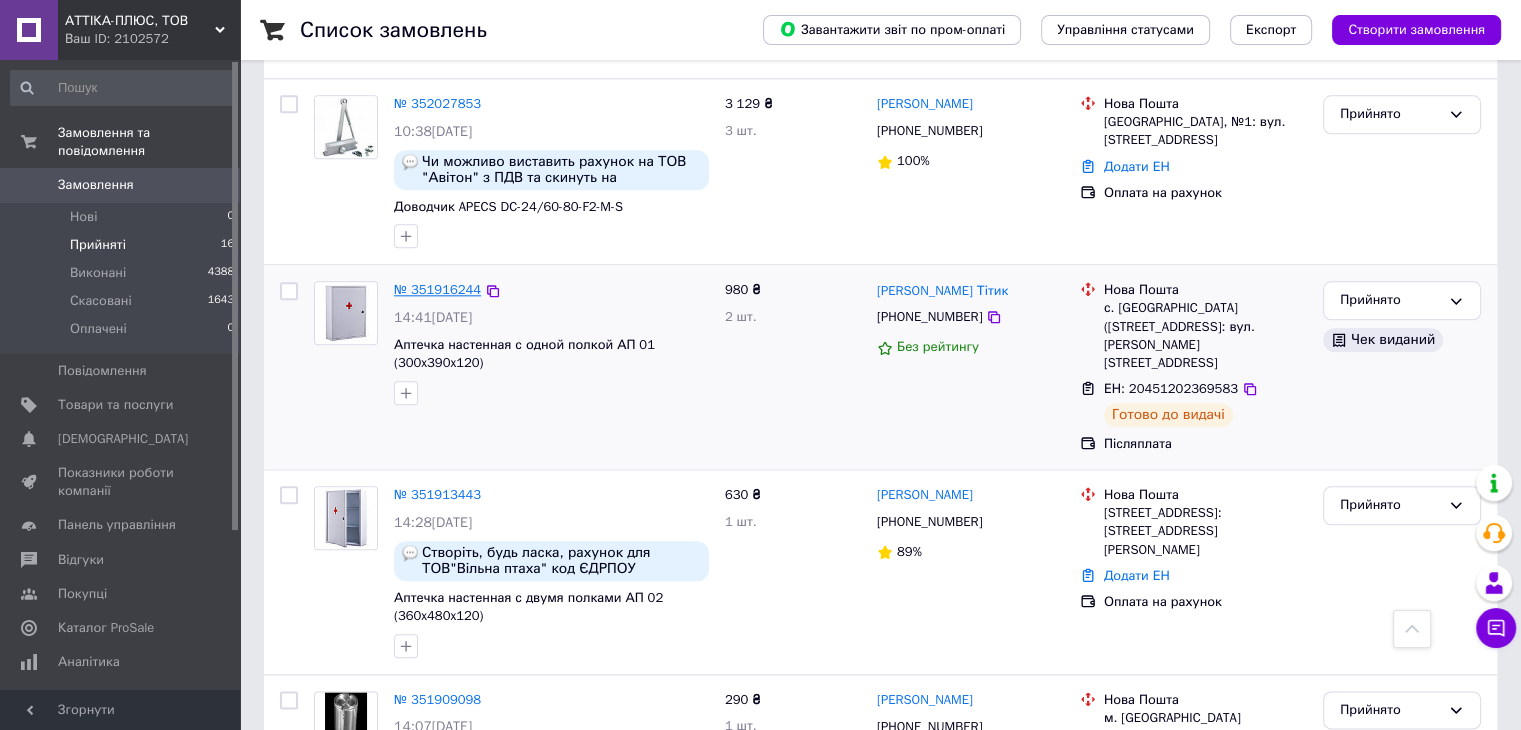 click on "№ 351916244" at bounding box center (437, 289) 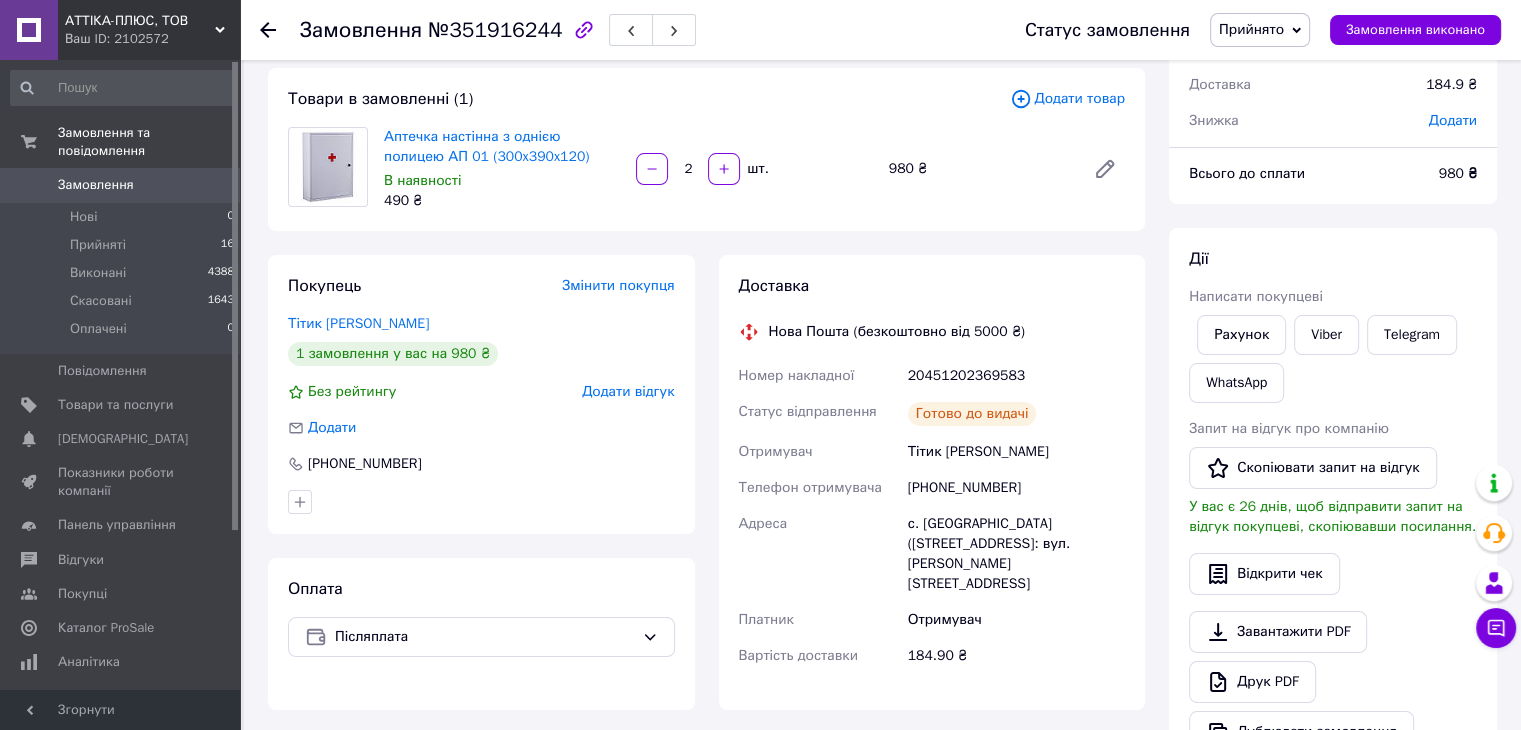 scroll, scrollTop: 632, scrollLeft: 0, axis: vertical 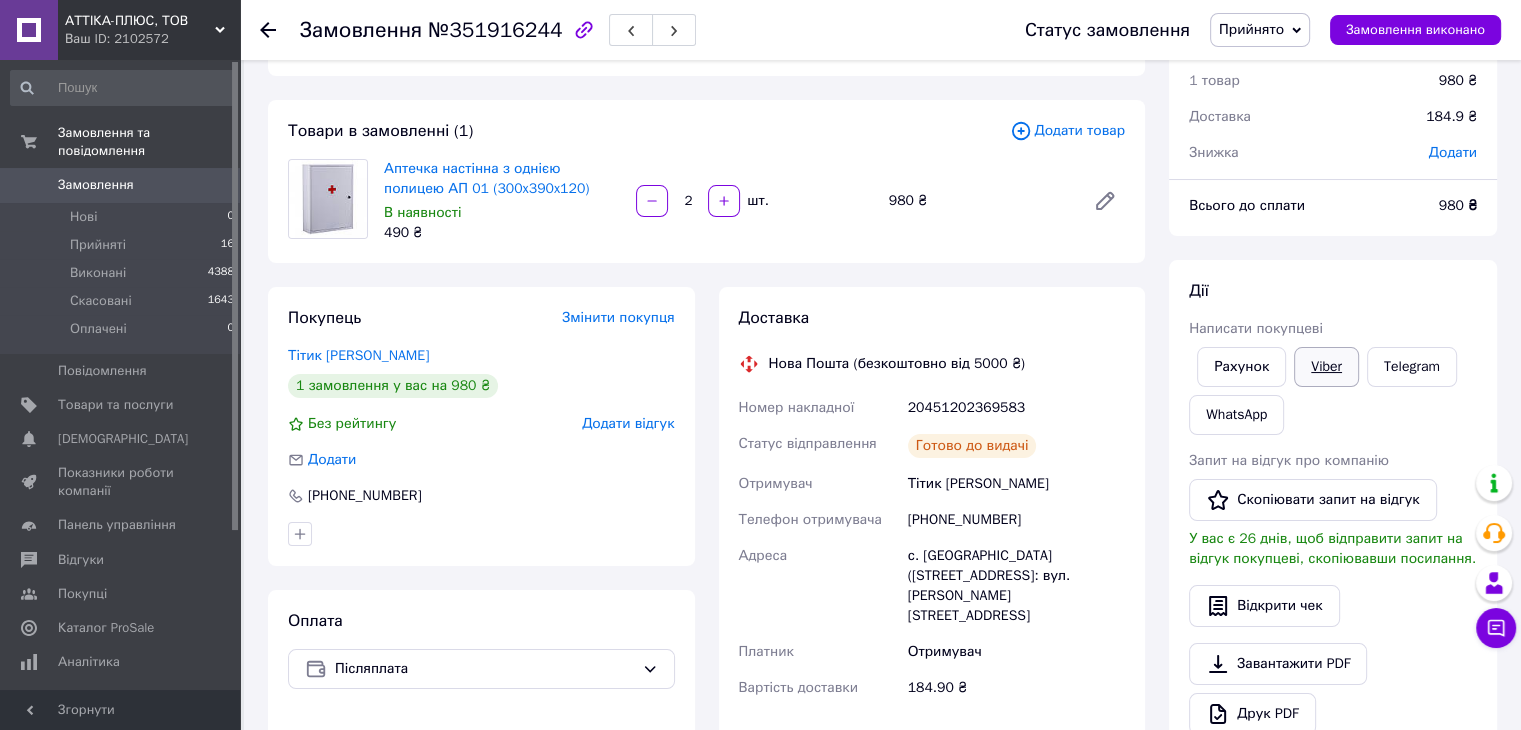 click on "Viber" at bounding box center (1326, 367) 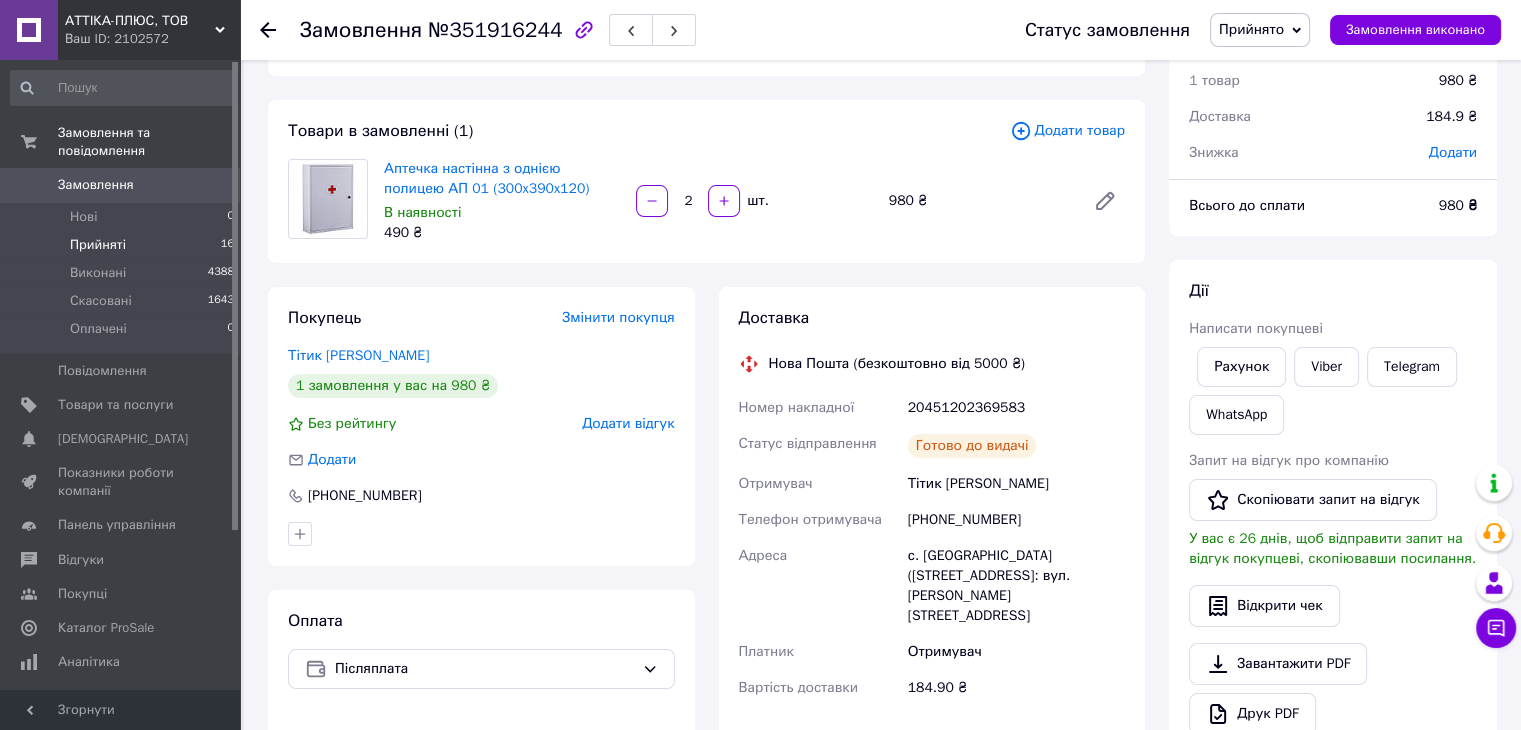 click on "Прийняті 16" at bounding box center [123, 245] 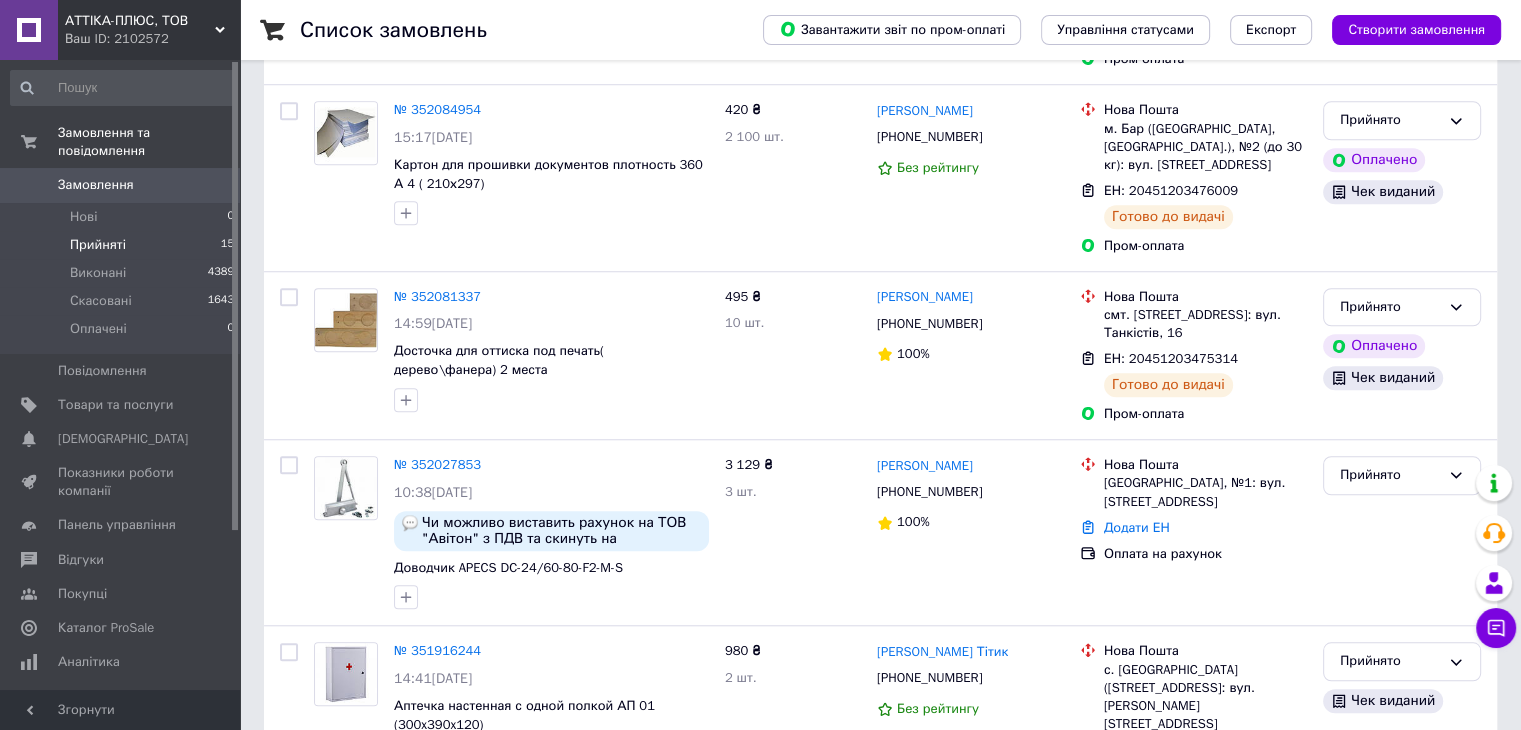 scroll, scrollTop: 2368, scrollLeft: 0, axis: vertical 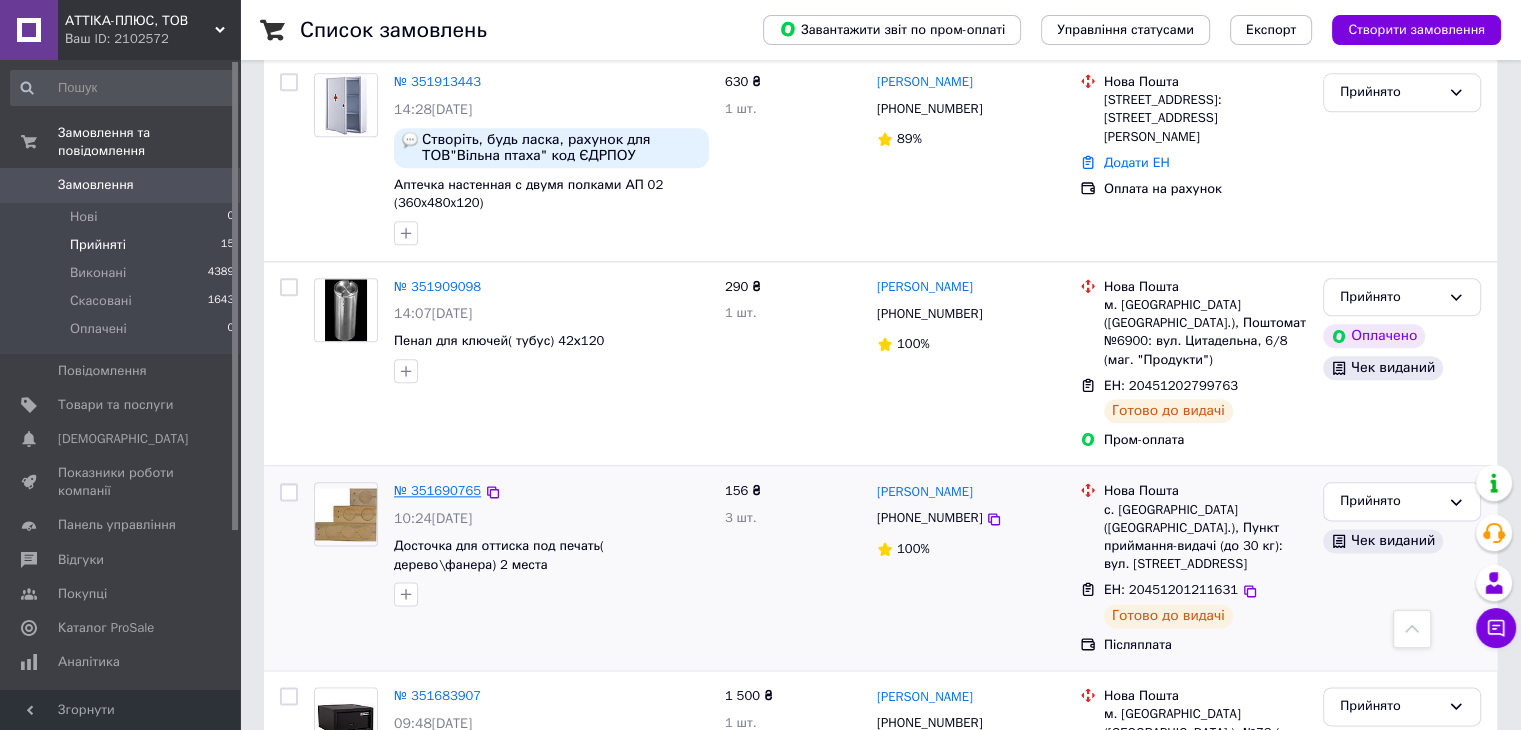 click on "№ 351690765" at bounding box center [437, 490] 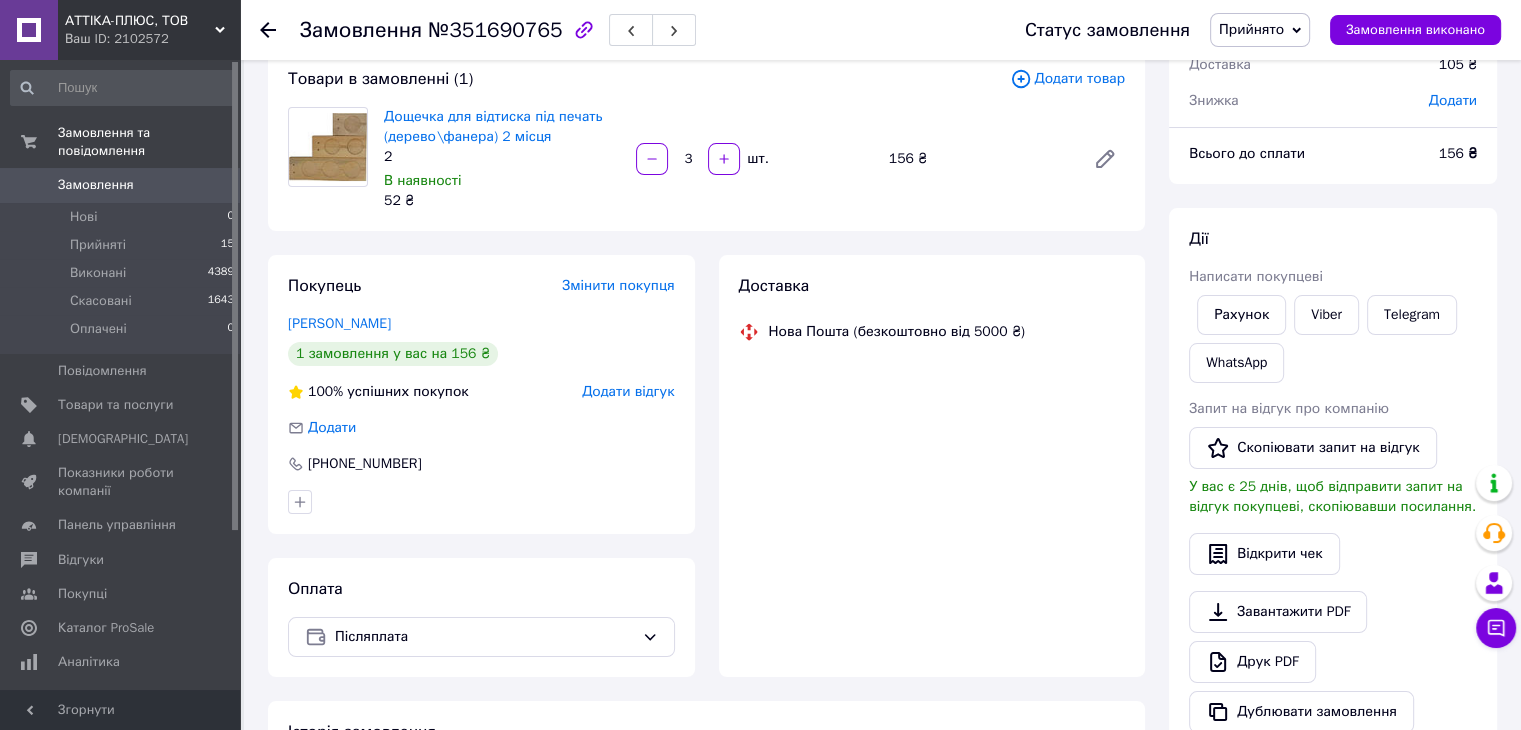 scroll, scrollTop: 632, scrollLeft: 0, axis: vertical 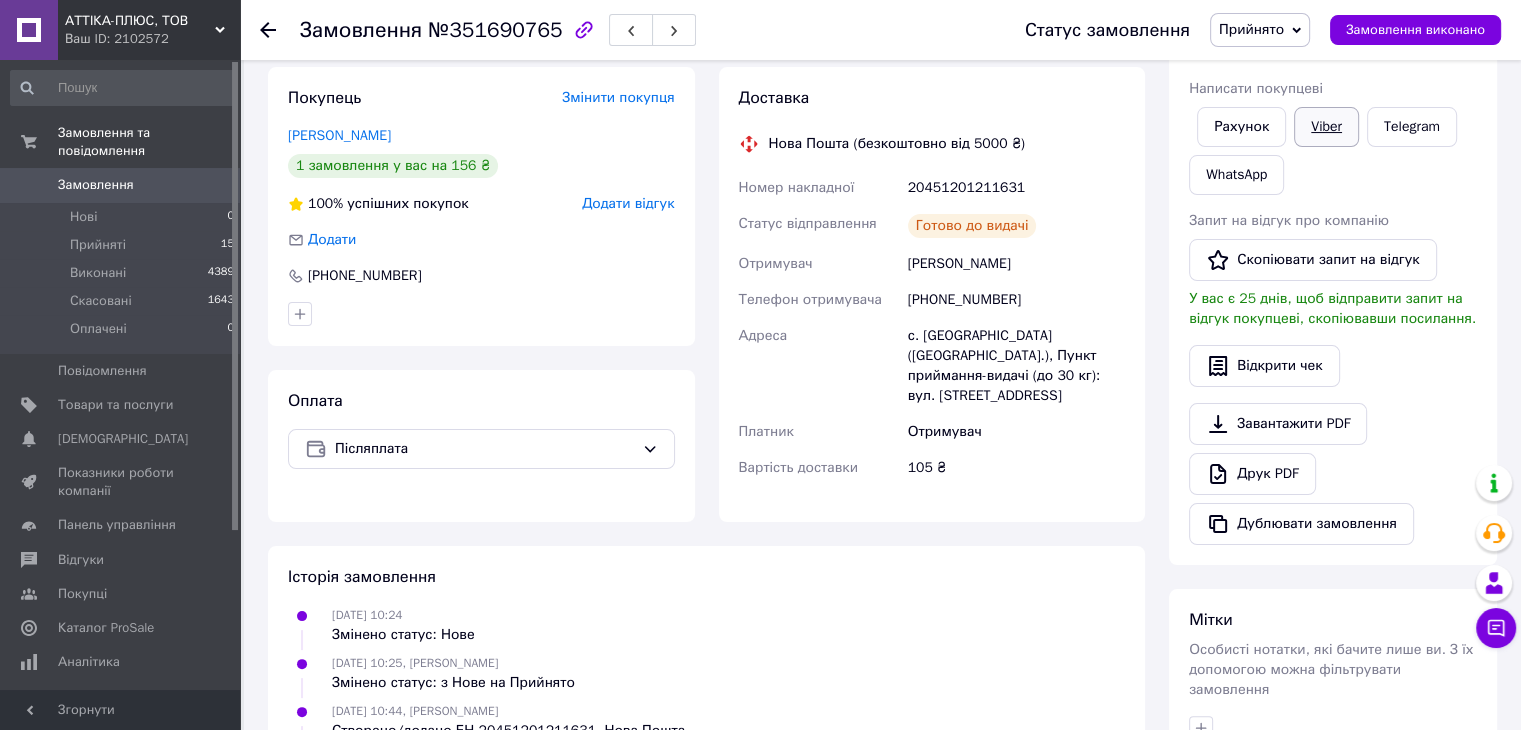 click on "Viber" at bounding box center [1326, 127] 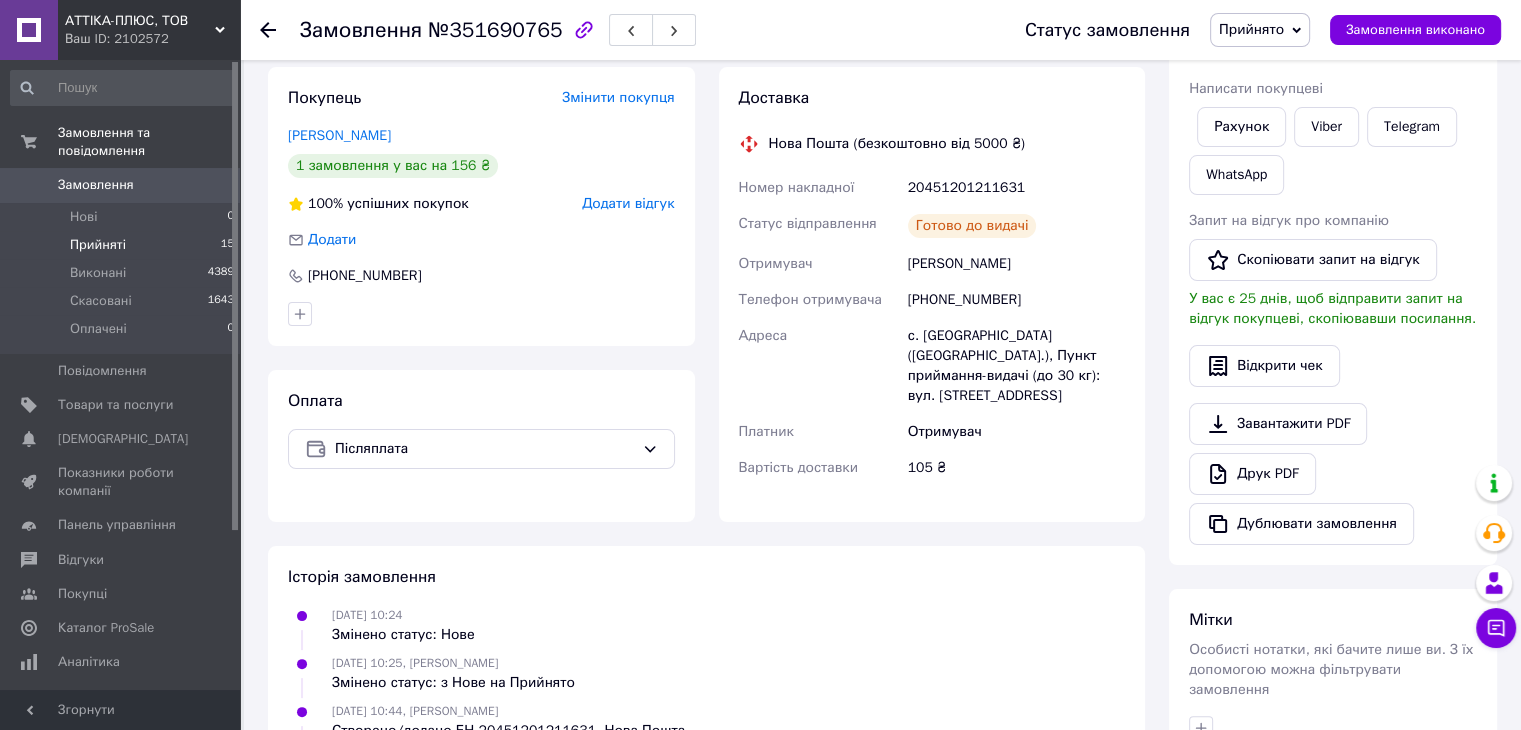 click on "Прийняті 15" at bounding box center (123, 245) 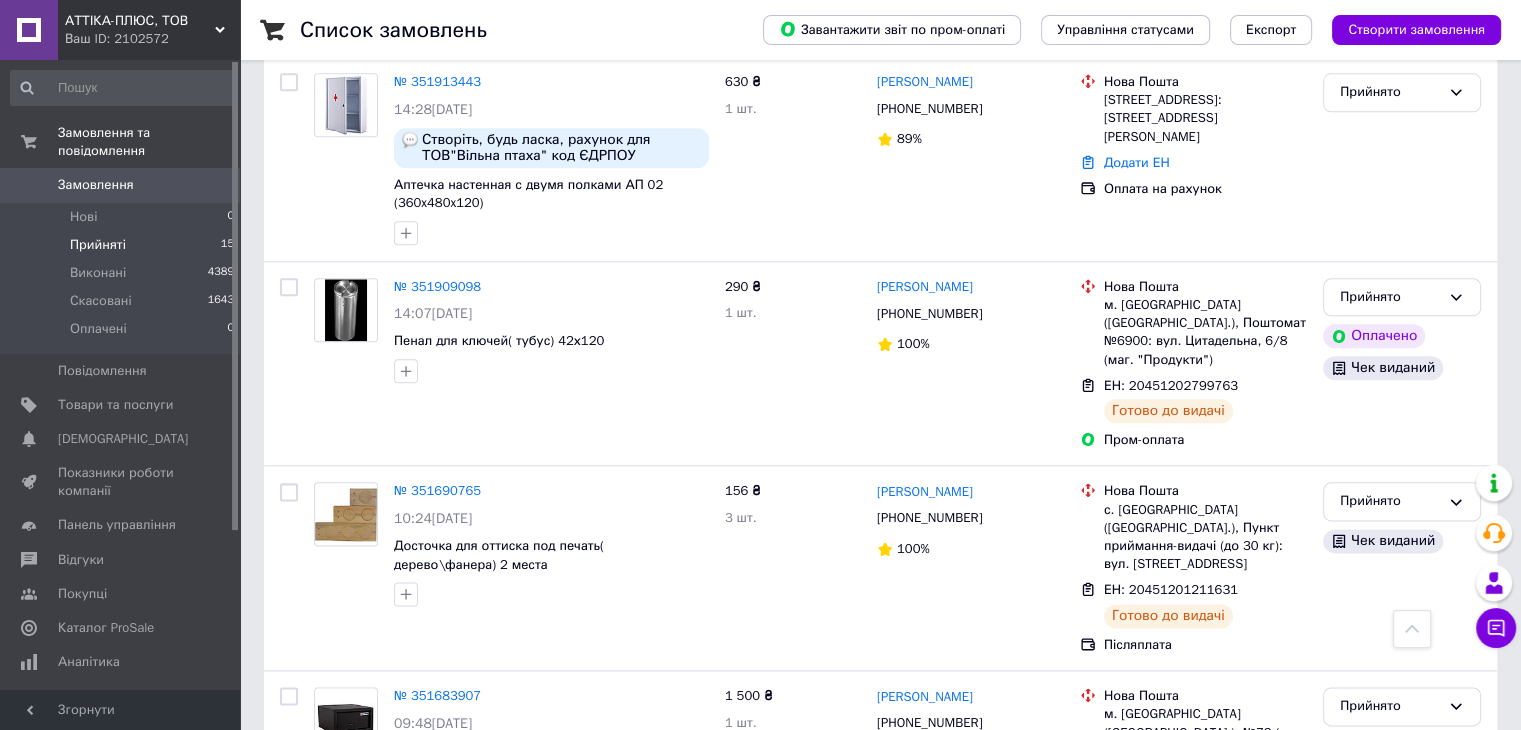 scroll, scrollTop: 2195, scrollLeft: 0, axis: vertical 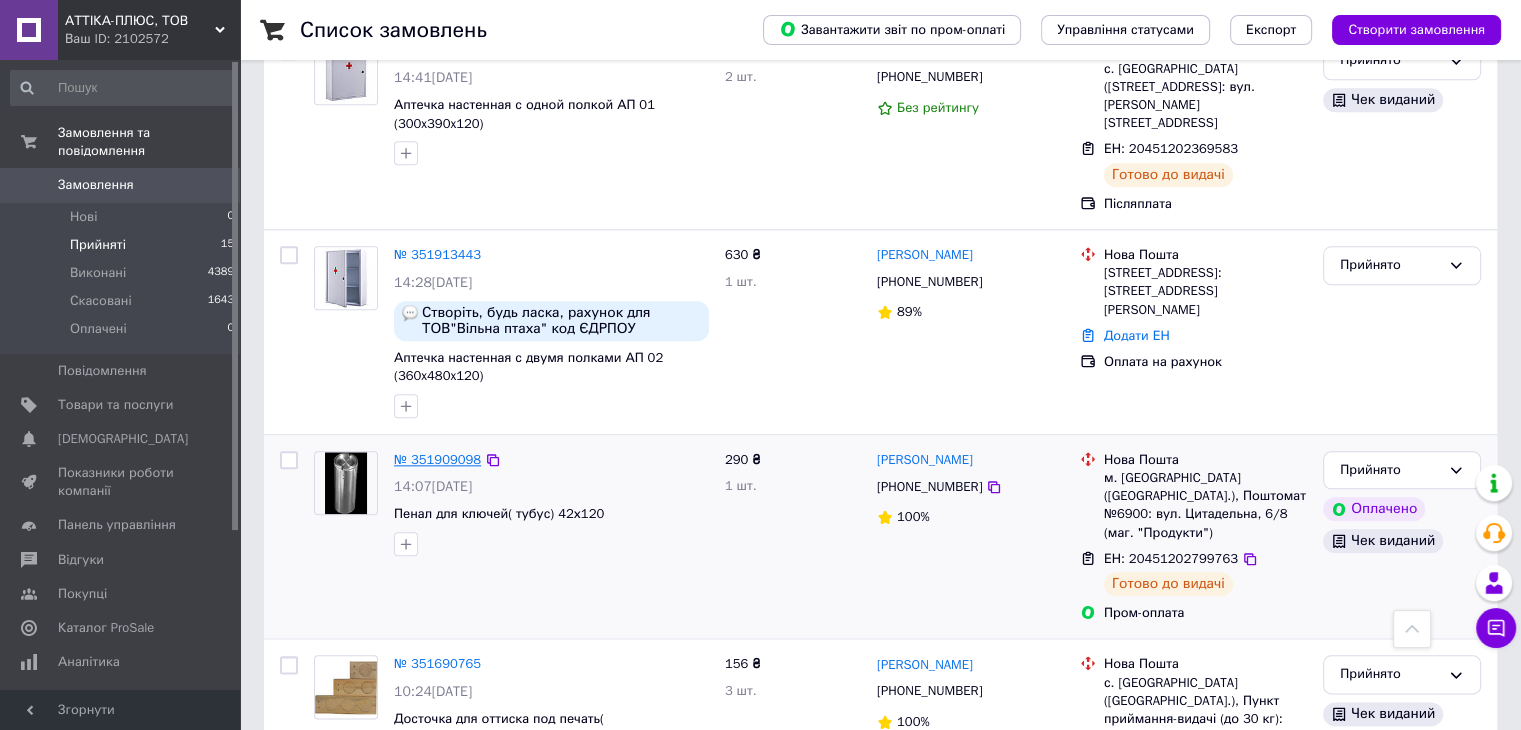 click on "№ 351909098" at bounding box center [437, 459] 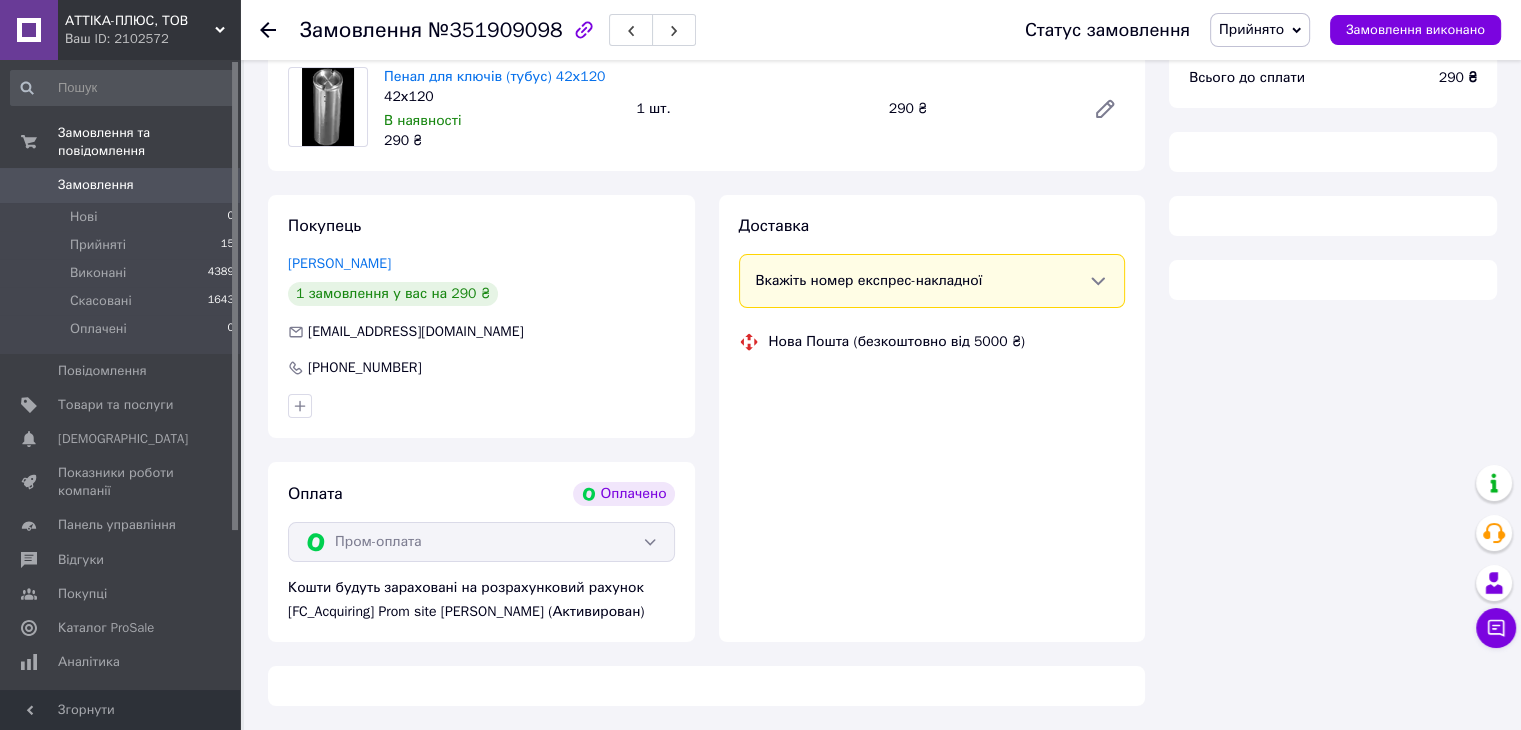 scroll, scrollTop: 717, scrollLeft: 0, axis: vertical 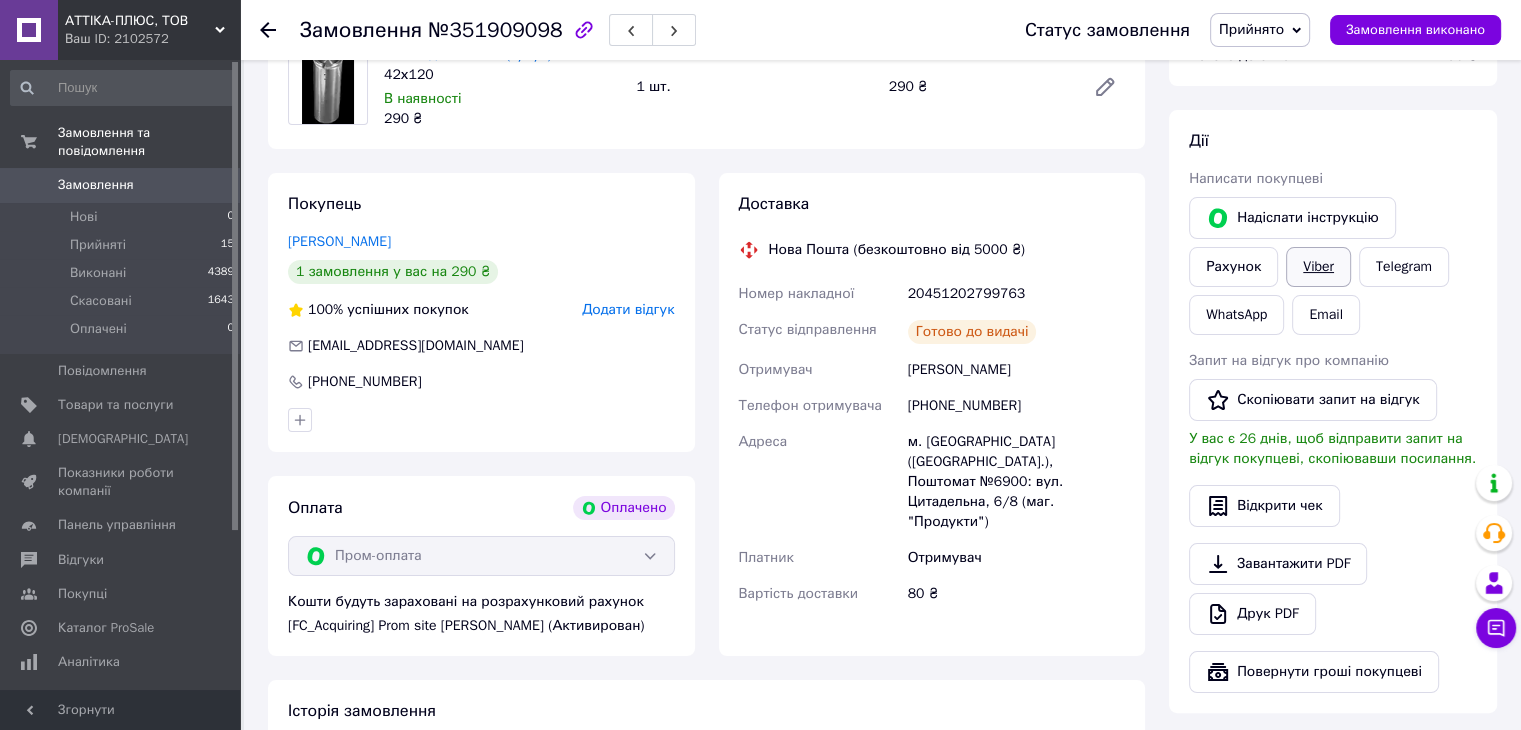 click on "Viber" at bounding box center [1318, 267] 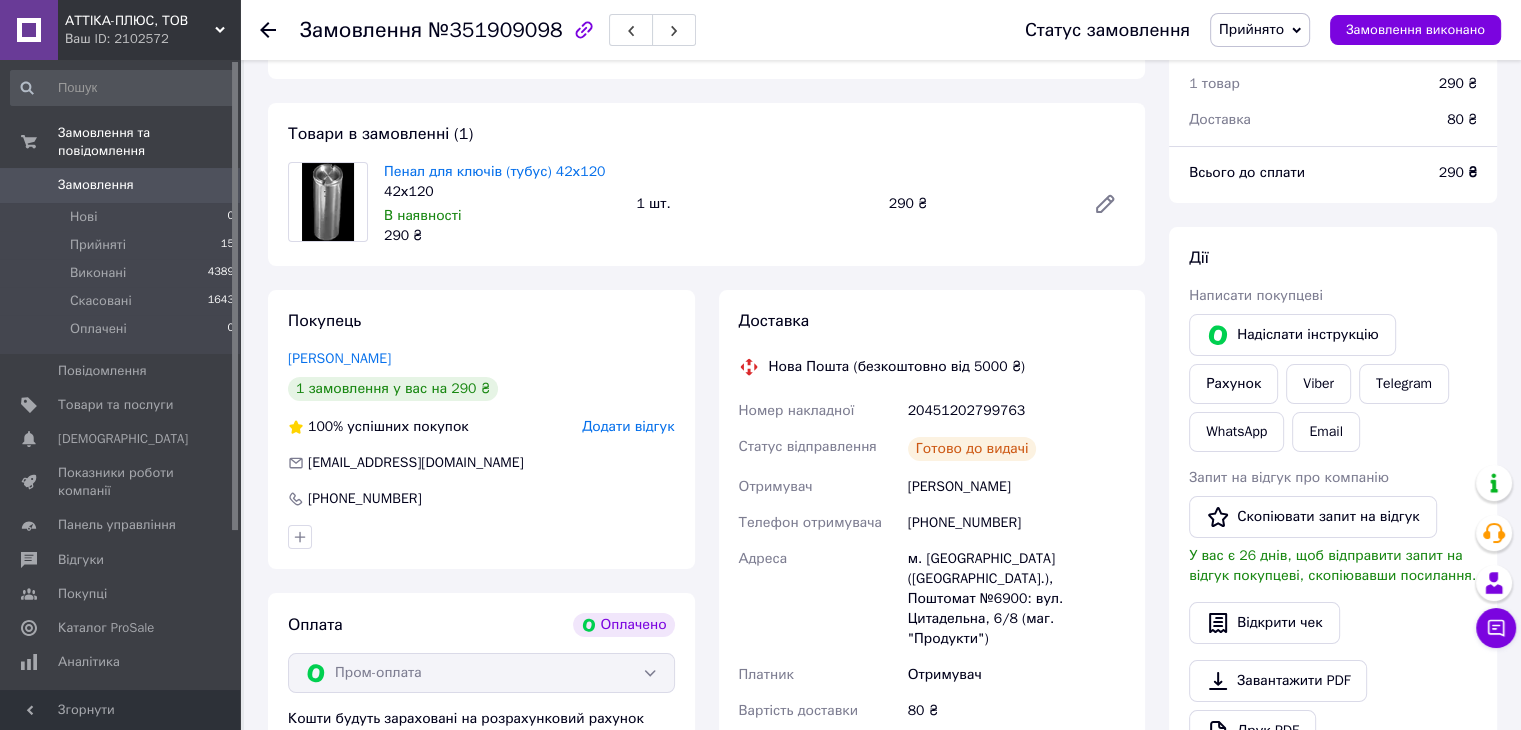 scroll, scrollTop: 0, scrollLeft: 0, axis: both 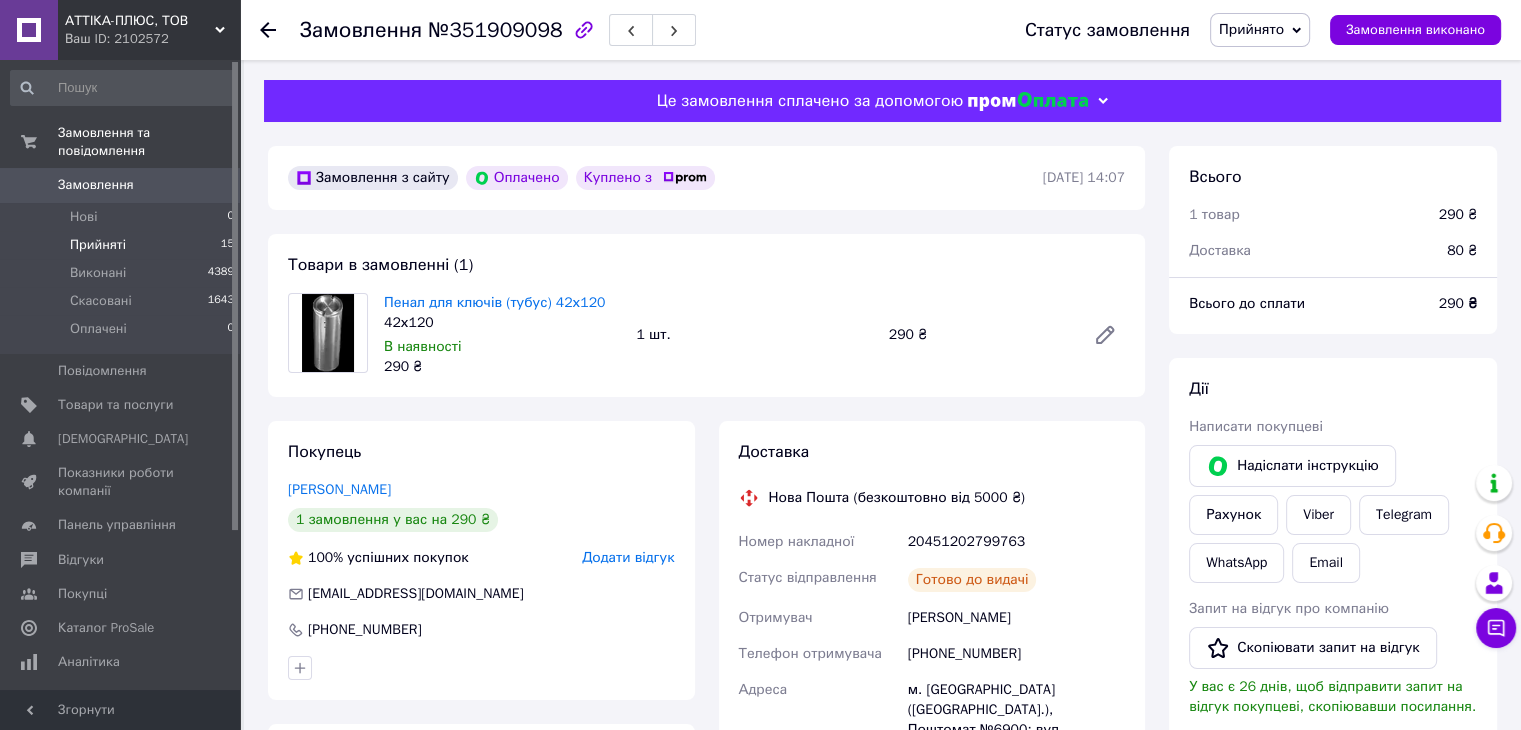 click on "Прийняті" at bounding box center [98, 245] 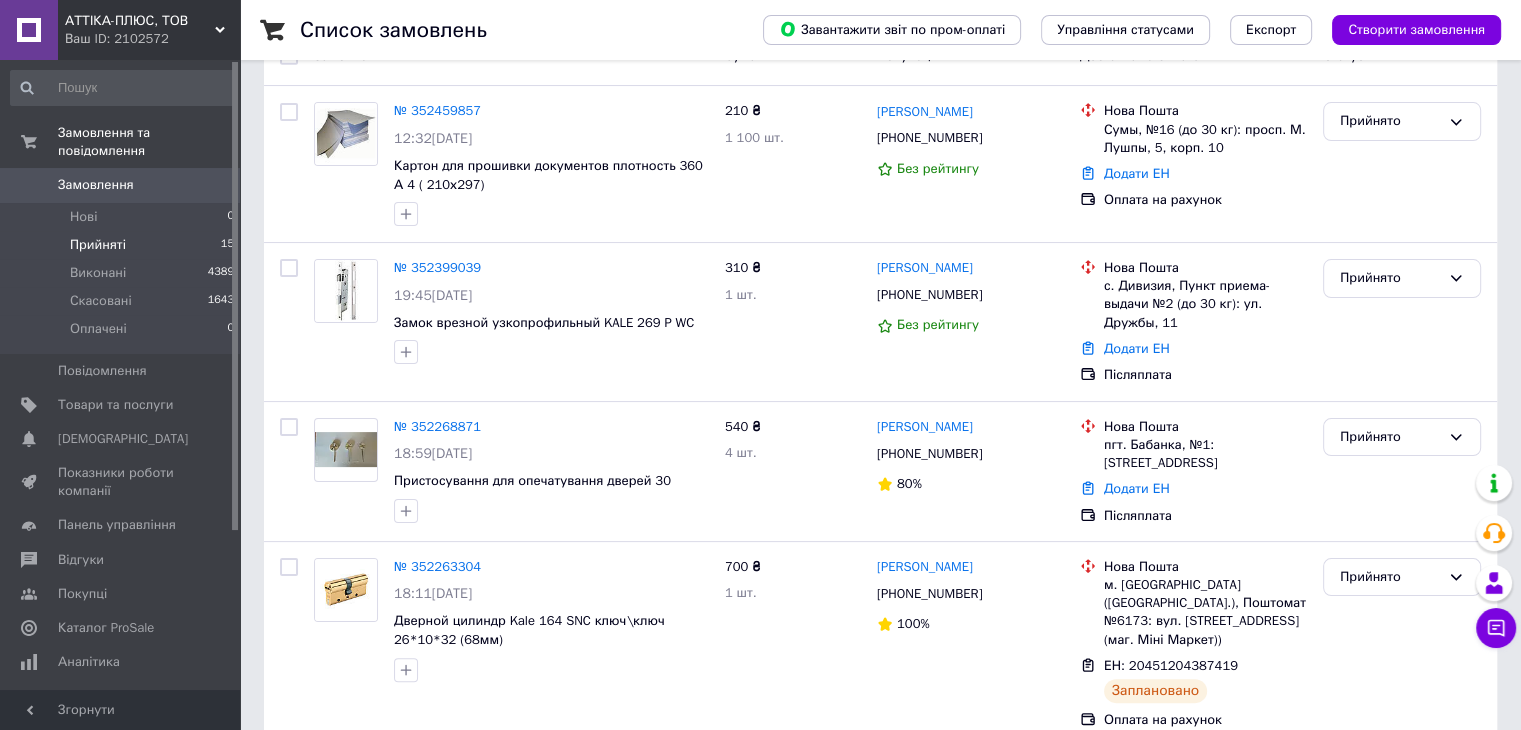 scroll, scrollTop: 306, scrollLeft: 0, axis: vertical 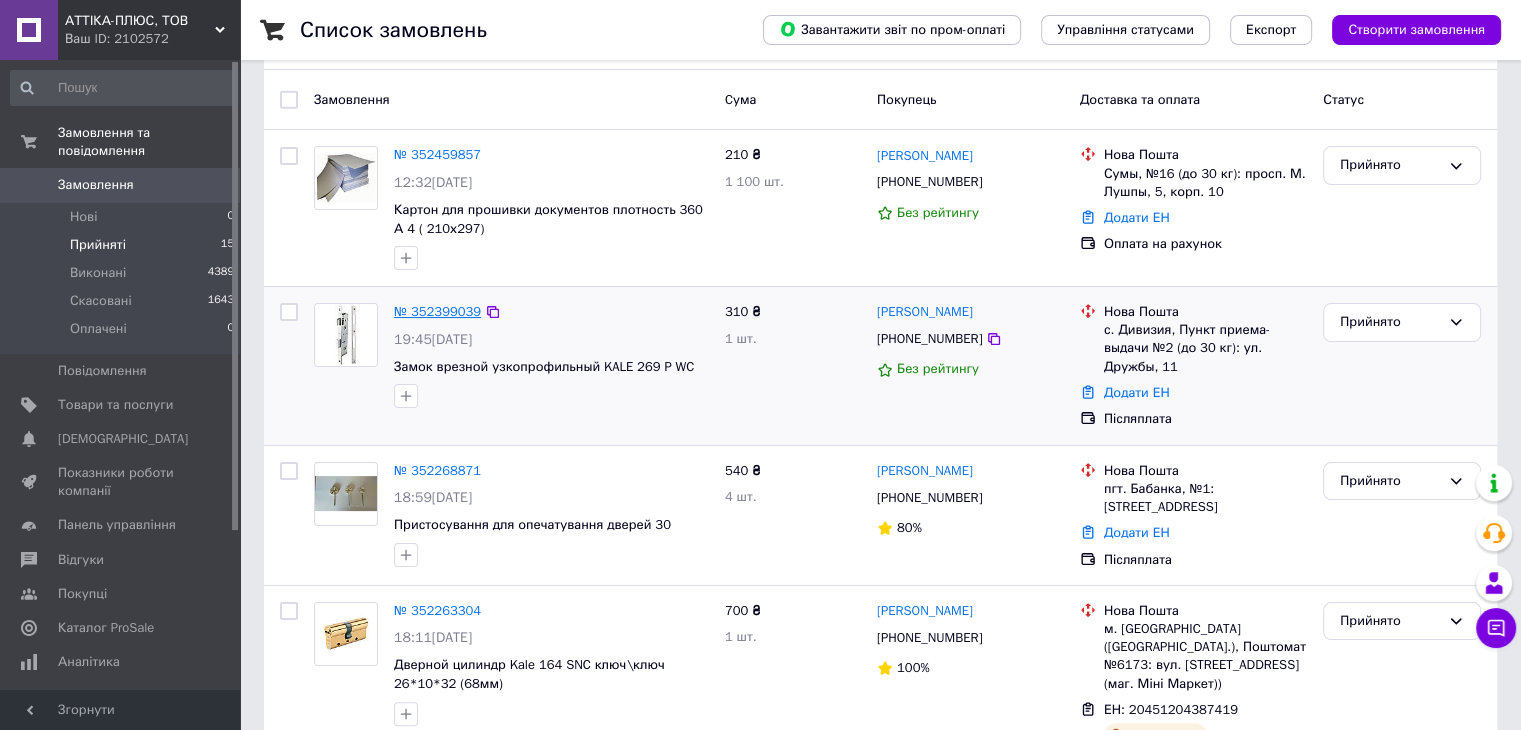 click on "№ 352399039" at bounding box center [437, 311] 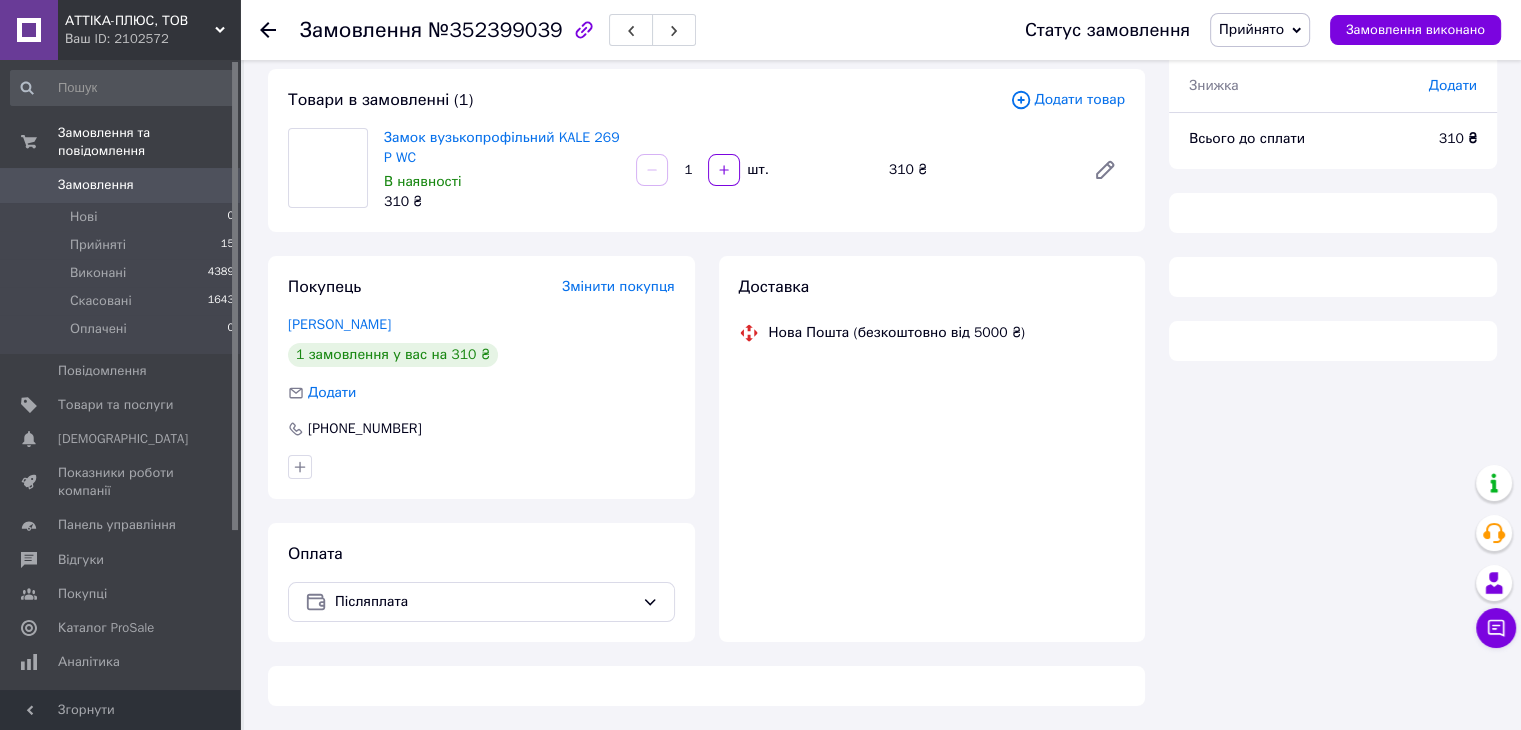 scroll, scrollTop: 259, scrollLeft: 0, axis: vertical 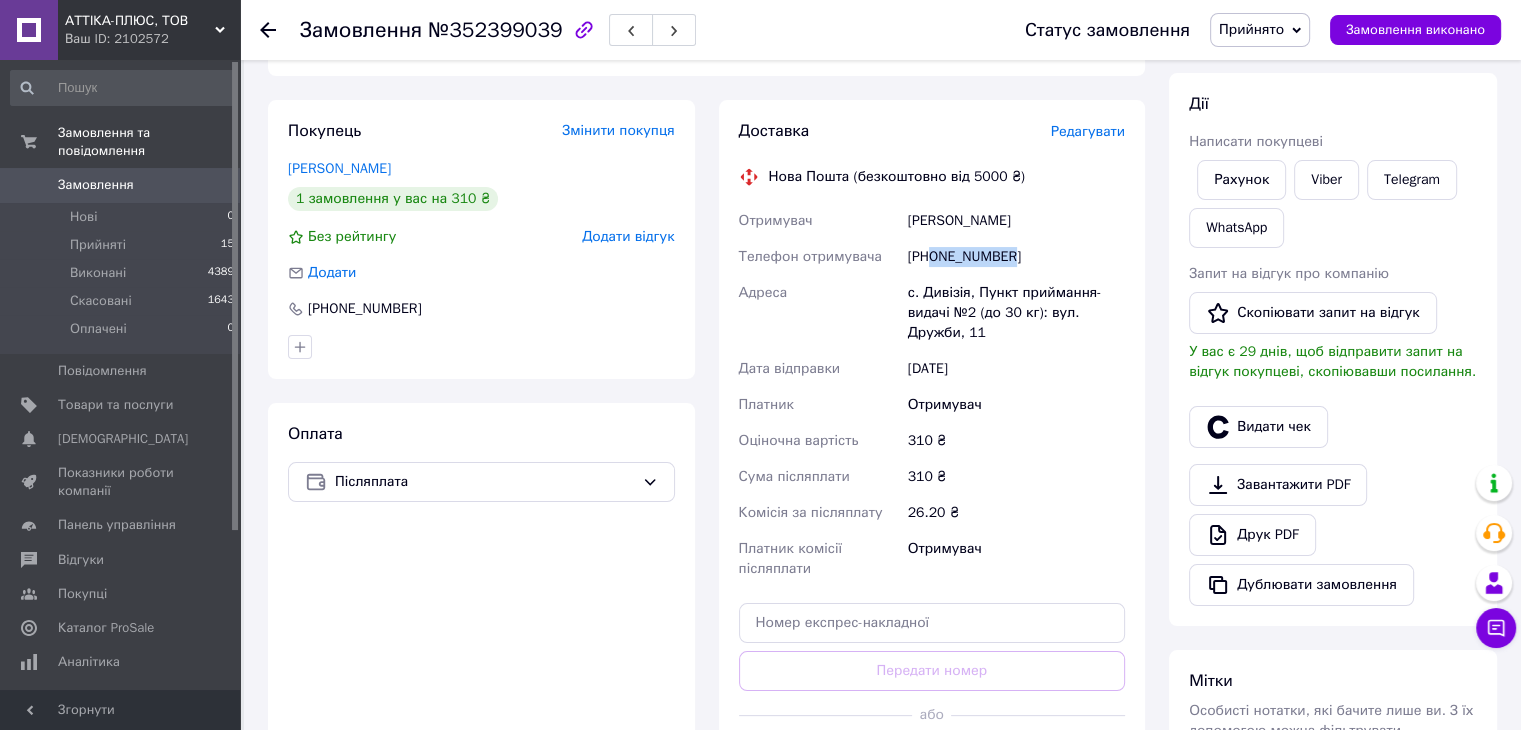 drag, startPoint x: 931, startPoint y: 253, endPoint x: 1012, endPoint y: 265, distance: 81.88406 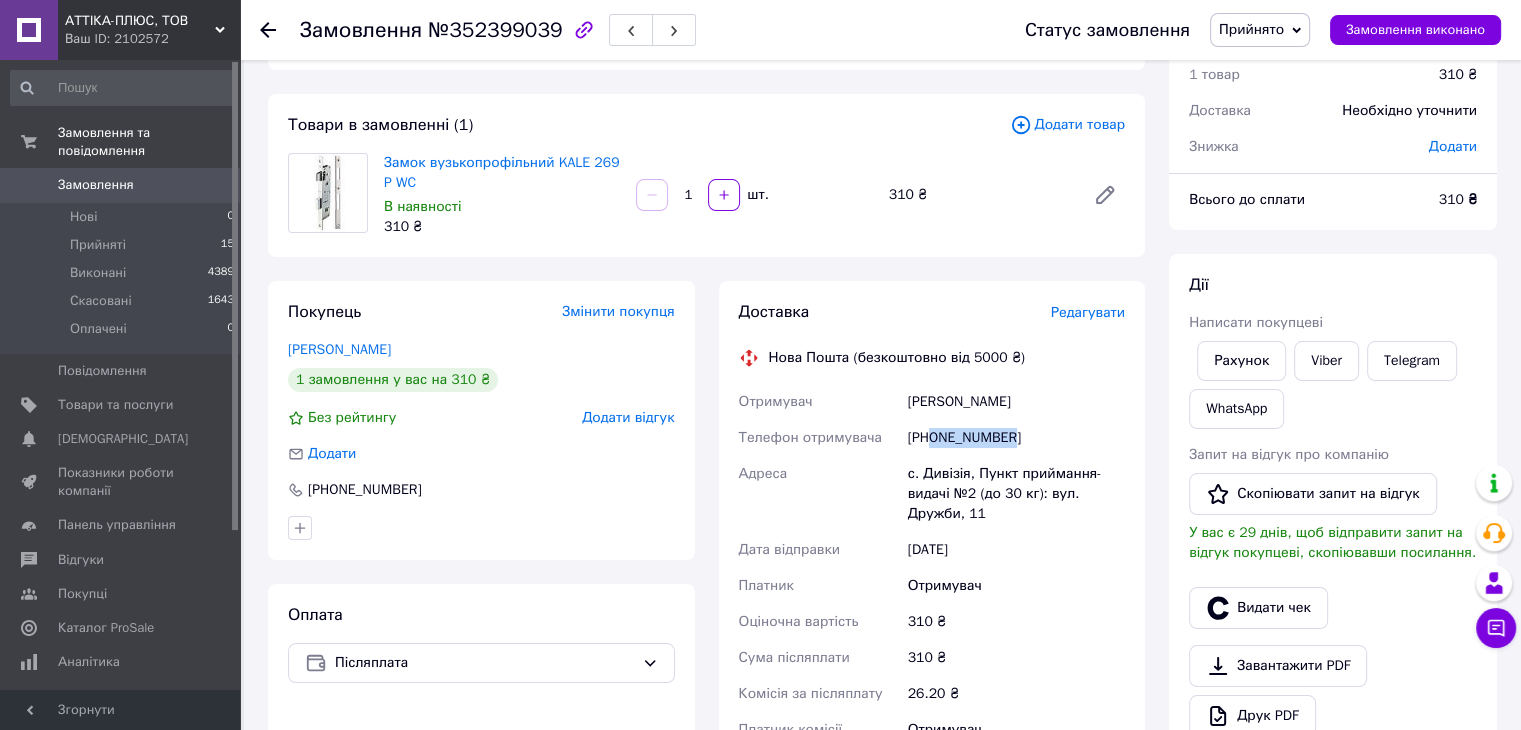scroll, scrollTop: 81, scrollLeft: 0, axis: vertical 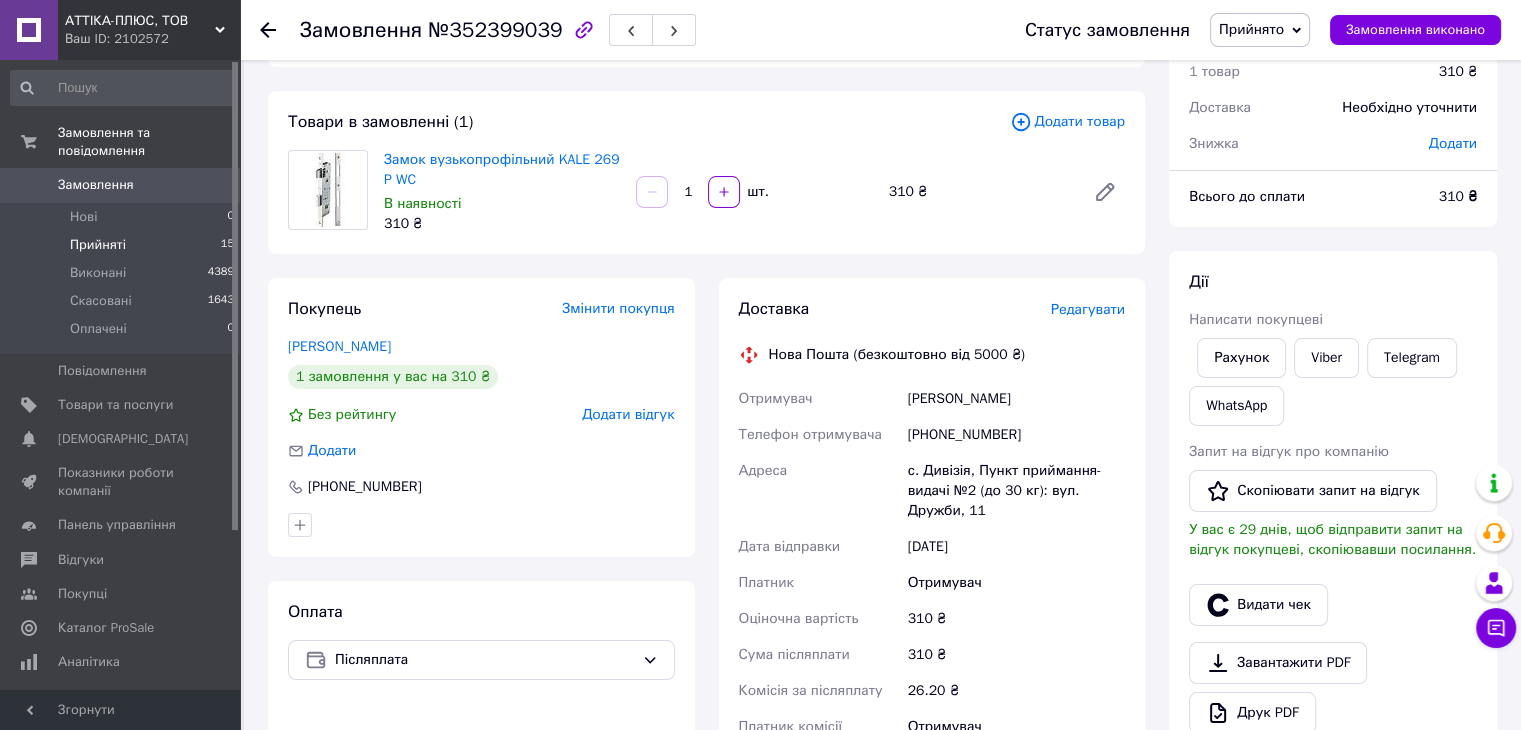 click on "Прийняті 15" at bounding box center [123, 245] 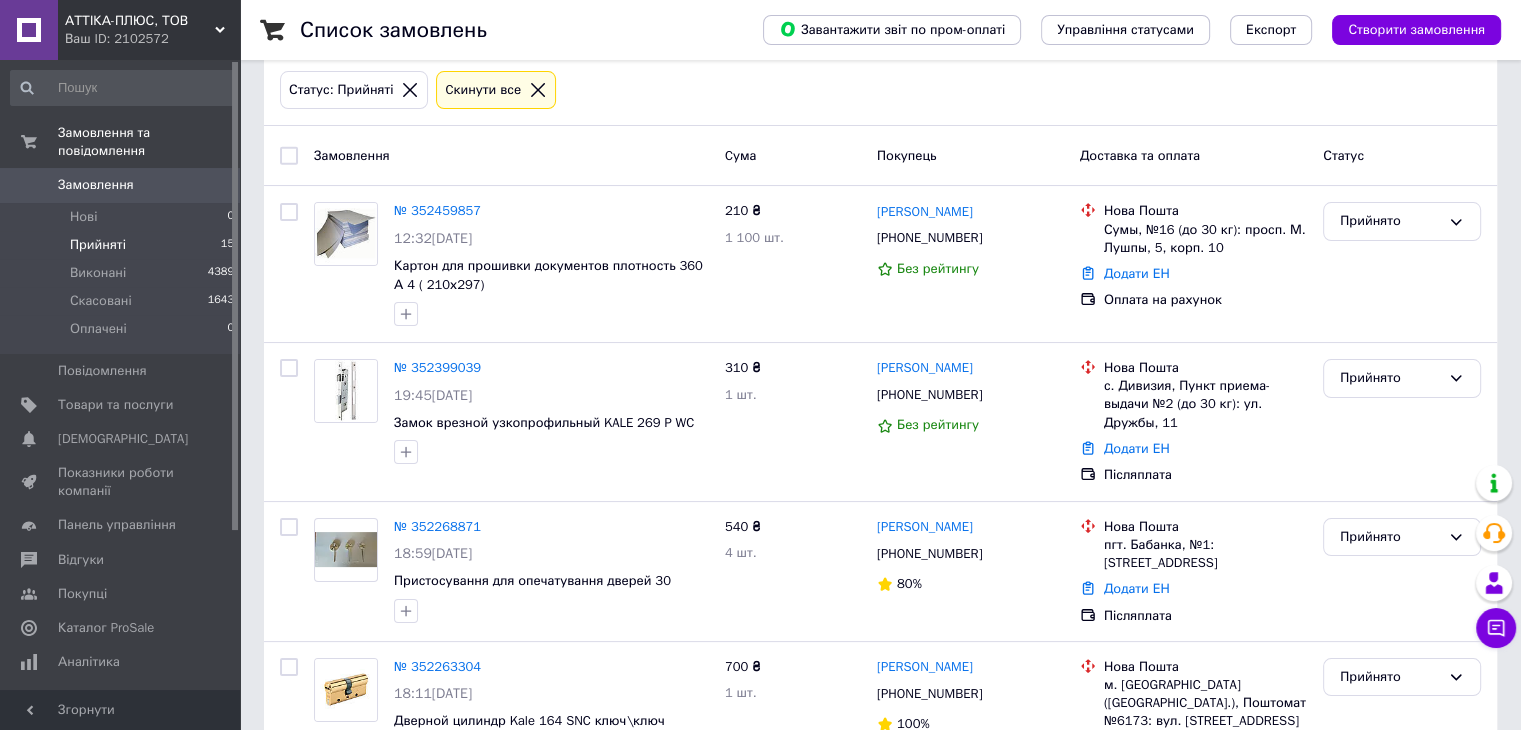 scroll, scrollTop: 213, scrollLeft: 0, axis: vertical 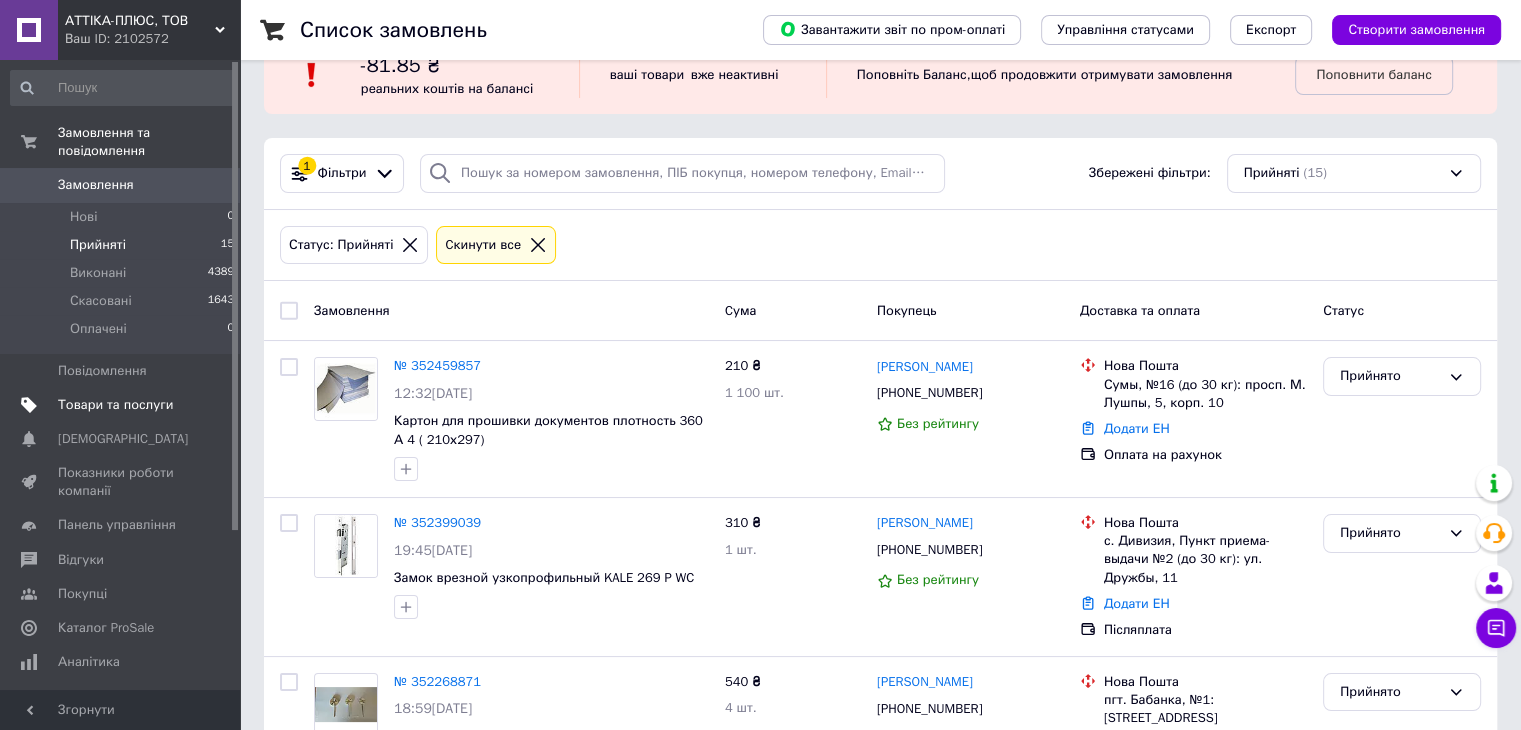 click on "Товари та послуги" at bounding box center (115, 405) 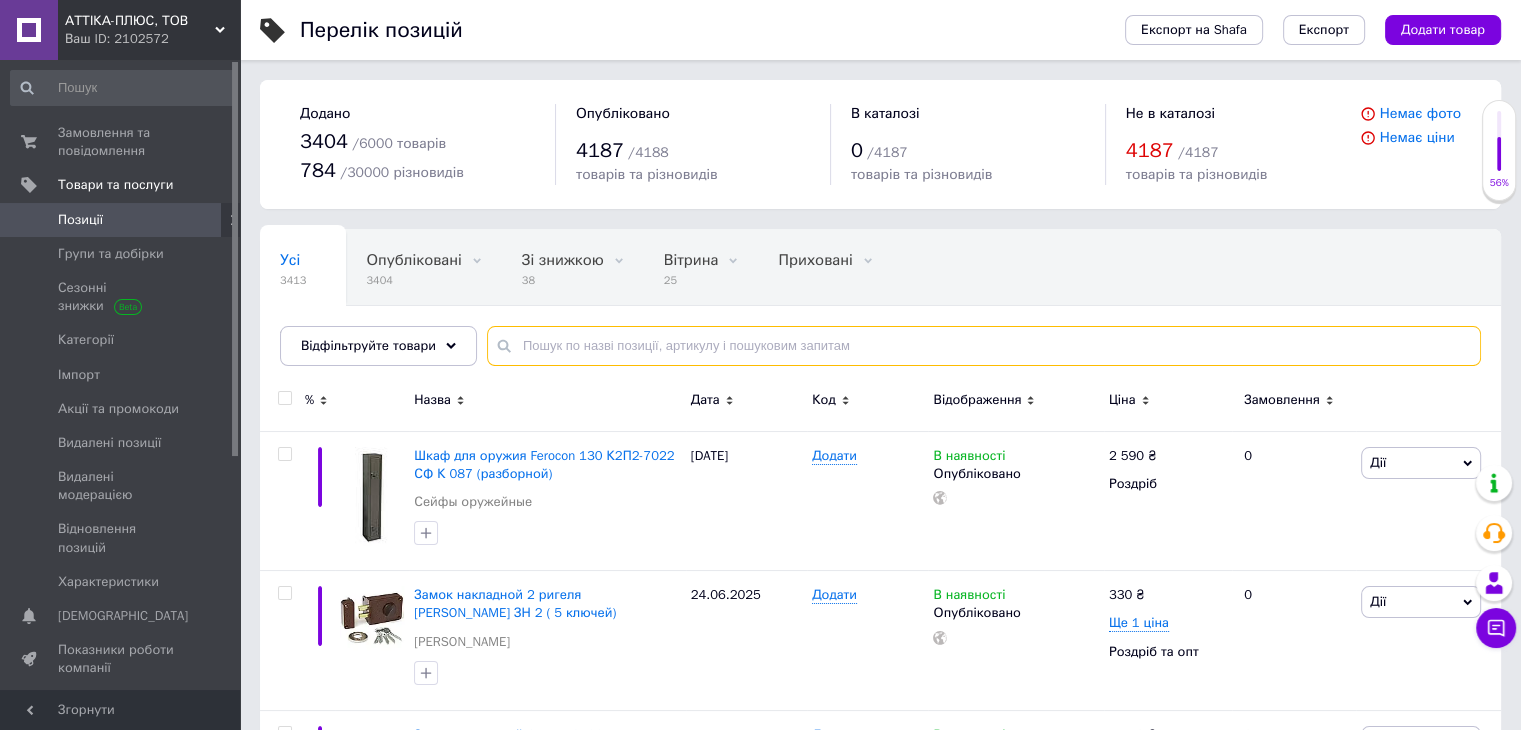 click at bounding box center (984, 346) 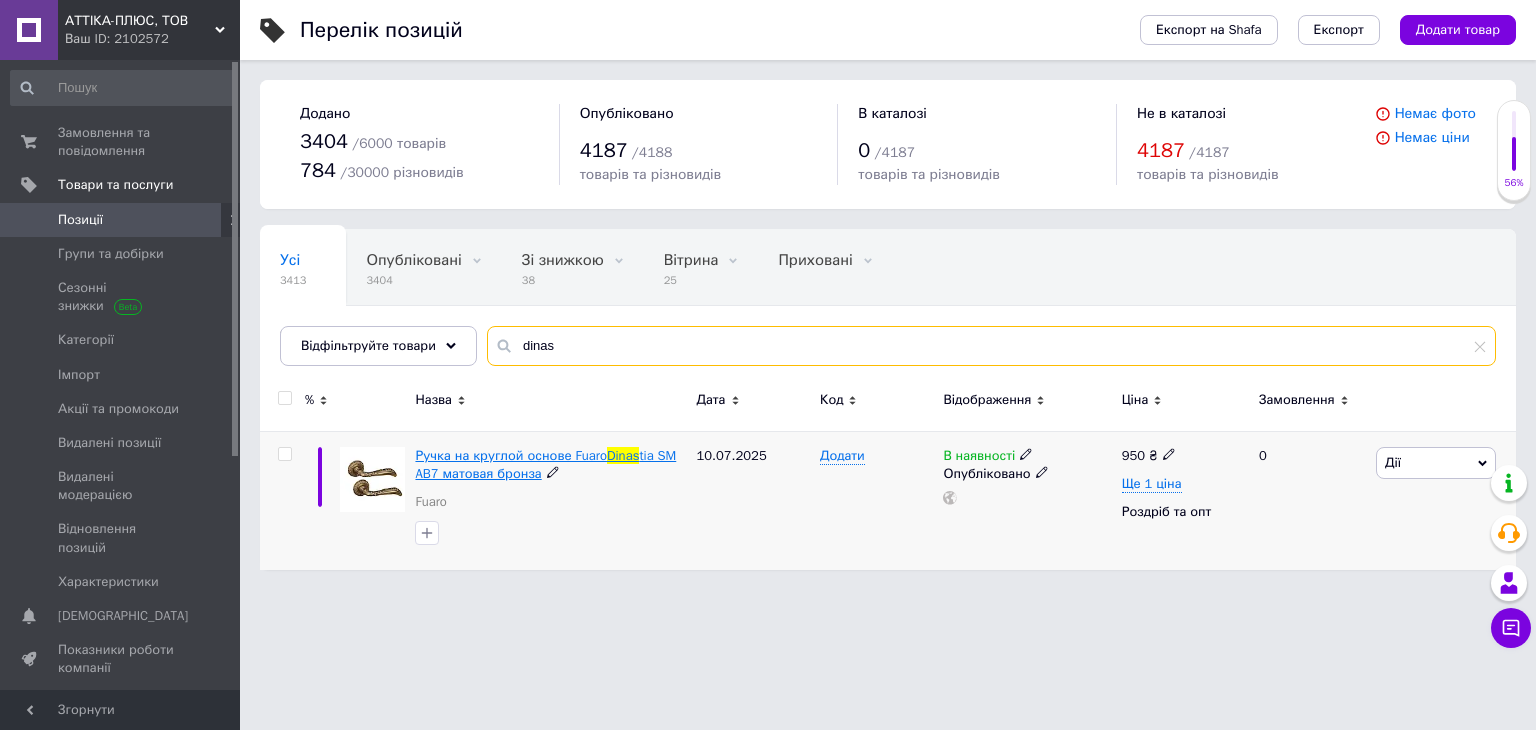 type on "dinas" 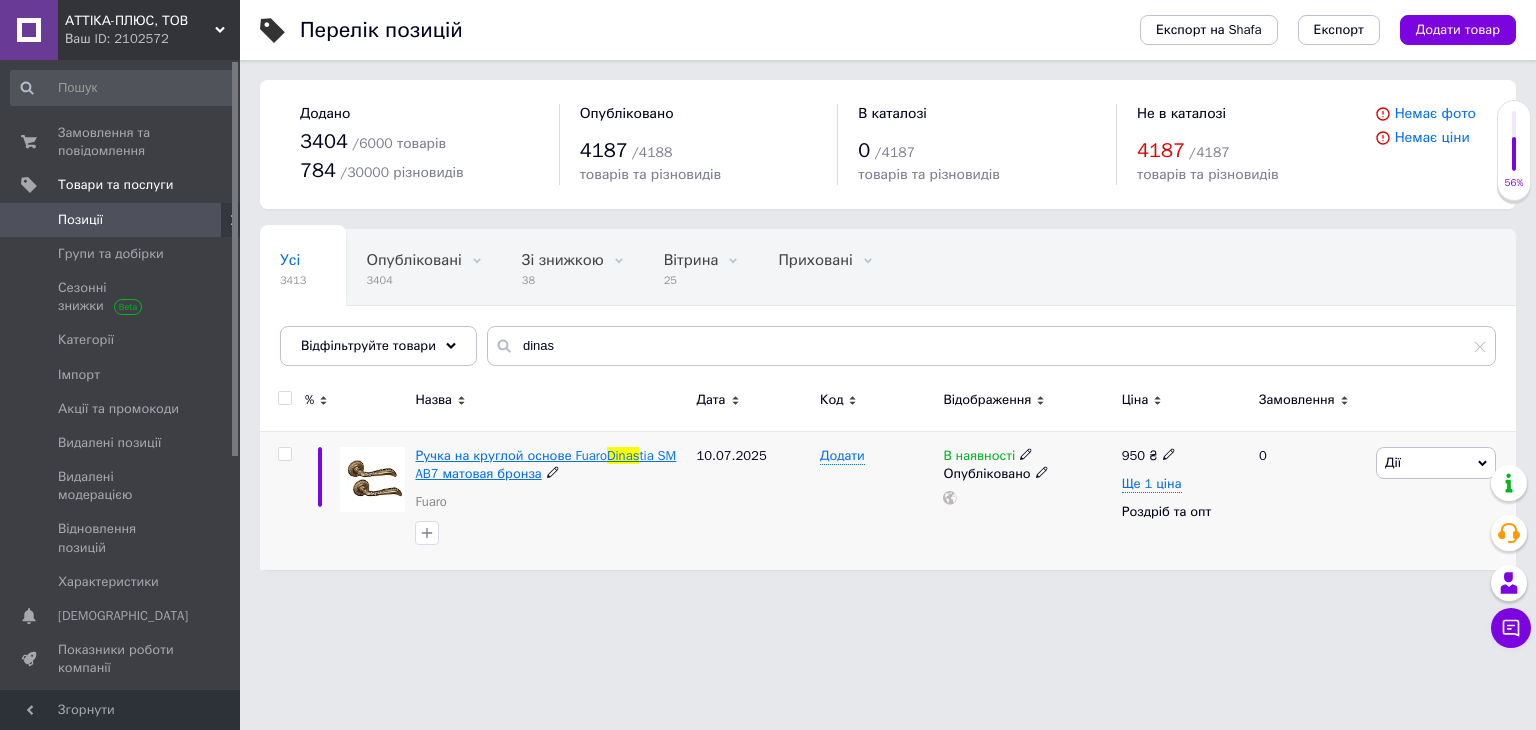 click on "Dinas" at bounding box center [623, 455] 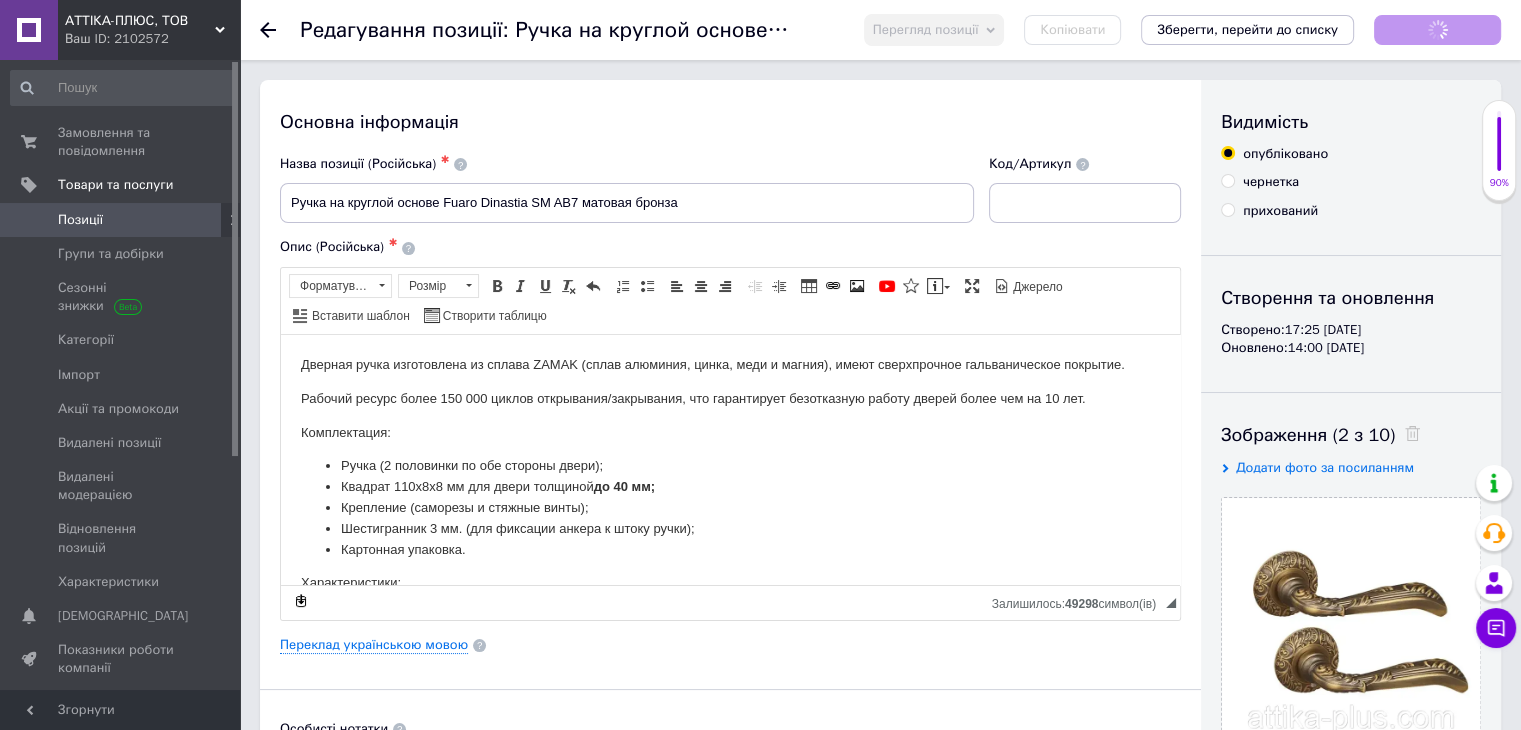 scroll, scrollTop: 0, scrollLeft: 0, axis: both 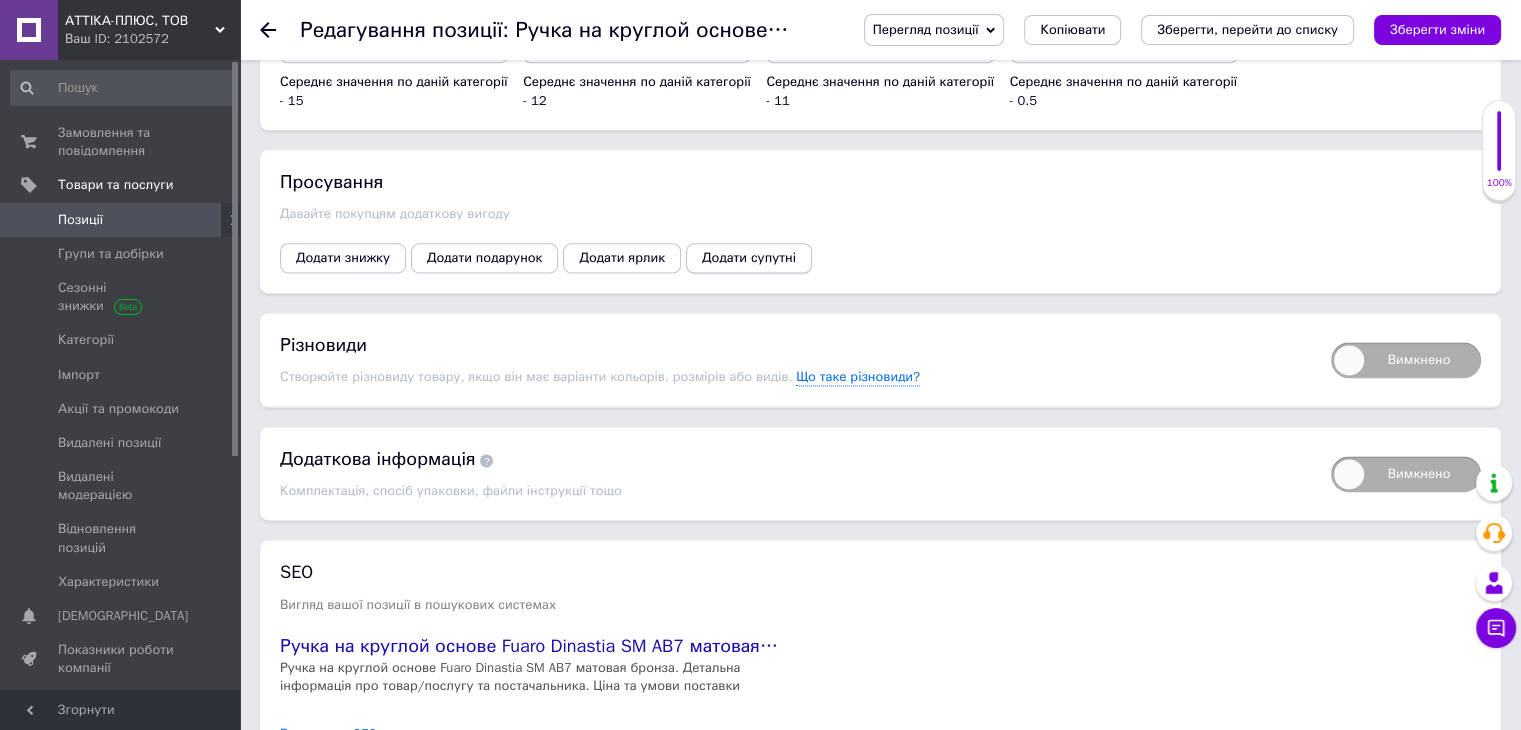 click on "Додати супутні" at bounding box center (749, 258) 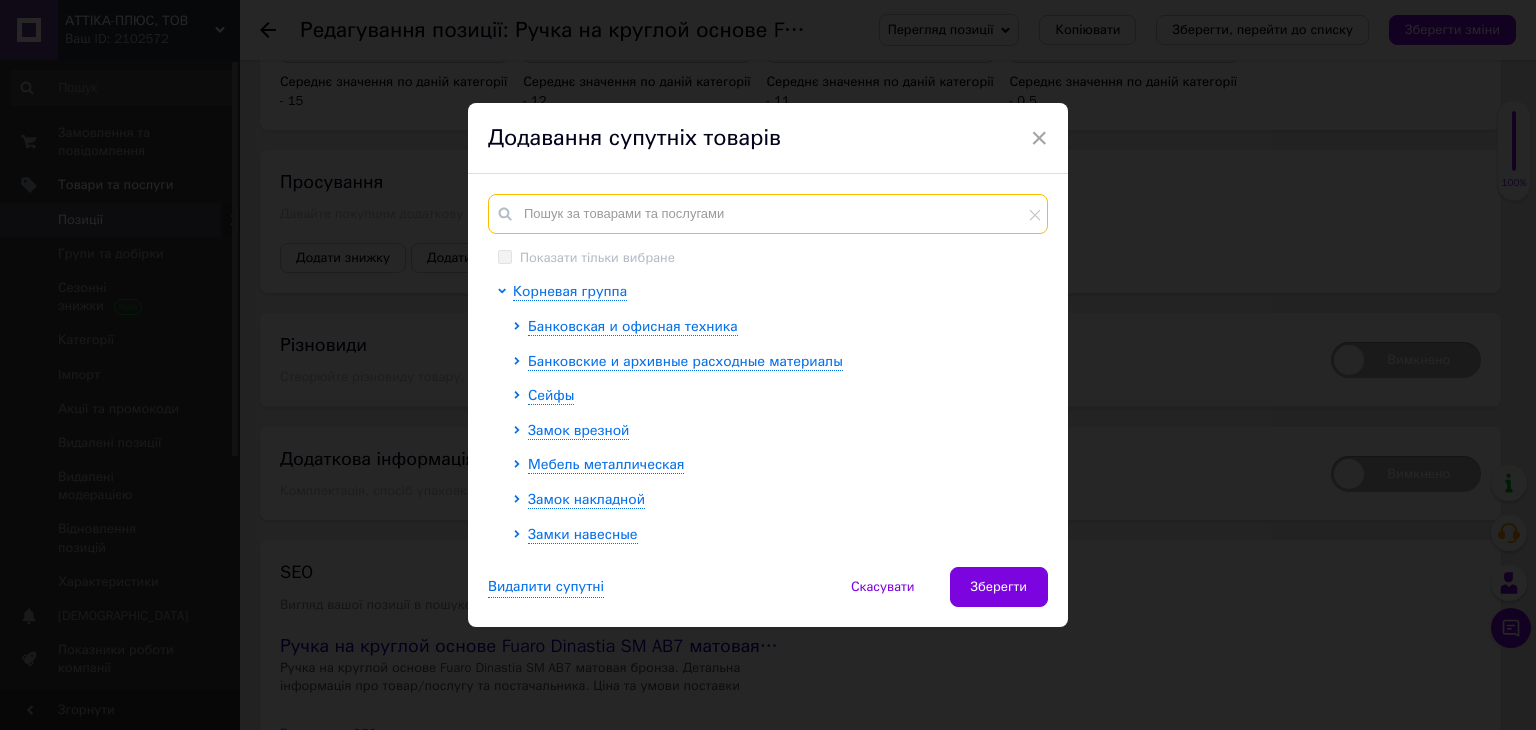 click at bounding box center [768, 214] 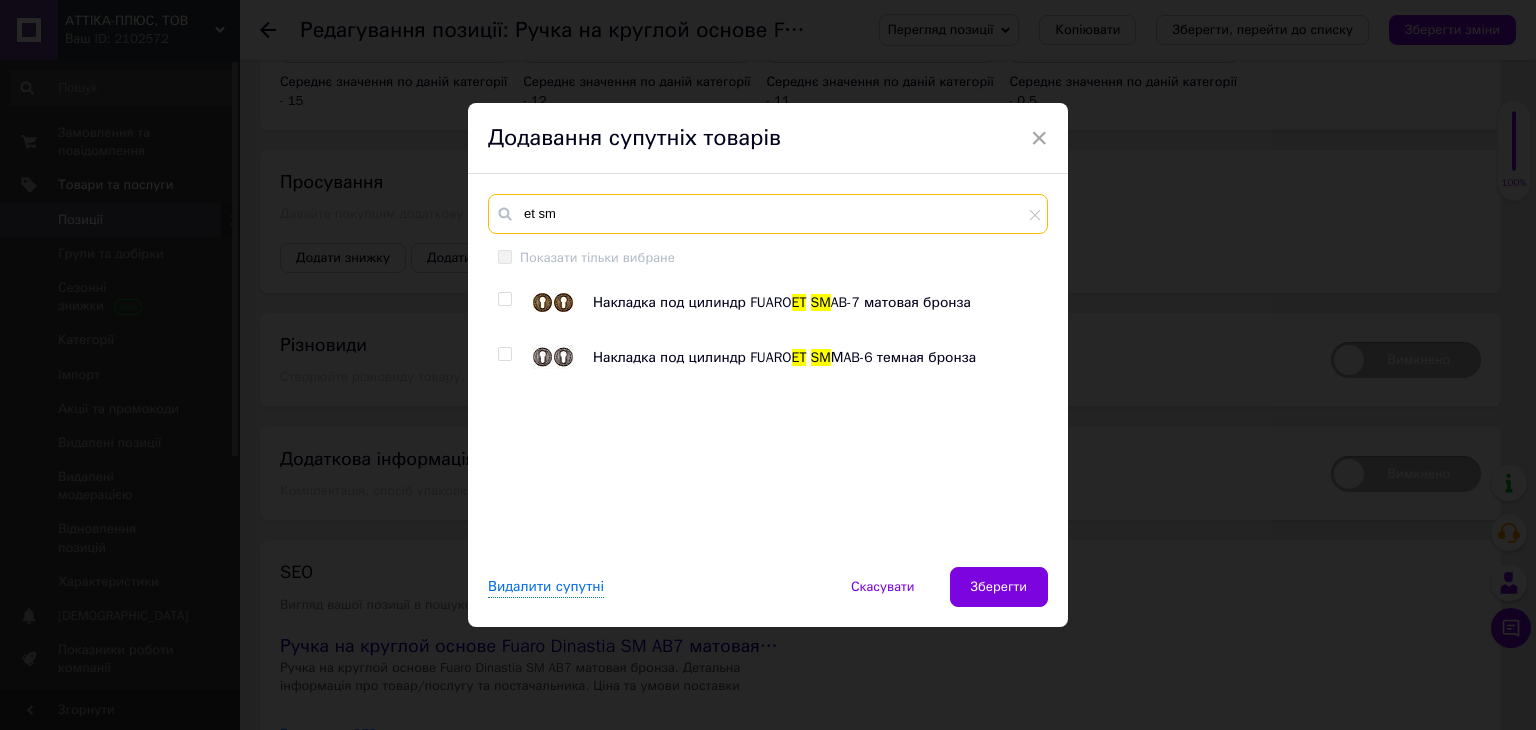 type on "et sm" 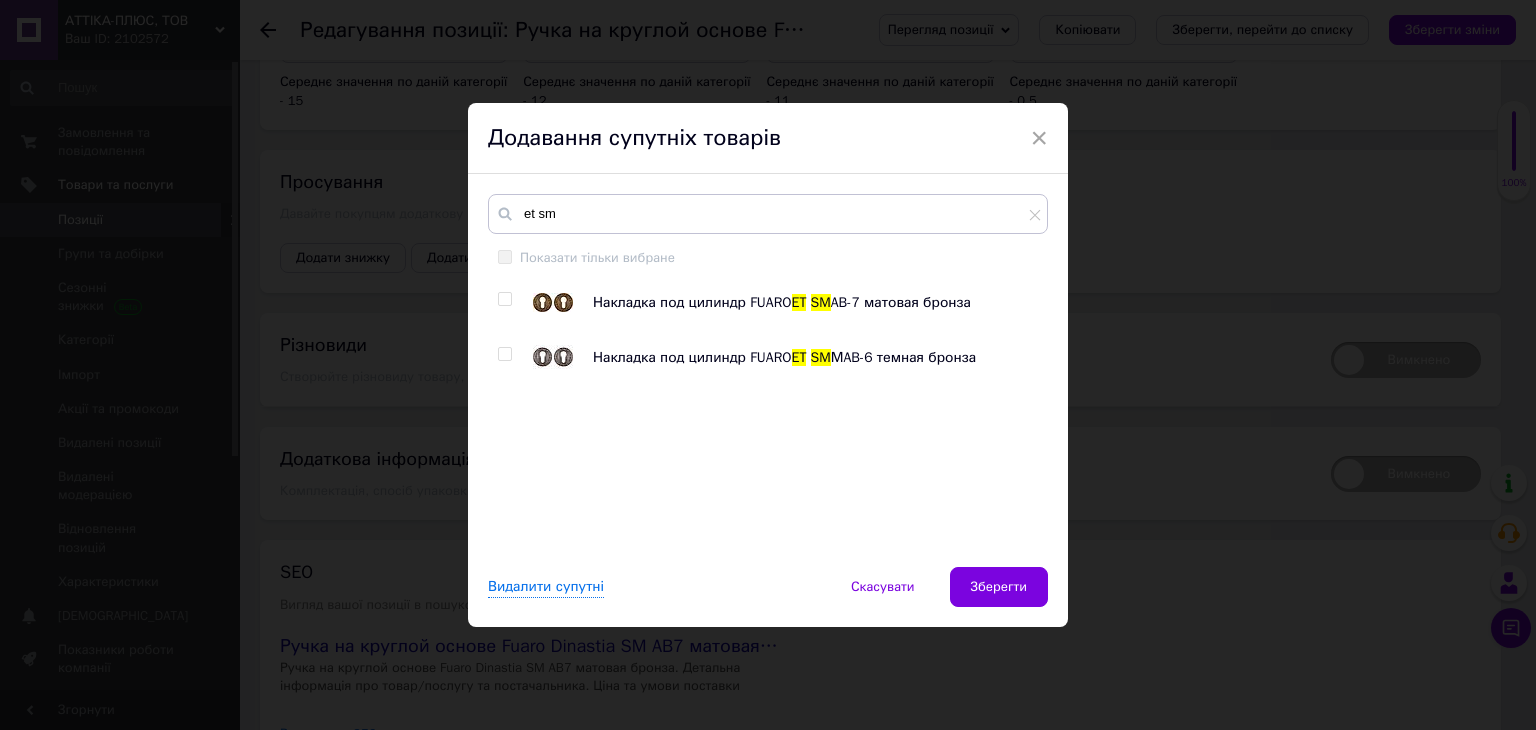 click at bounding box center (504, 299) 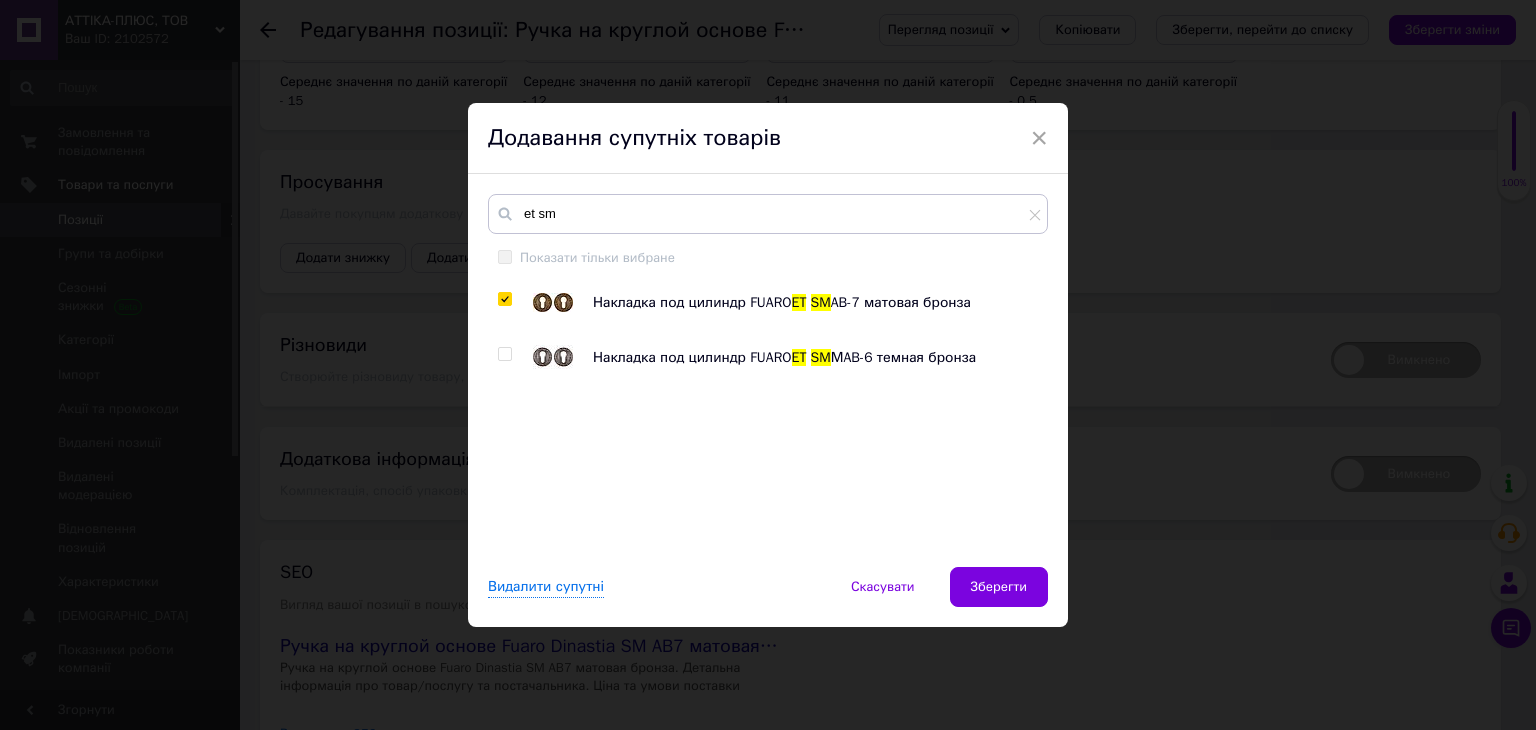 checkbox on "true" 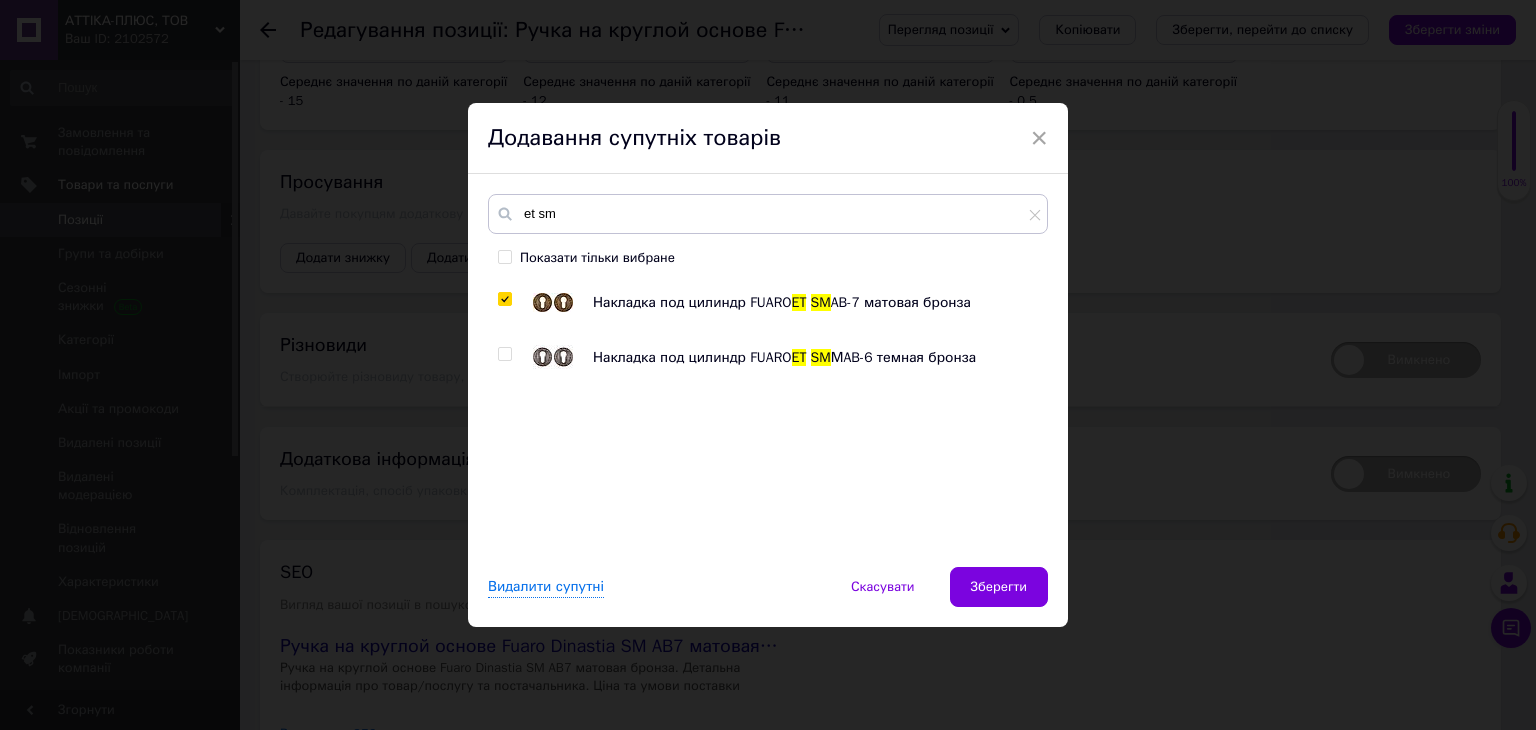 click at bounding box center [504, 354] 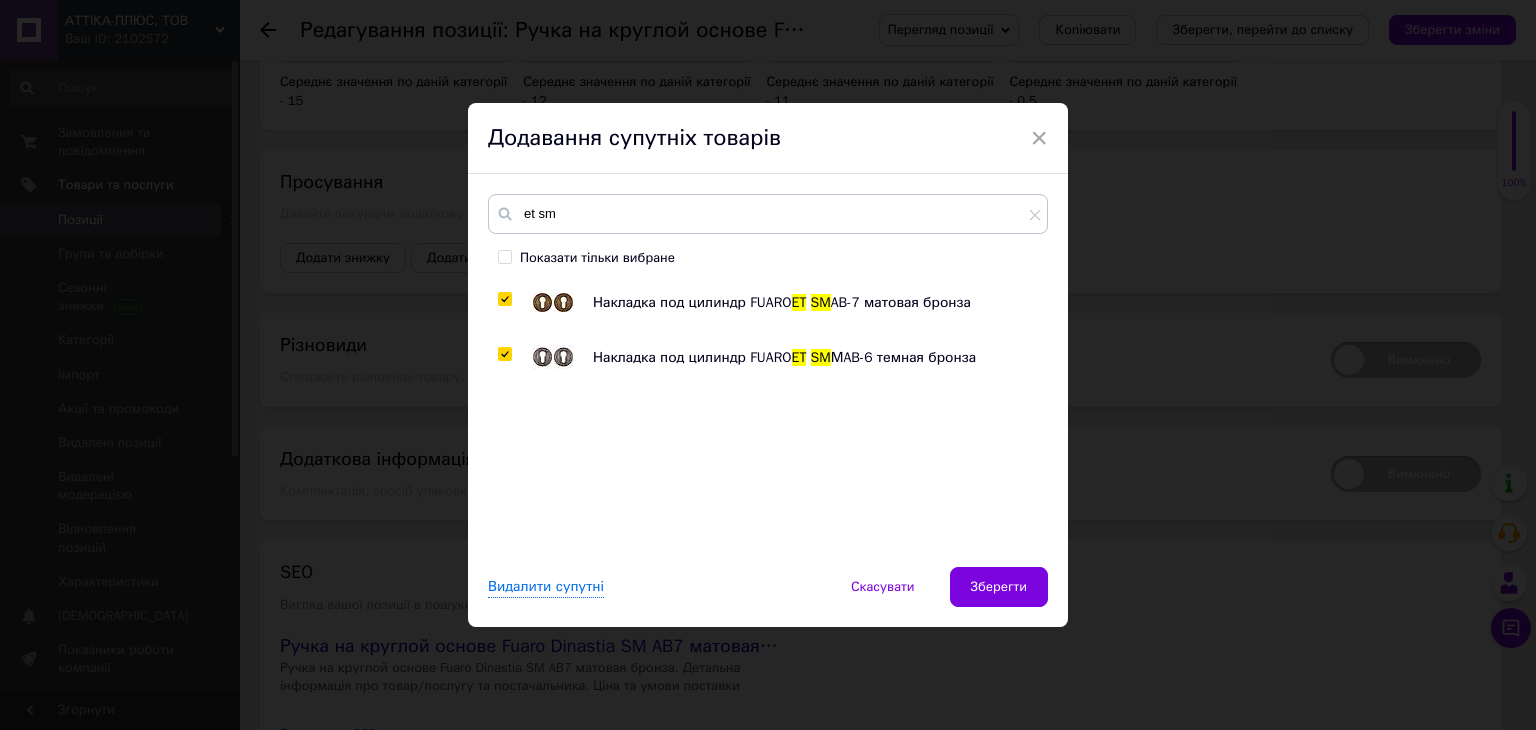 checkbox on "true" 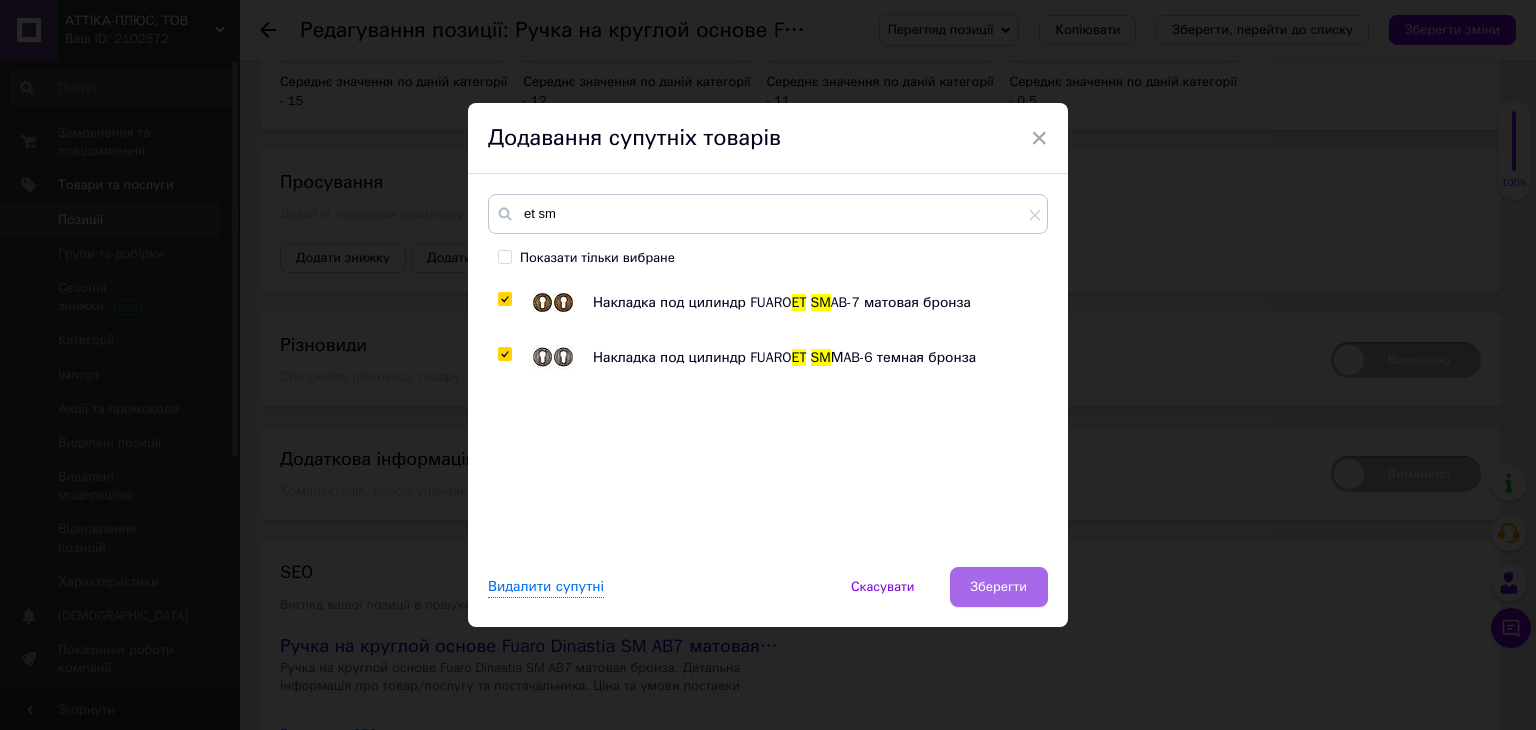 click on "Зберегти" at bounding box center (999, 587) 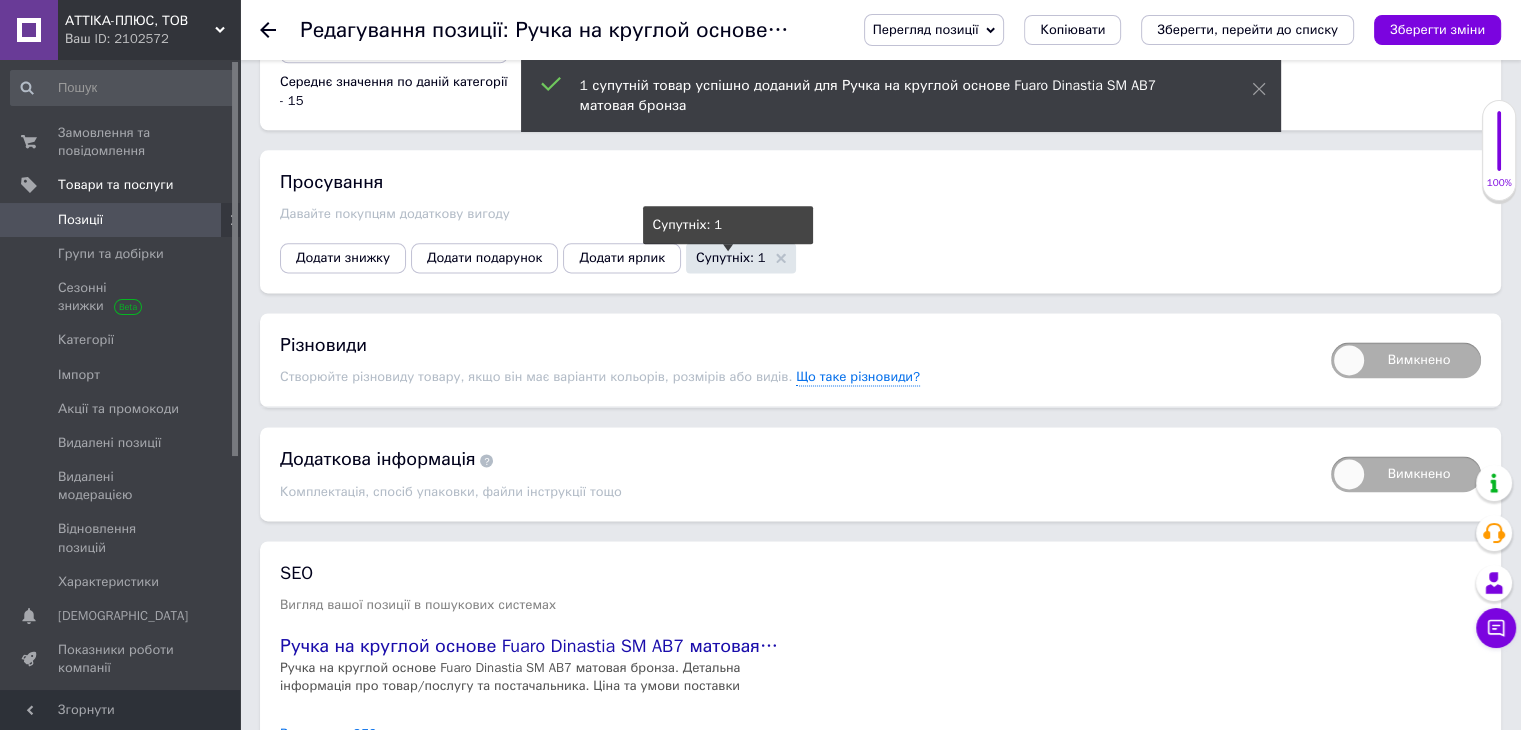 click on "Супутніх: 1" at bounding box center (731, 257) 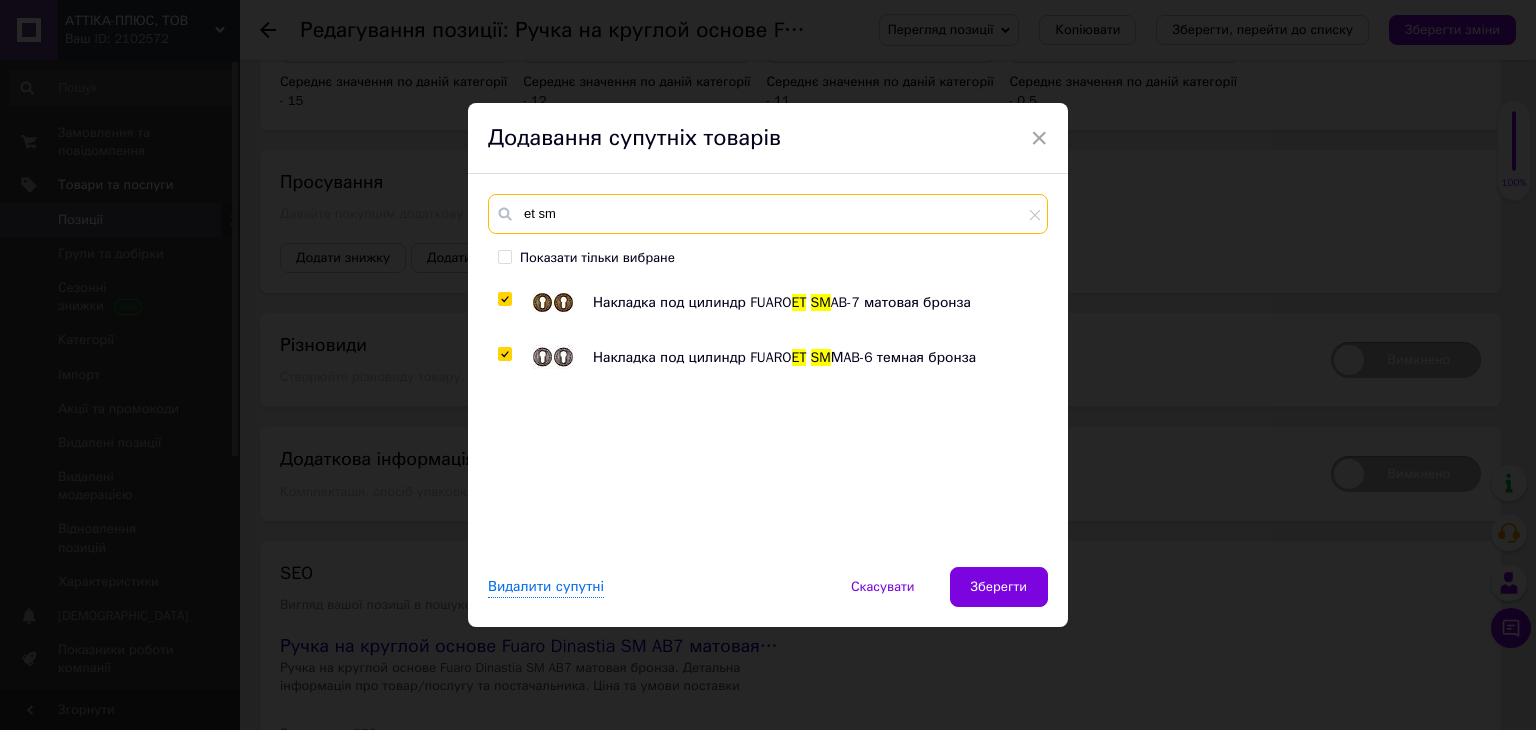 drag, startPoint x: 626, startPoint y: 223, endPoint x: 517, endPoint y: 225, distance: 109.01835 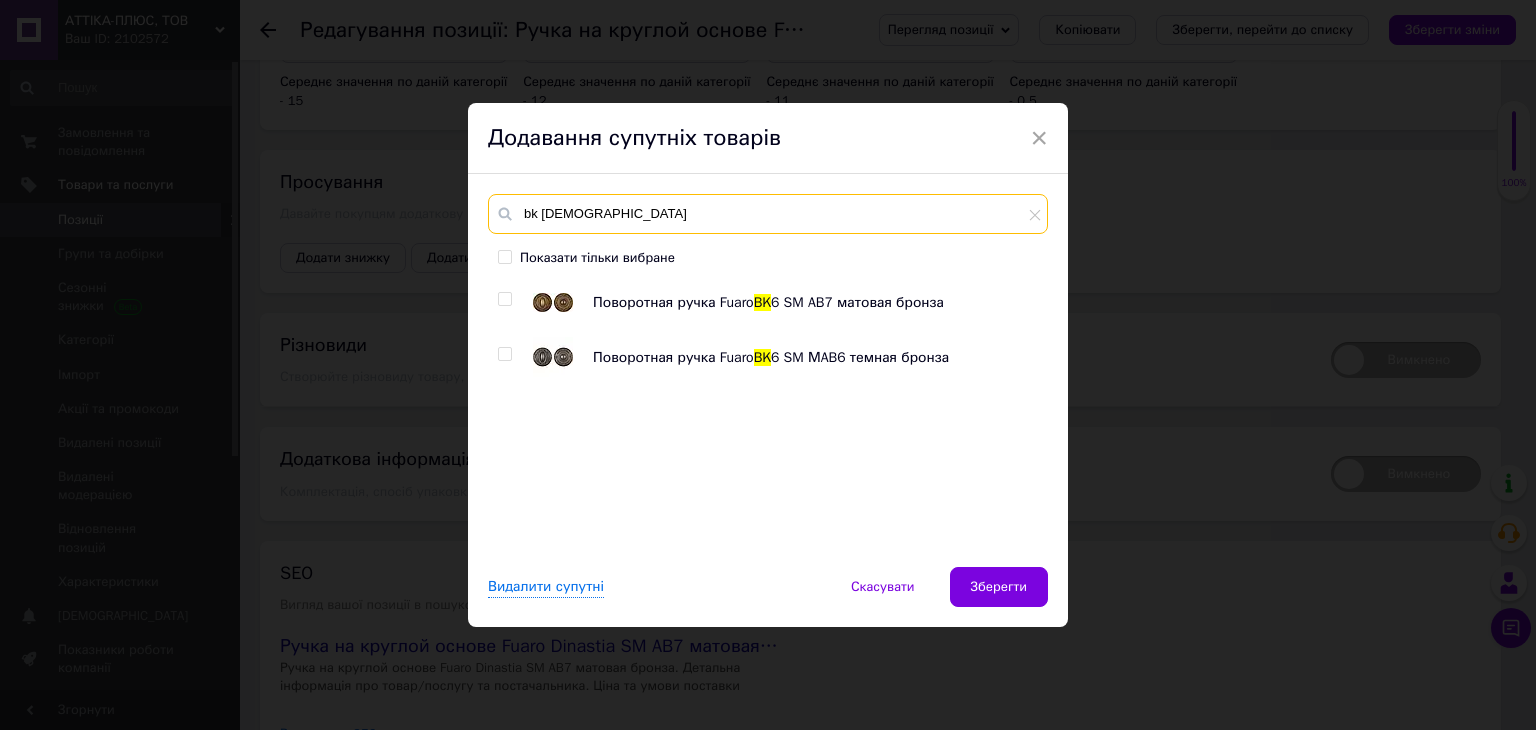 type on "bk [DEMOGRAPHIC_DATA]" 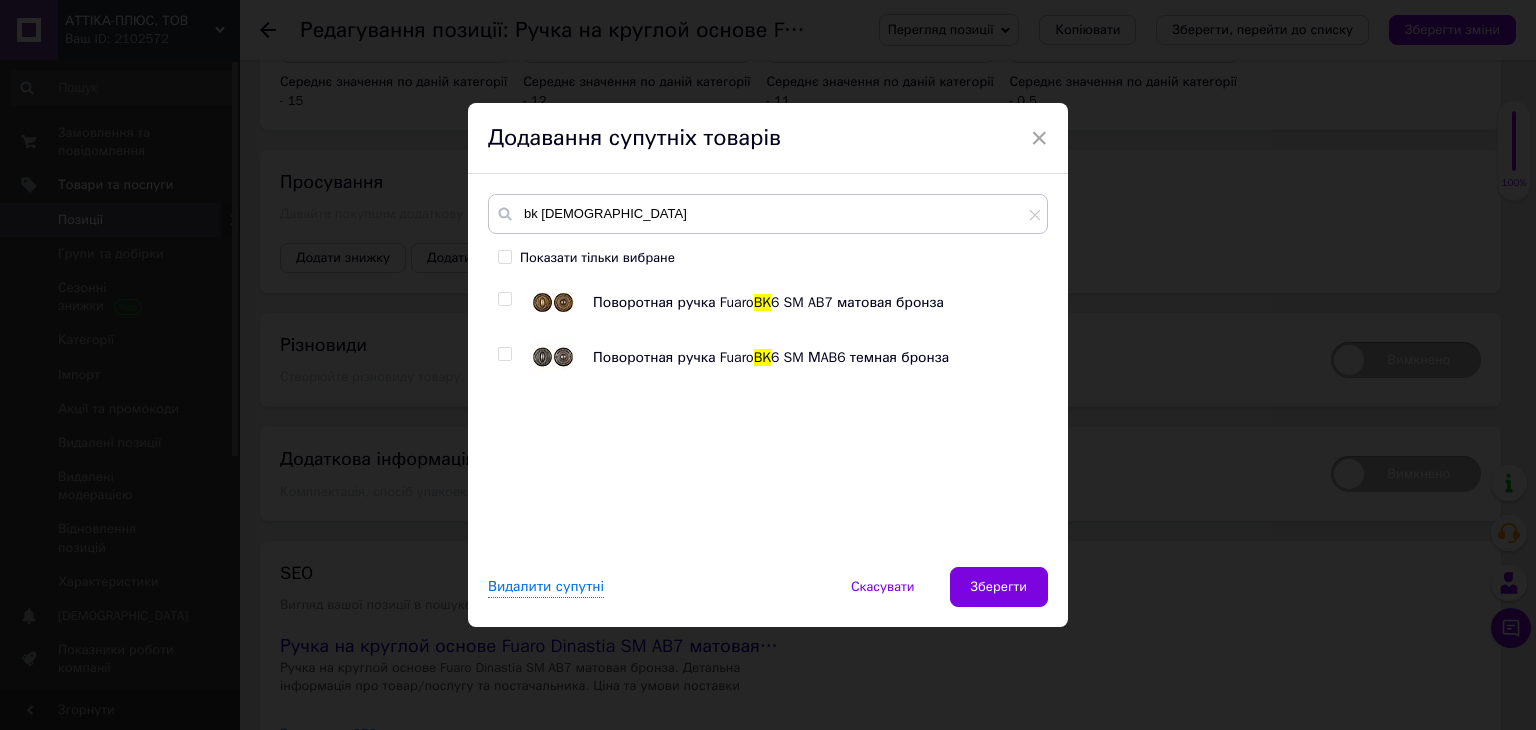 drag, startPoint x: 500, startPoint y: 297, endPoint x: 506, endPoint y: 313, distance: 17.088007 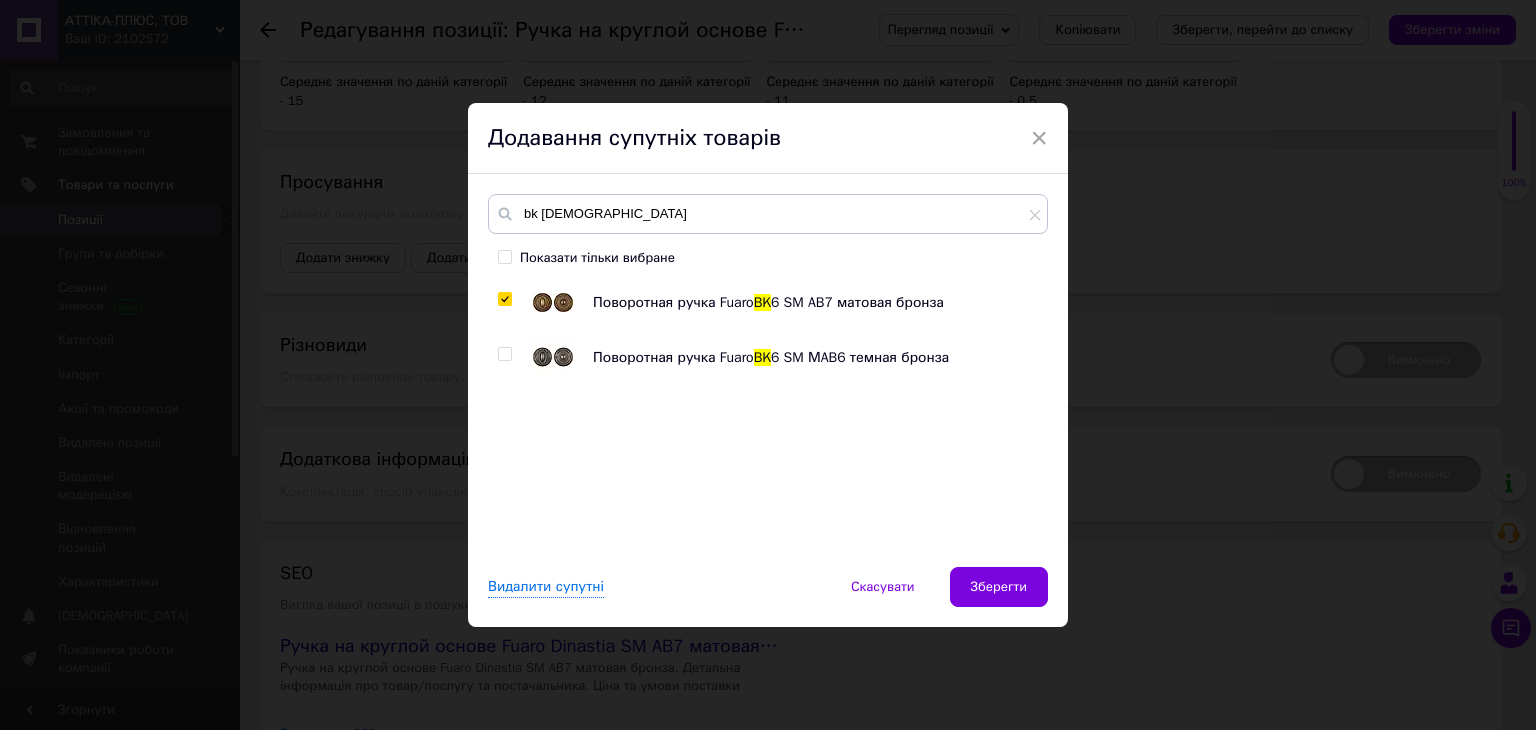 checkbox on "true" 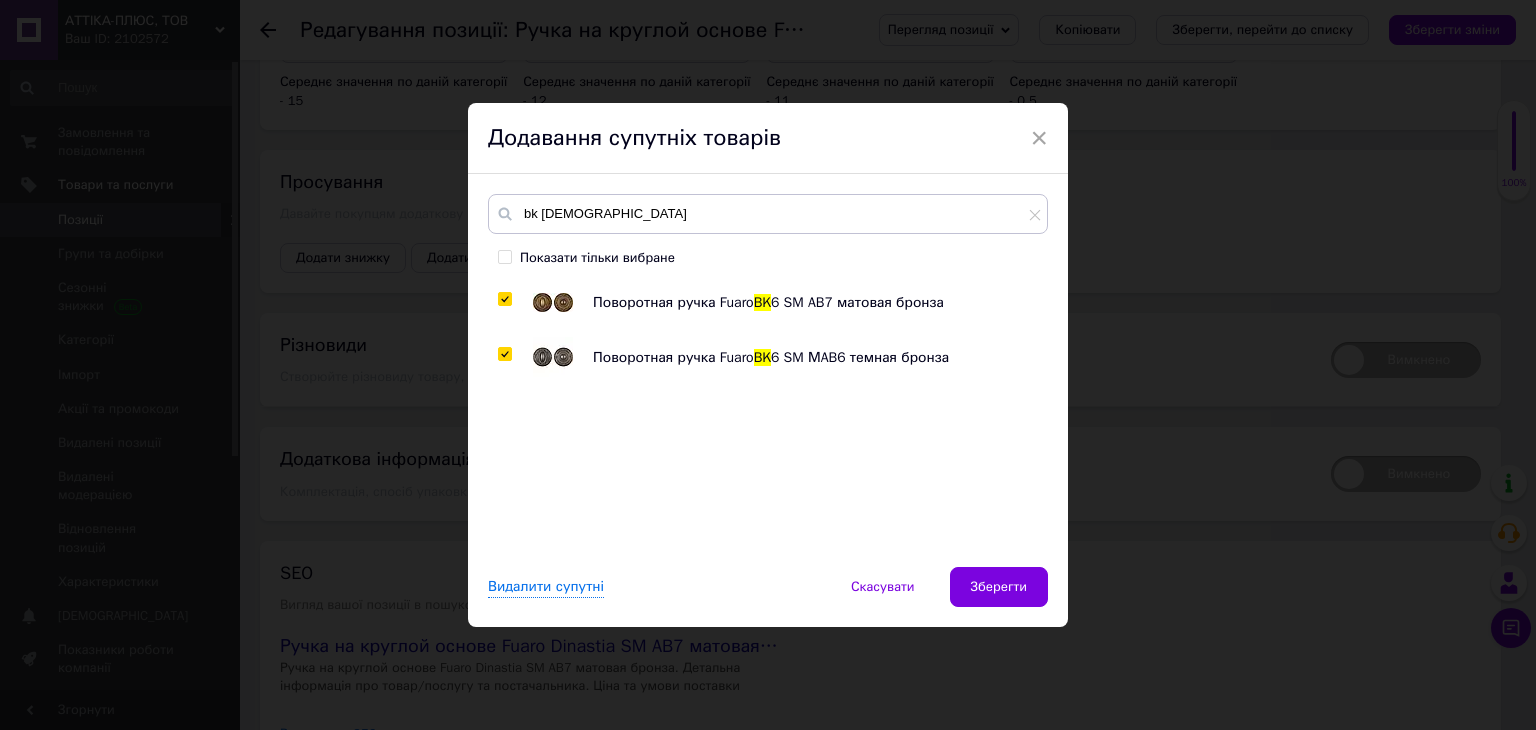 checkbox on "true" 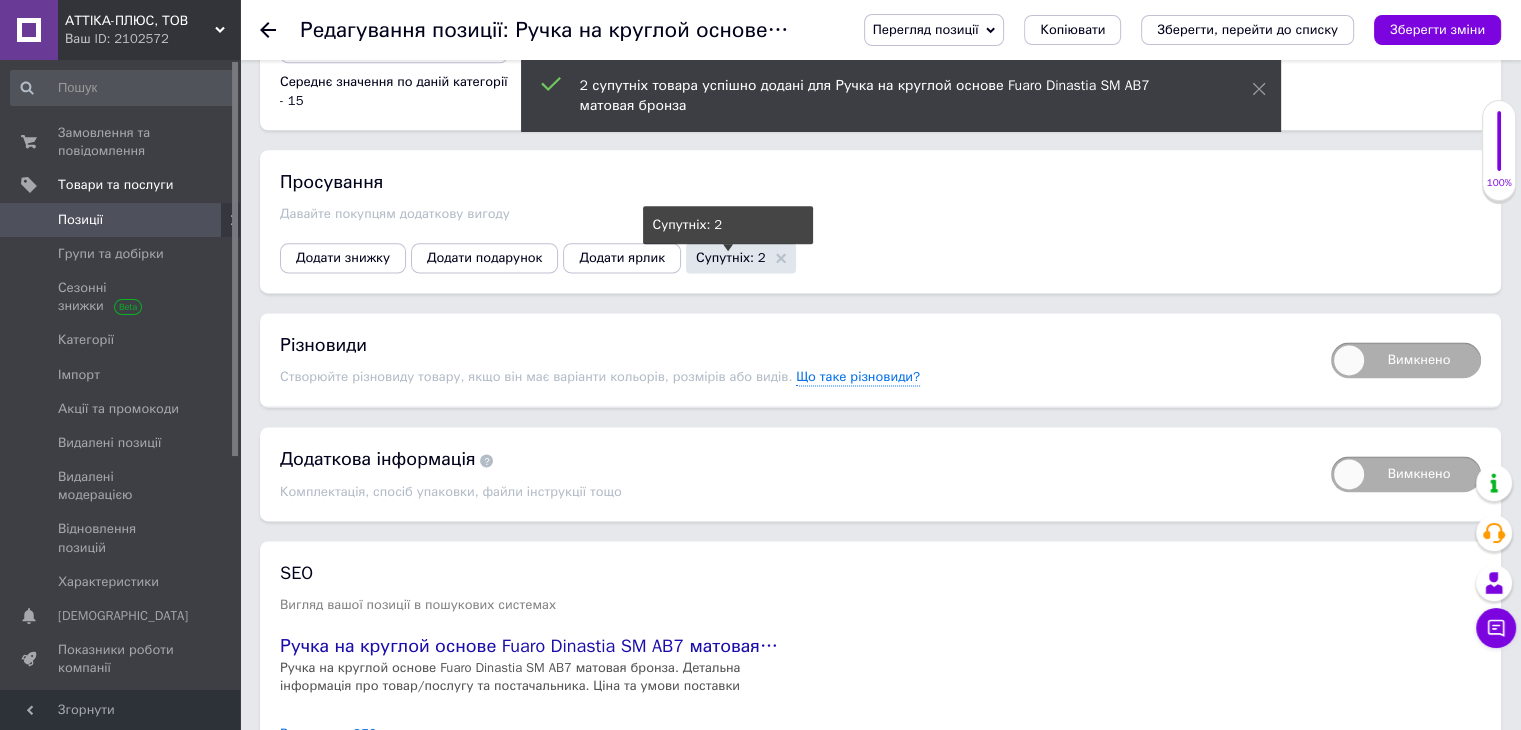 click on "Супутніх: 2" at bounding box center (731, 257) 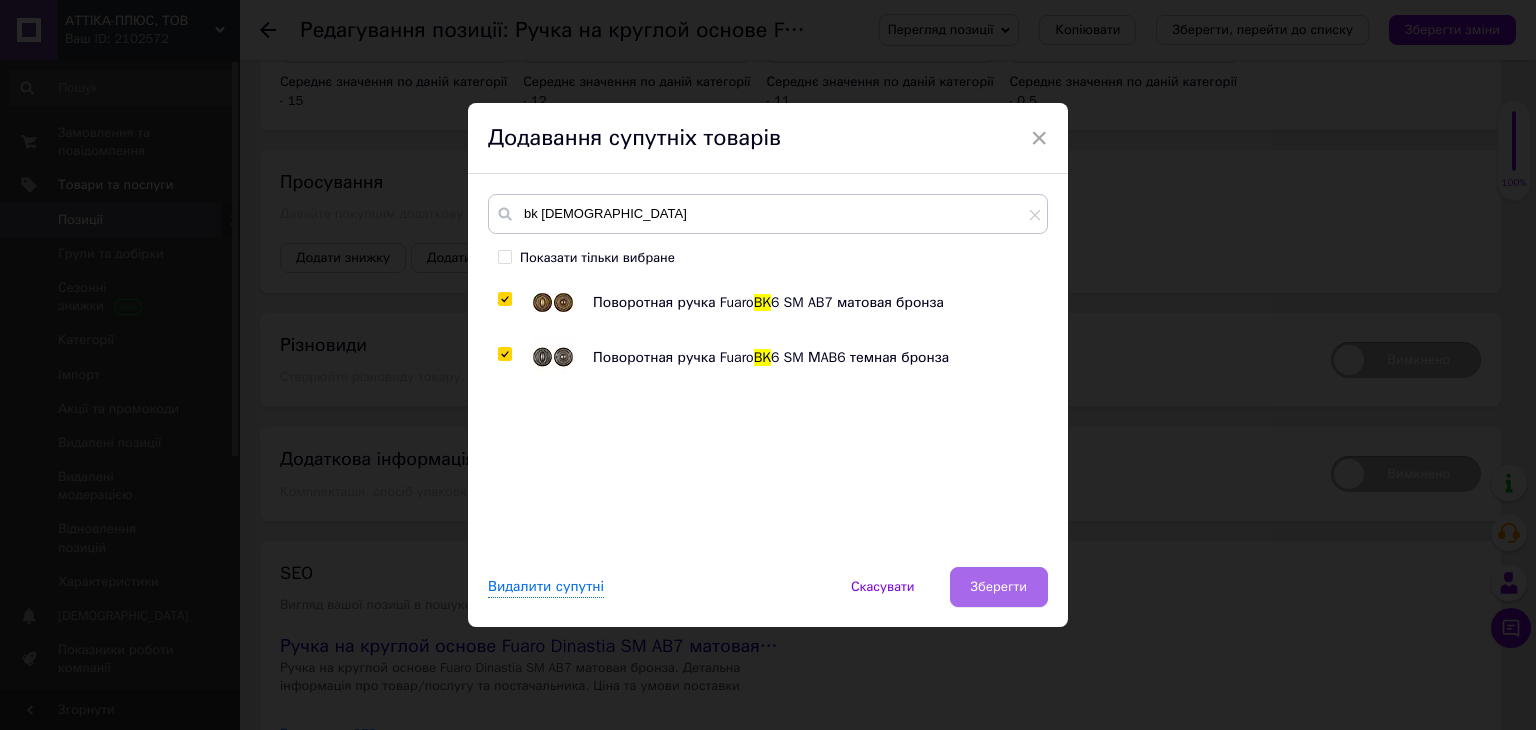 click on "Зберегти" at bounding box center (999, 587) 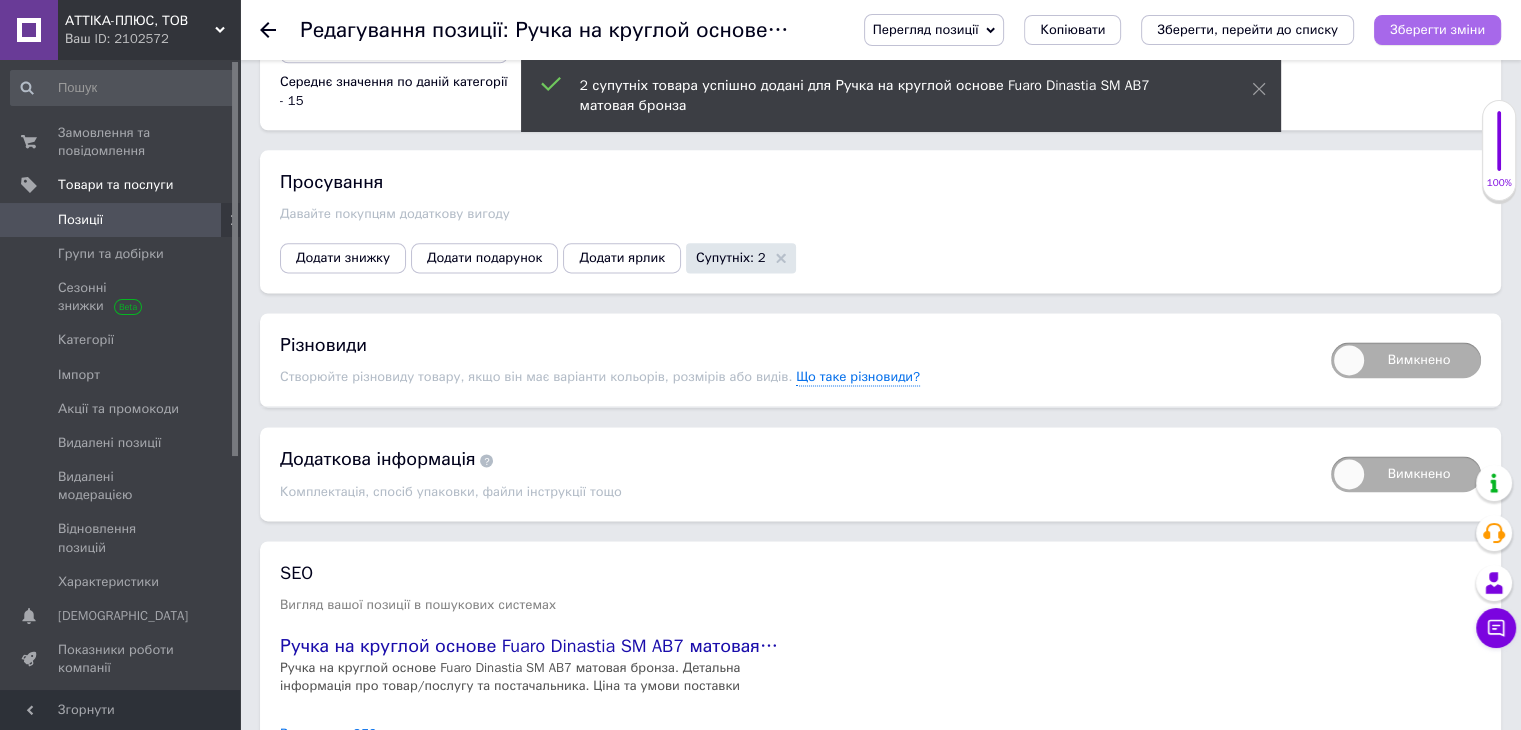 click on "Зберегти зміни" at bounding box center [1437, 29] 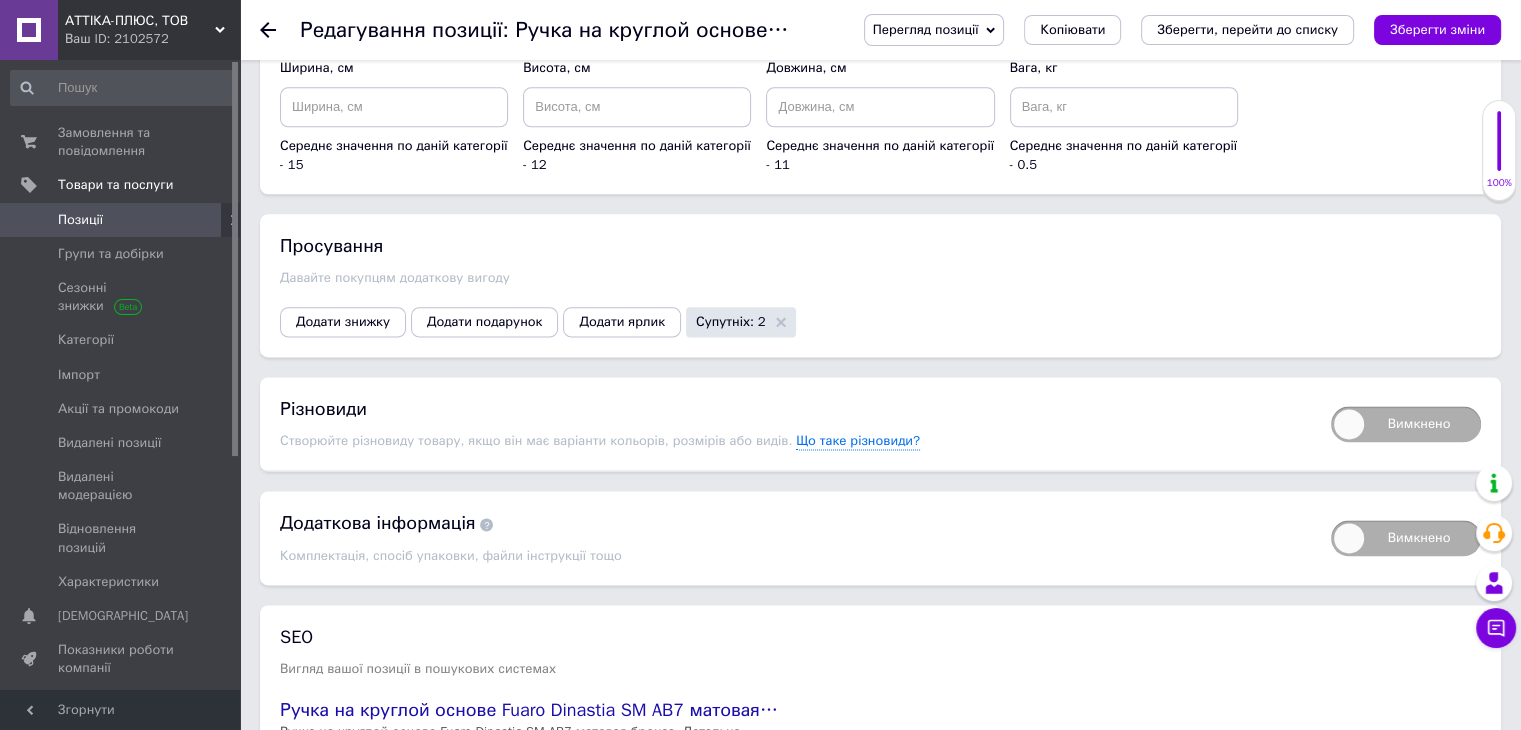 scroll, scrollTop: 2532, scrollLeft: 0, axis: vertical 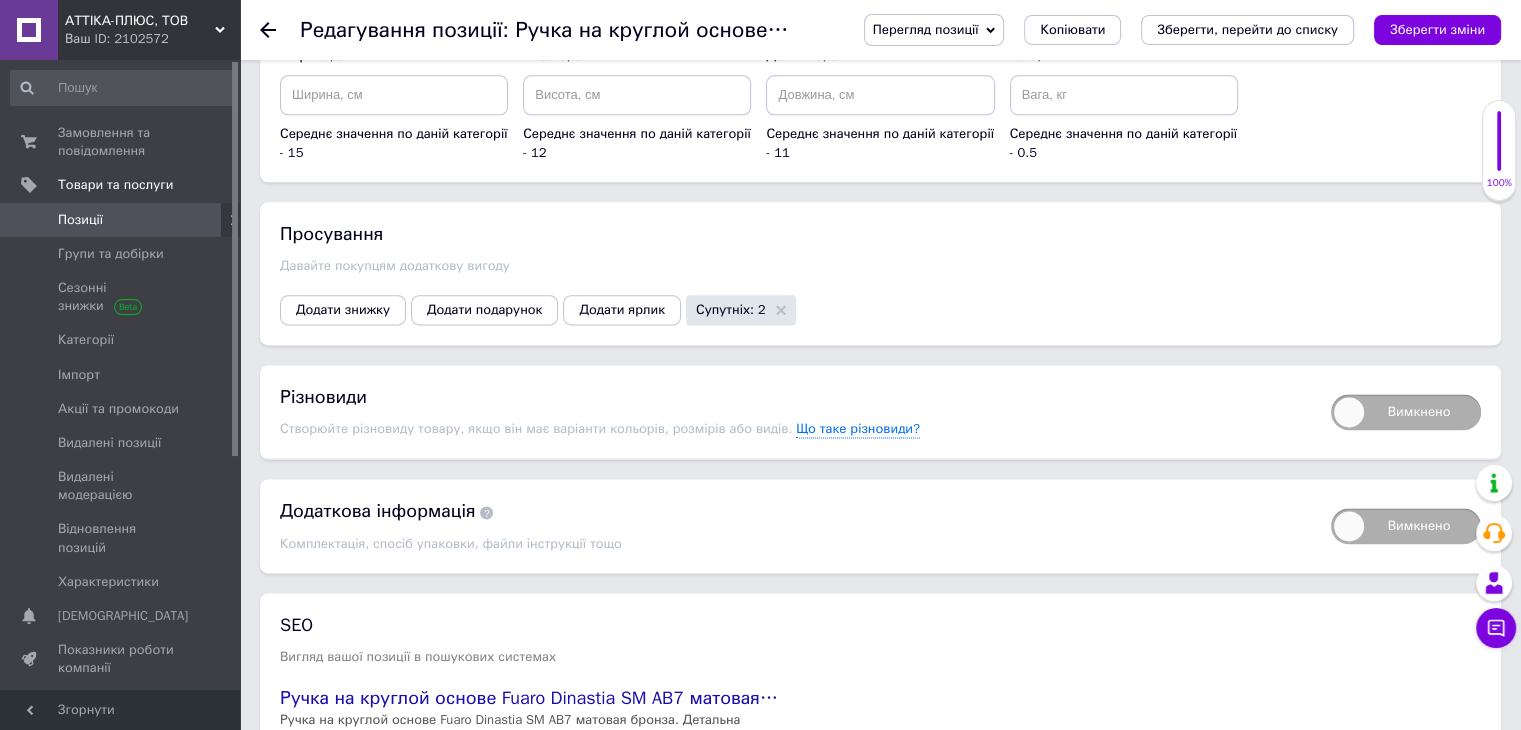 click on "Вимкнено" at bounding box center [1406, 412] 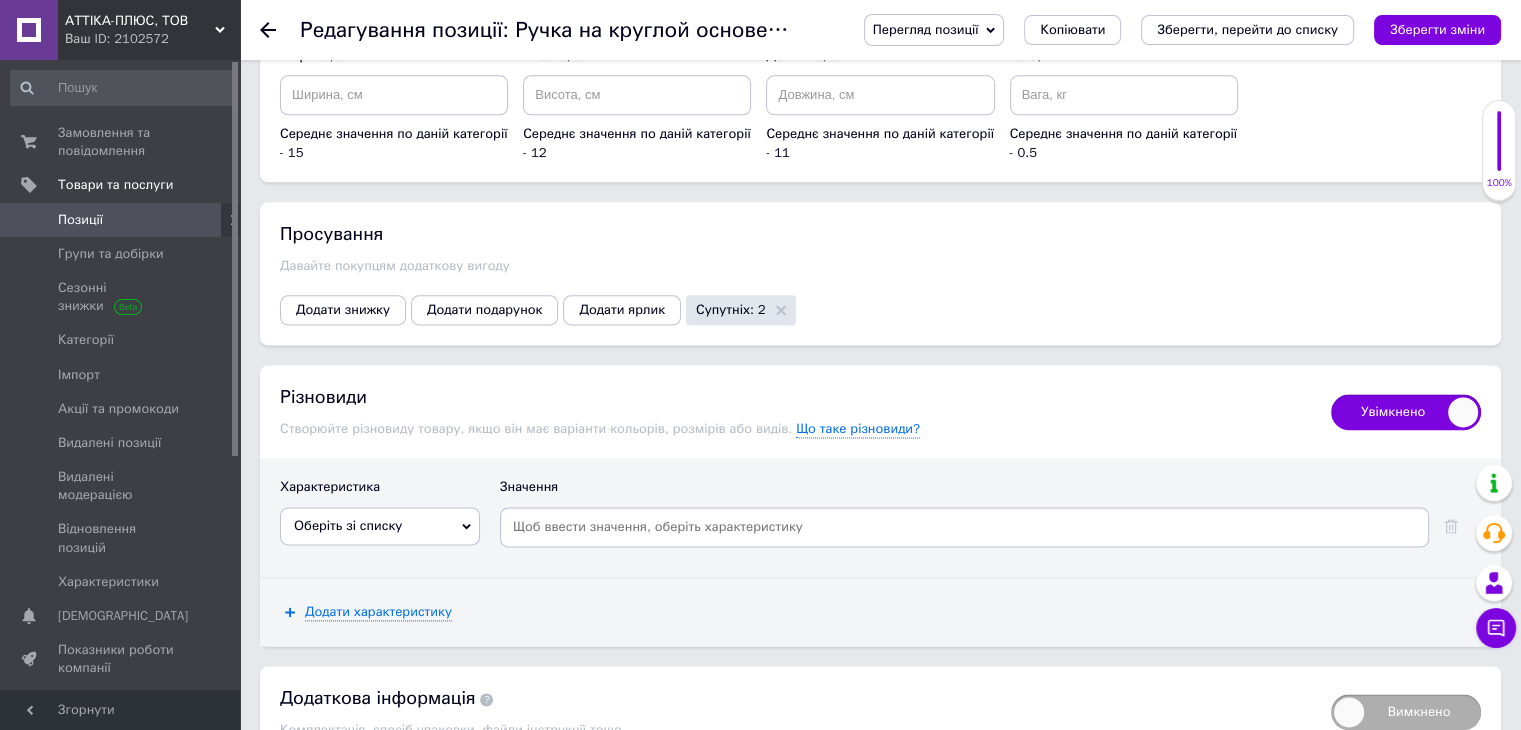 click on "Увімкнено" at bounding box center (1406, 412) 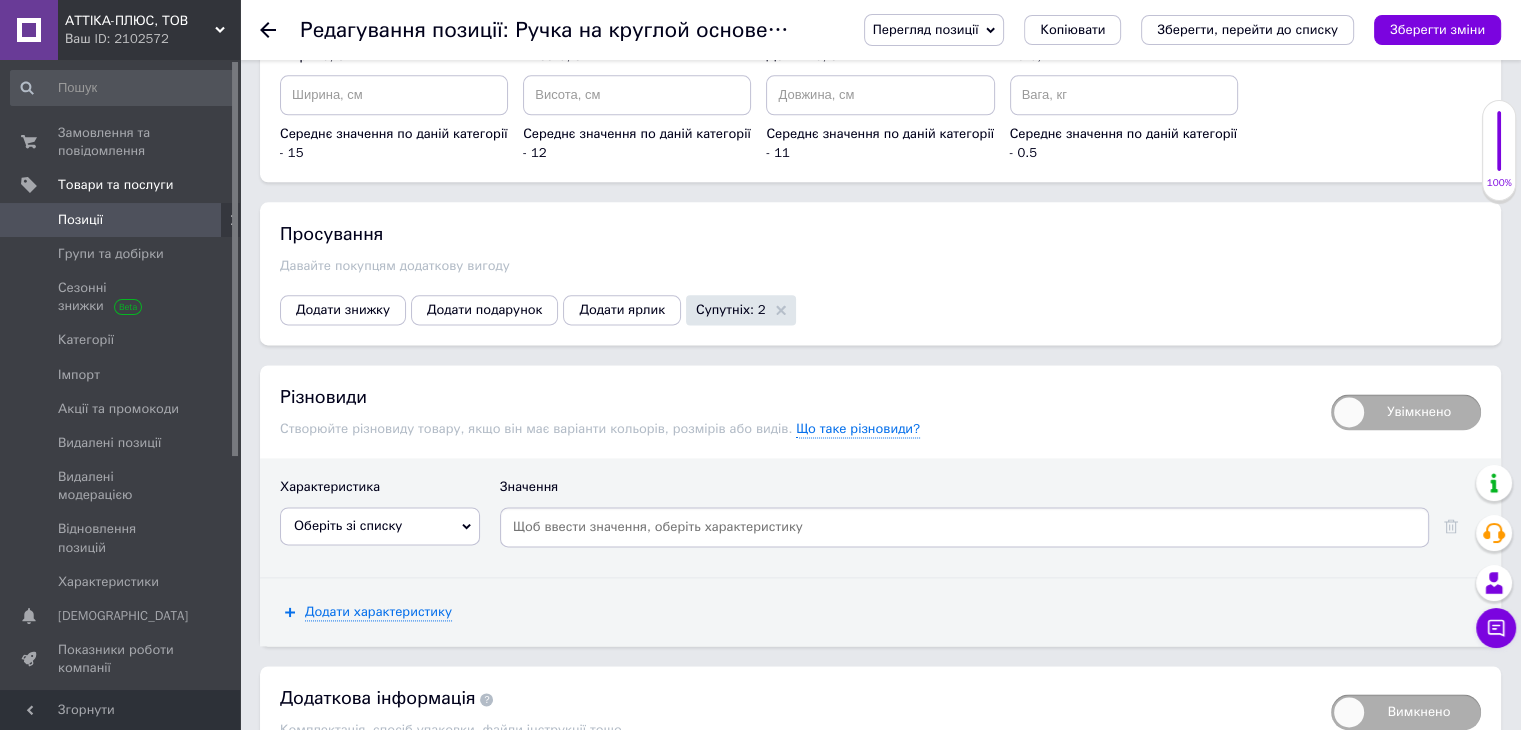 checkbox on "false" 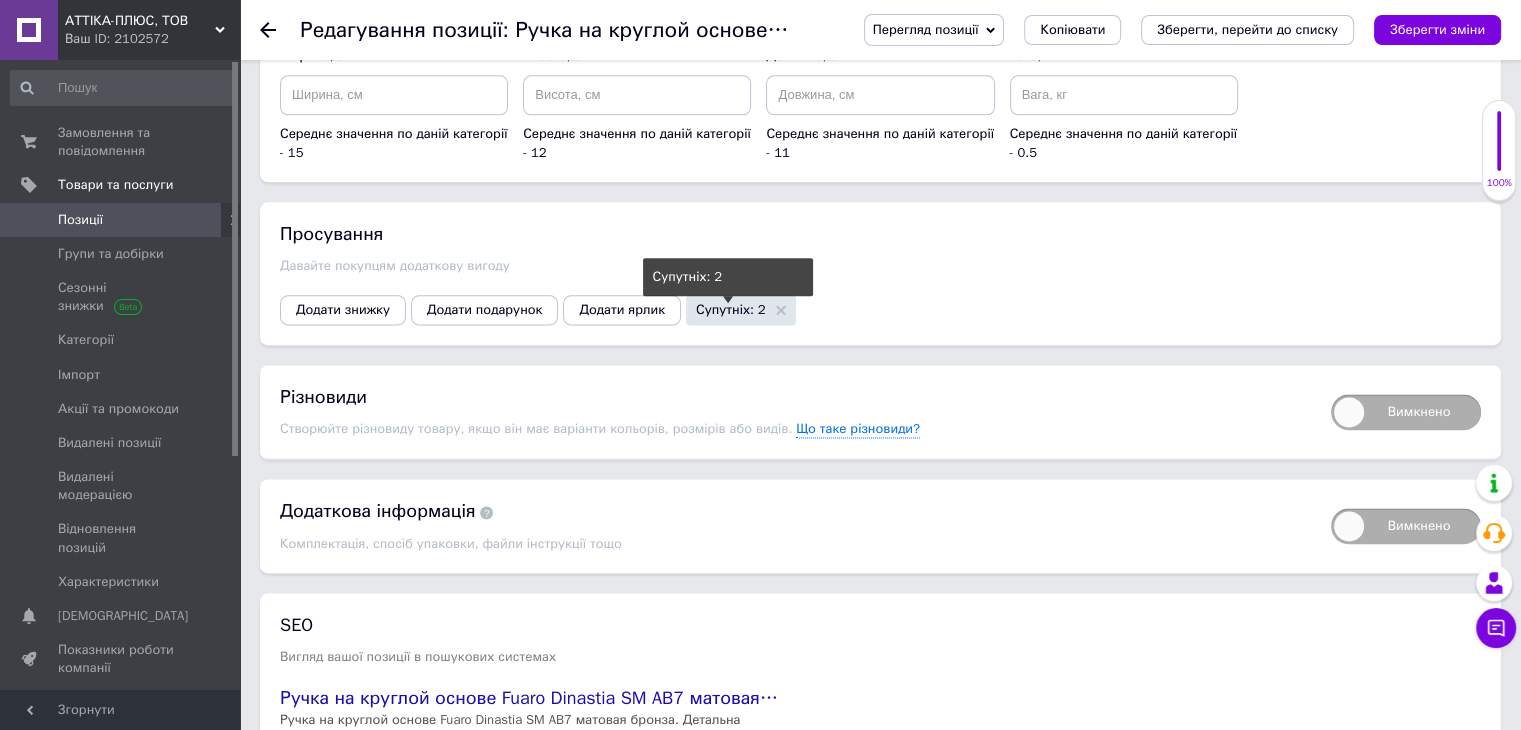 click on "Супутніх: 2" at bounding box center (731, 309) 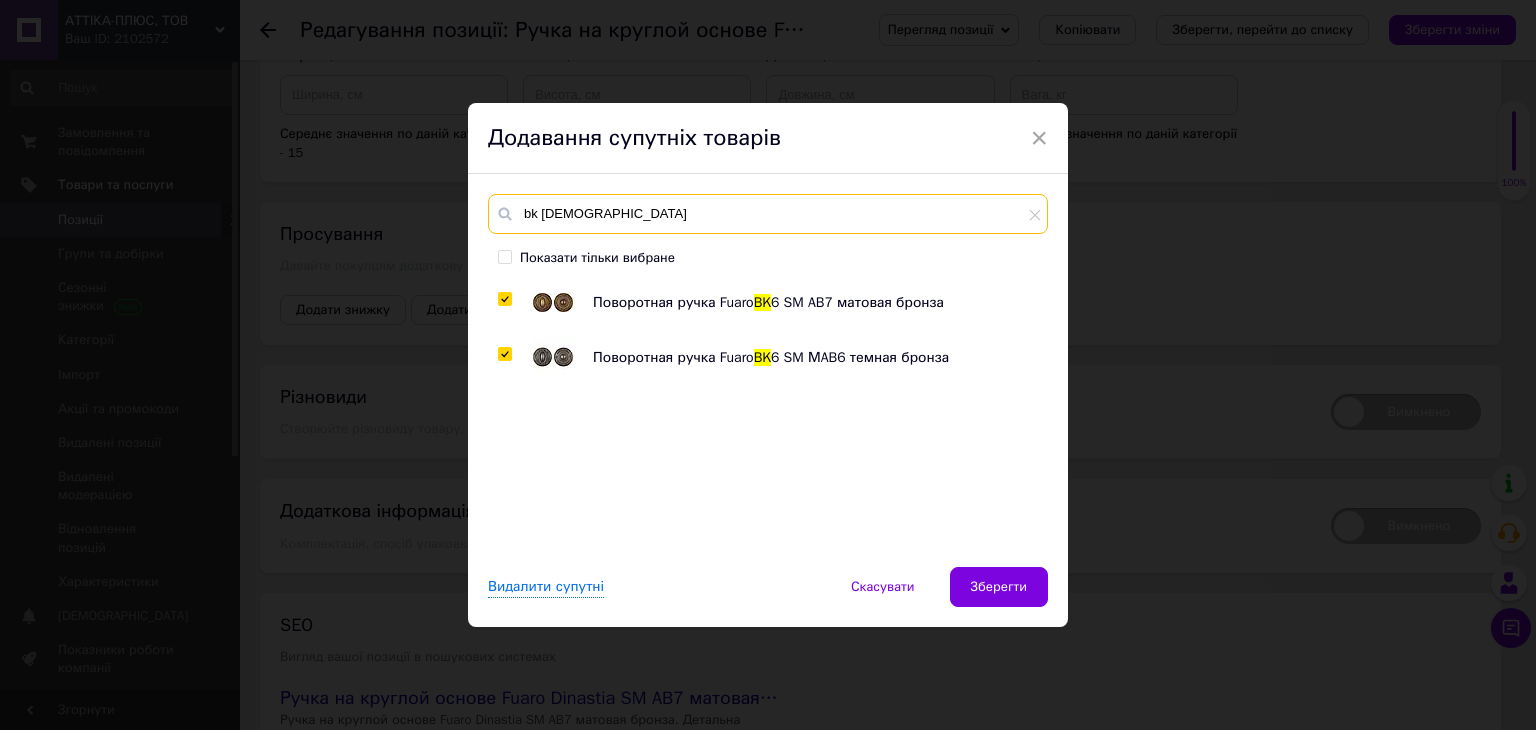 drag, startPoint x: 618, startPoint y: 214, endPoint x: 505, endPoint y: 190, distance: 115.52056 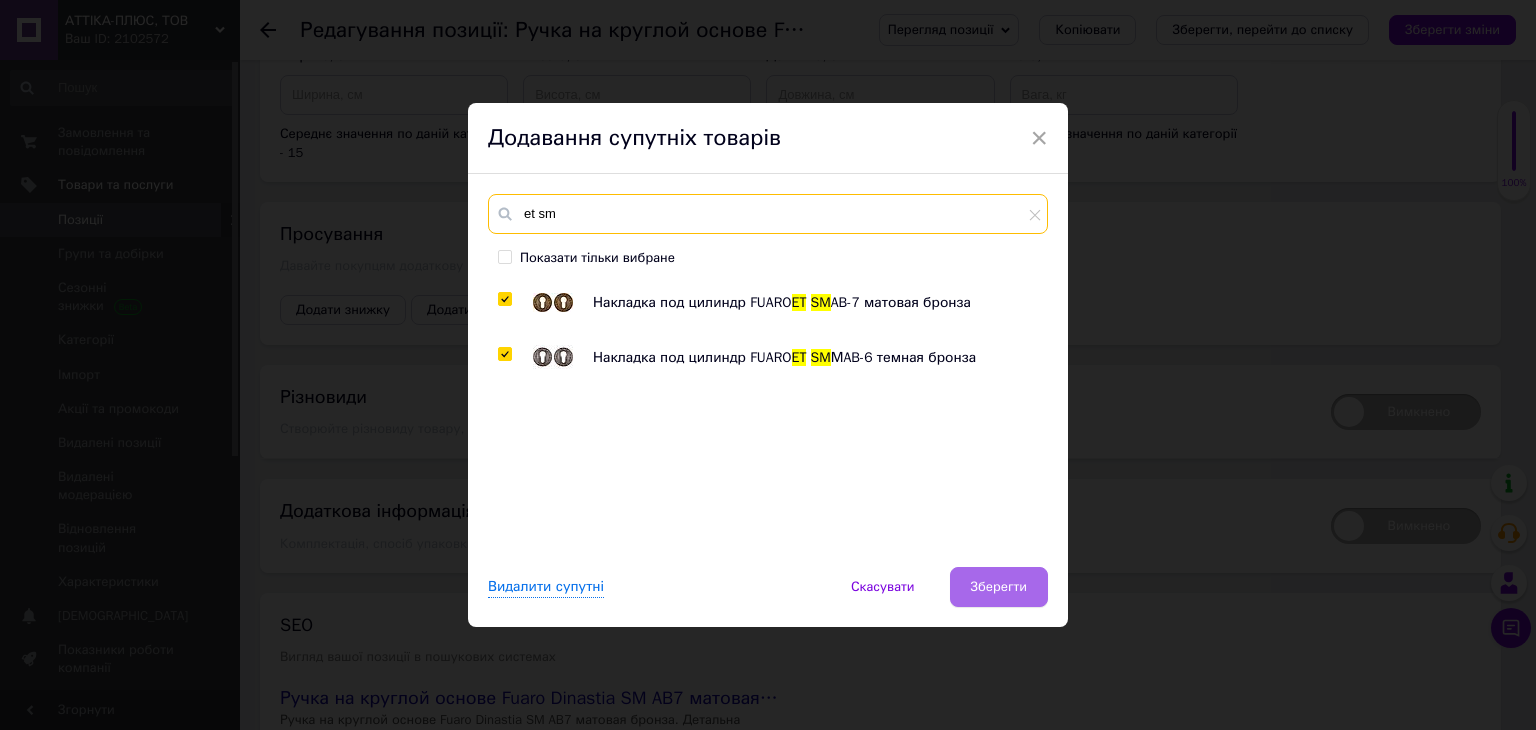 type on "et sm" 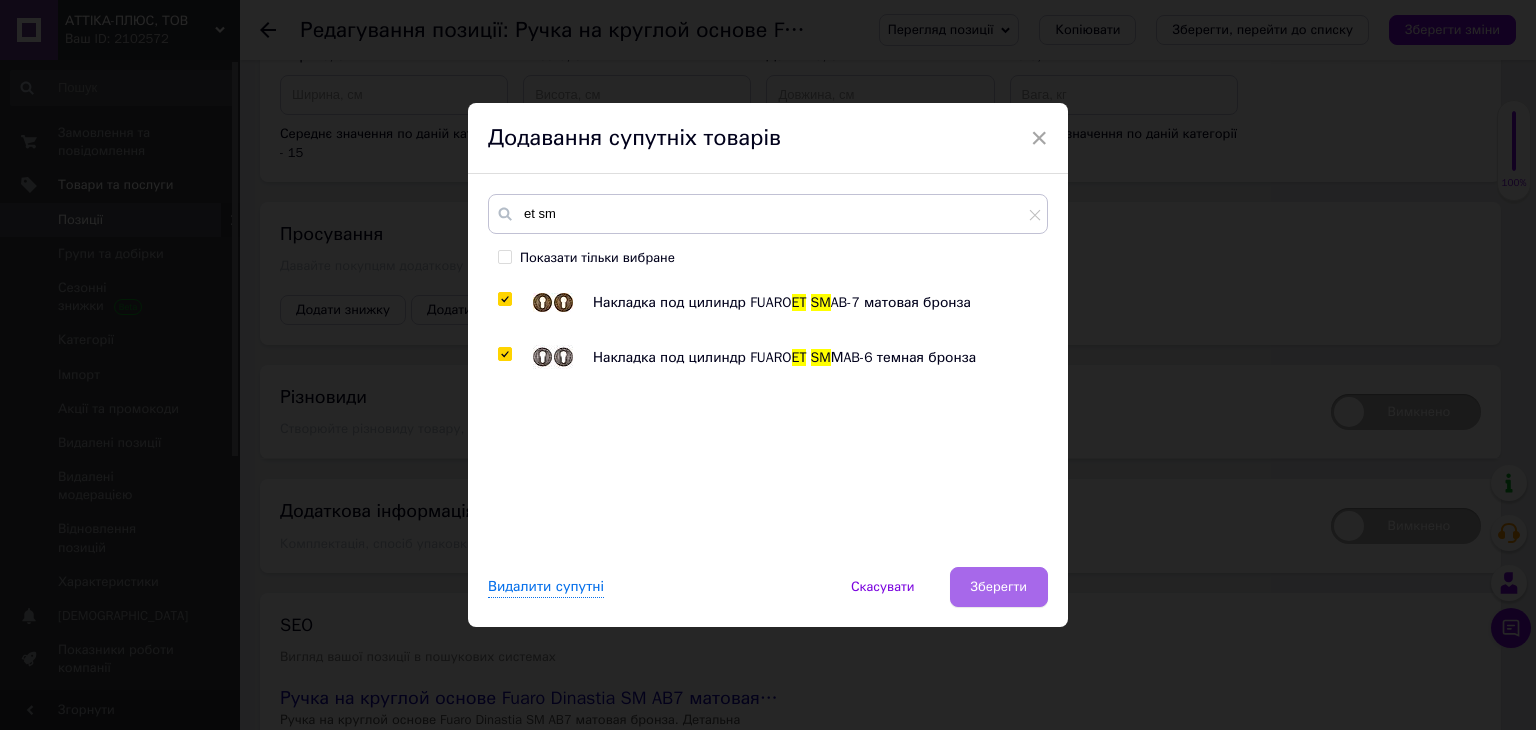 click on "Зберегти" at bounding box center (999, 587) 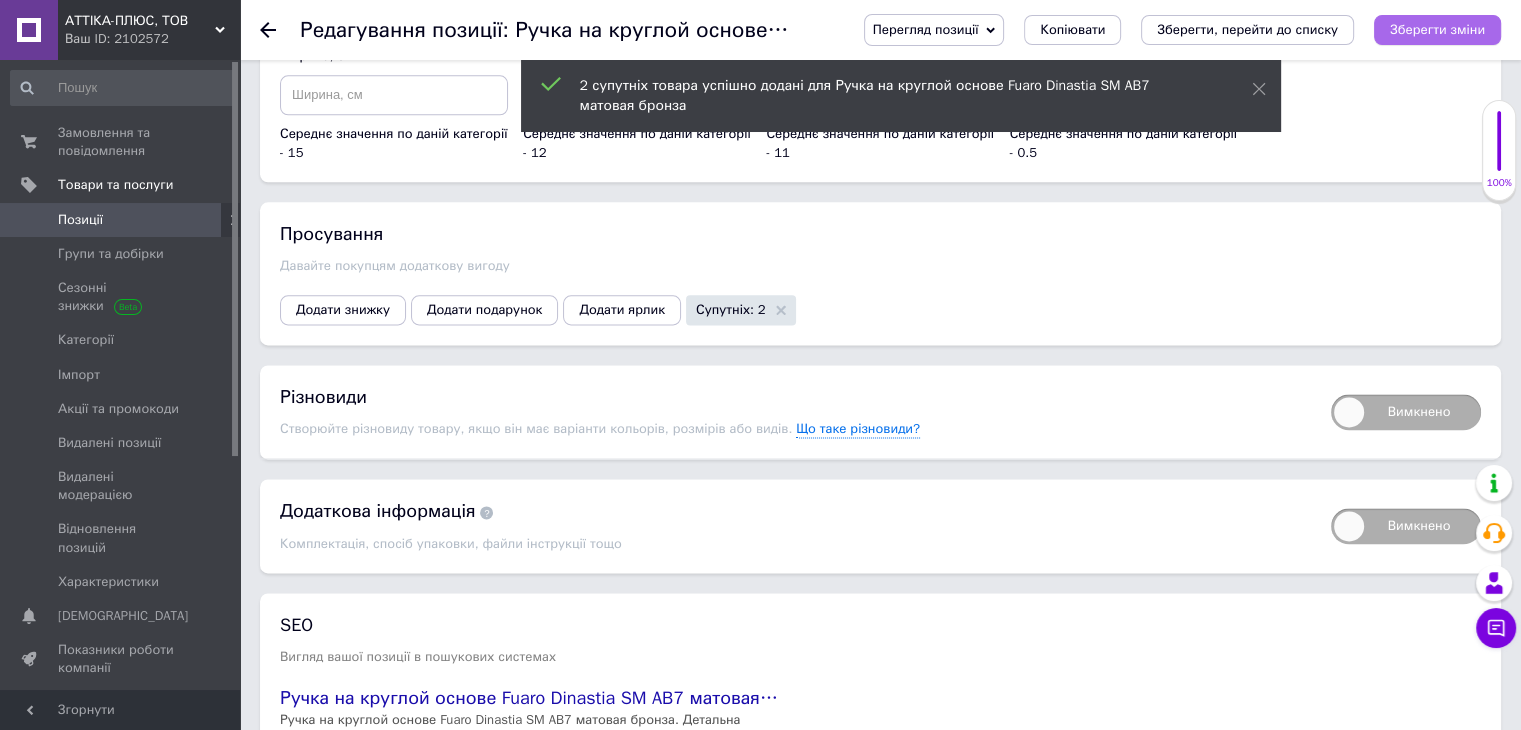 click on "Зберегти зміни" at bounding box center (1437, 29) 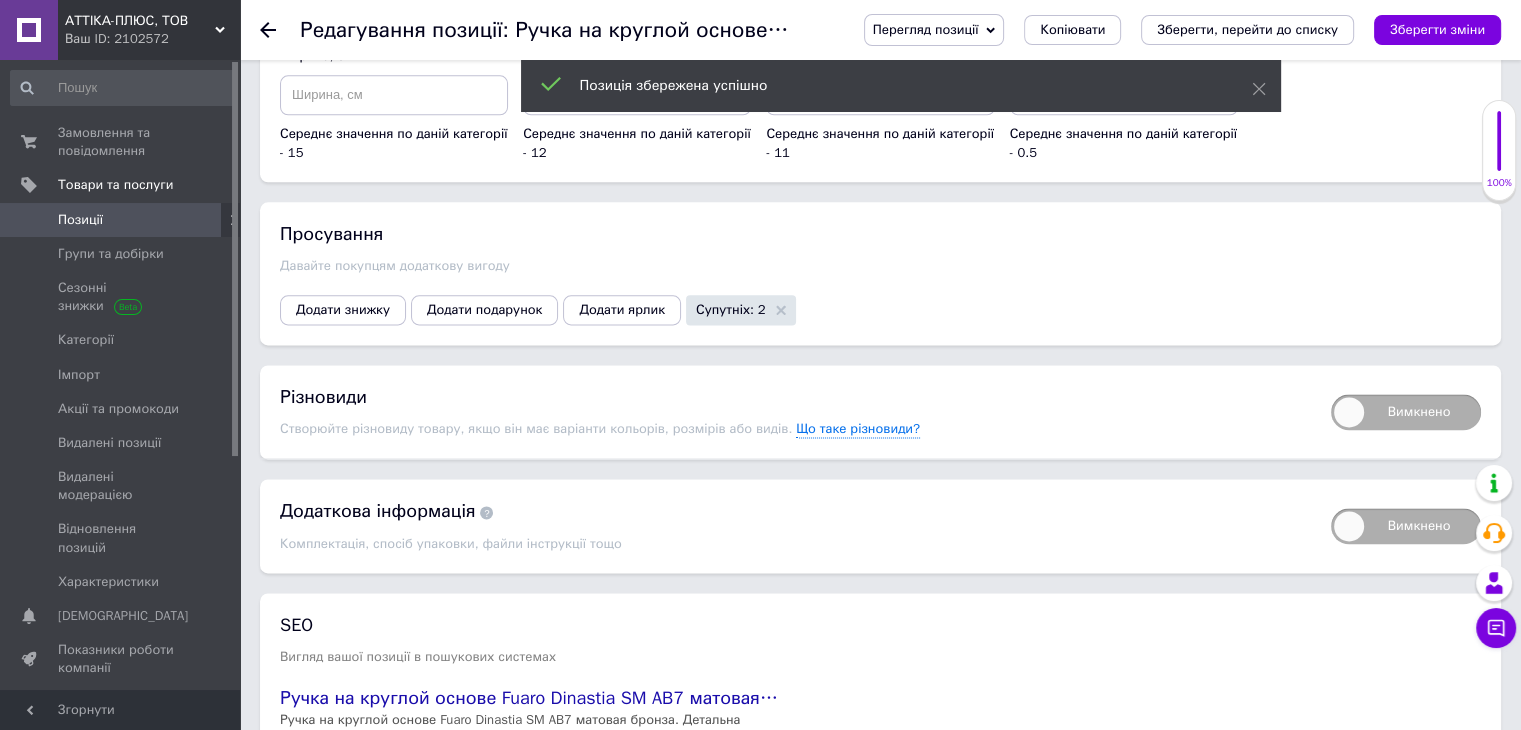 drag, startPoint x: 1260, startPoint y: 87, endPoint x: 1208, endPoint y: 71, distance: 54.405884 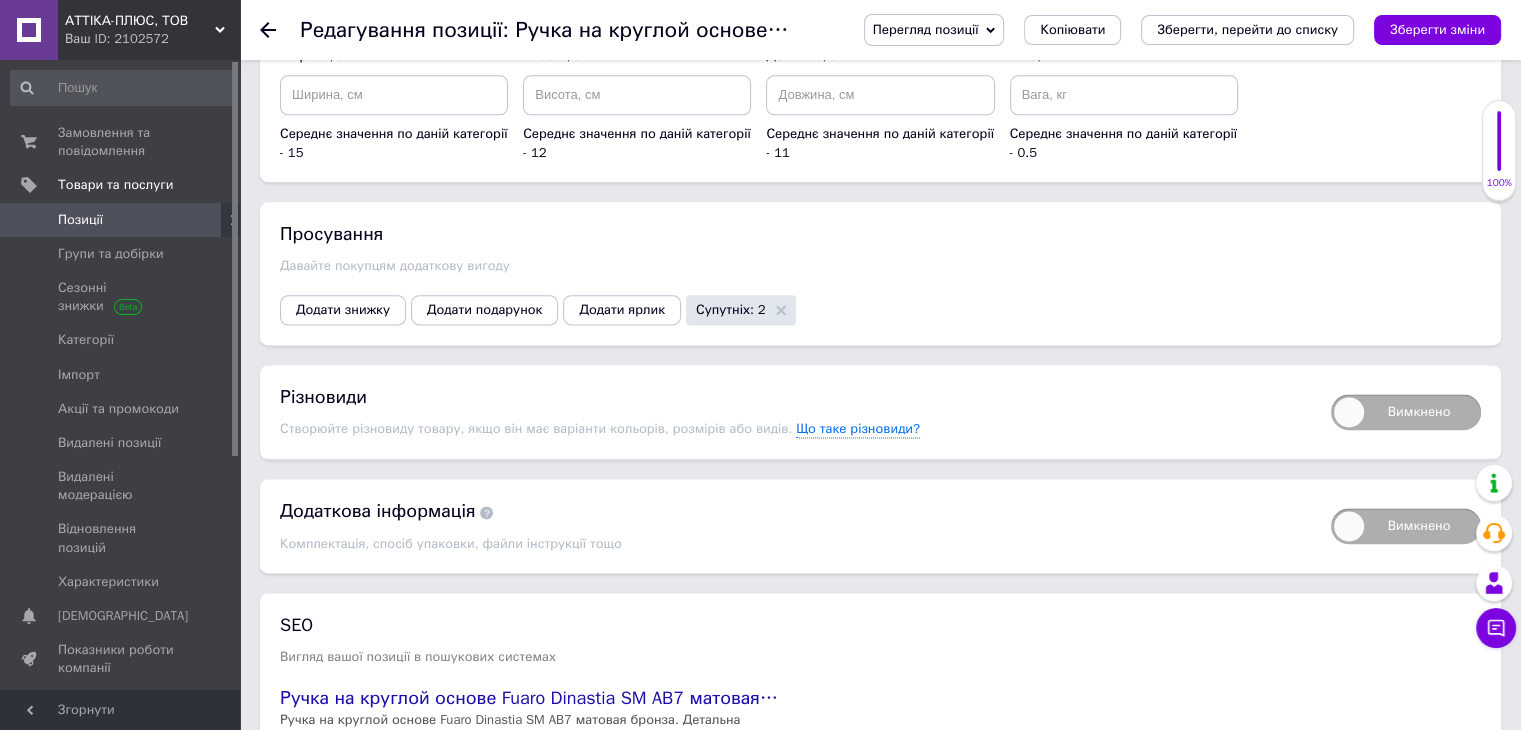 click on "Перегляд позиції" at bounding box center [926, 29] 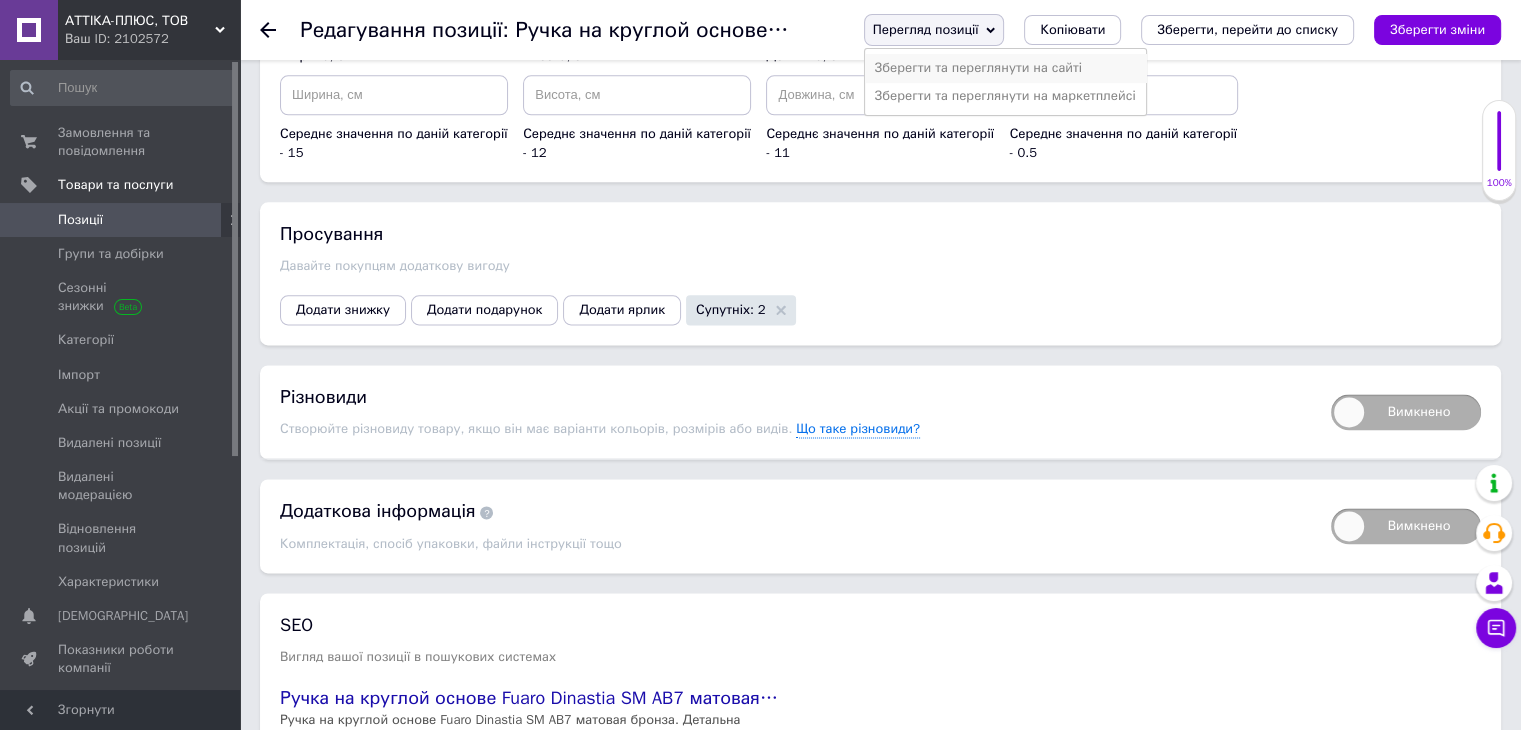 click on "Зберегти та переглянути на сайті" at bounding box center (1005, 68) 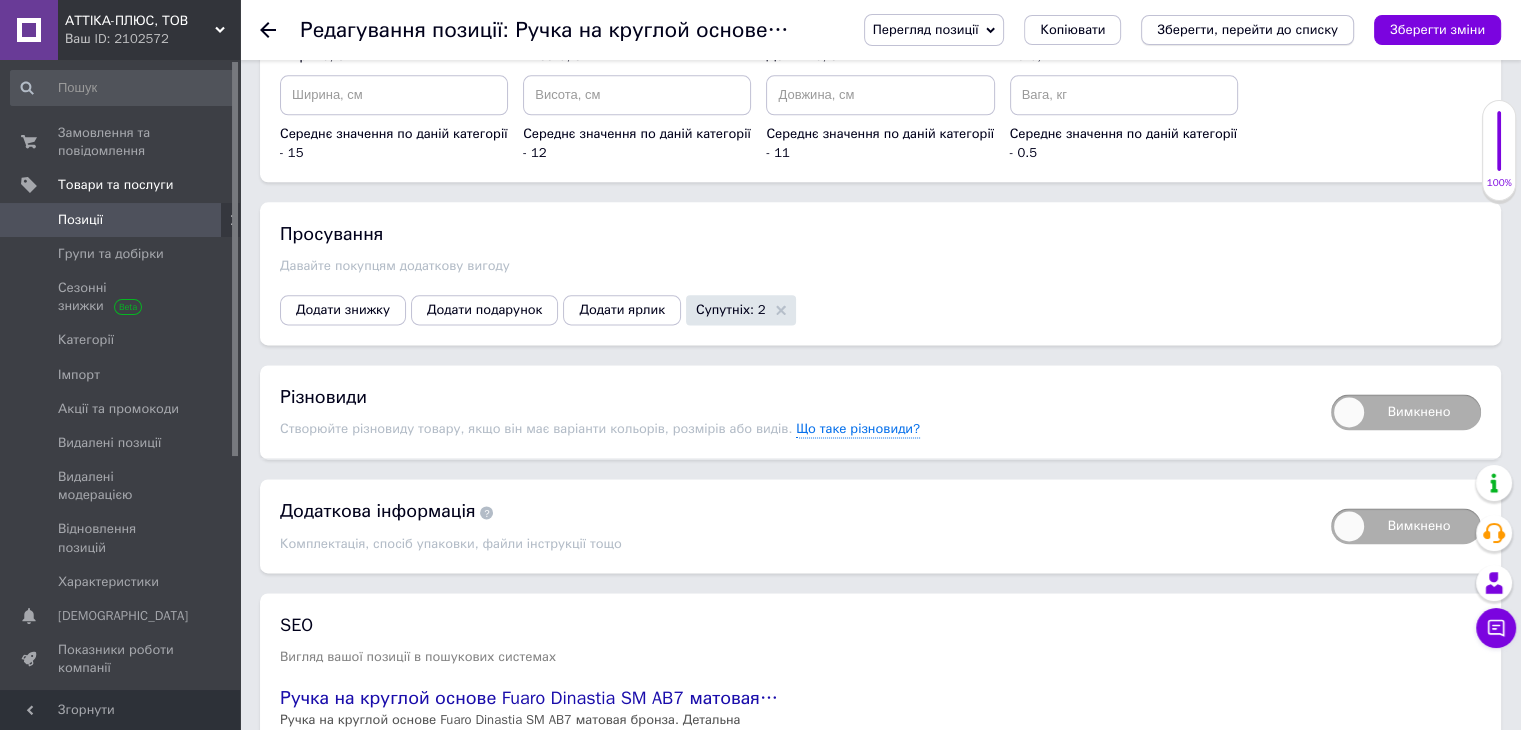 click on "Зберегти, перейти до списку" at bounding box center [1247, 29] 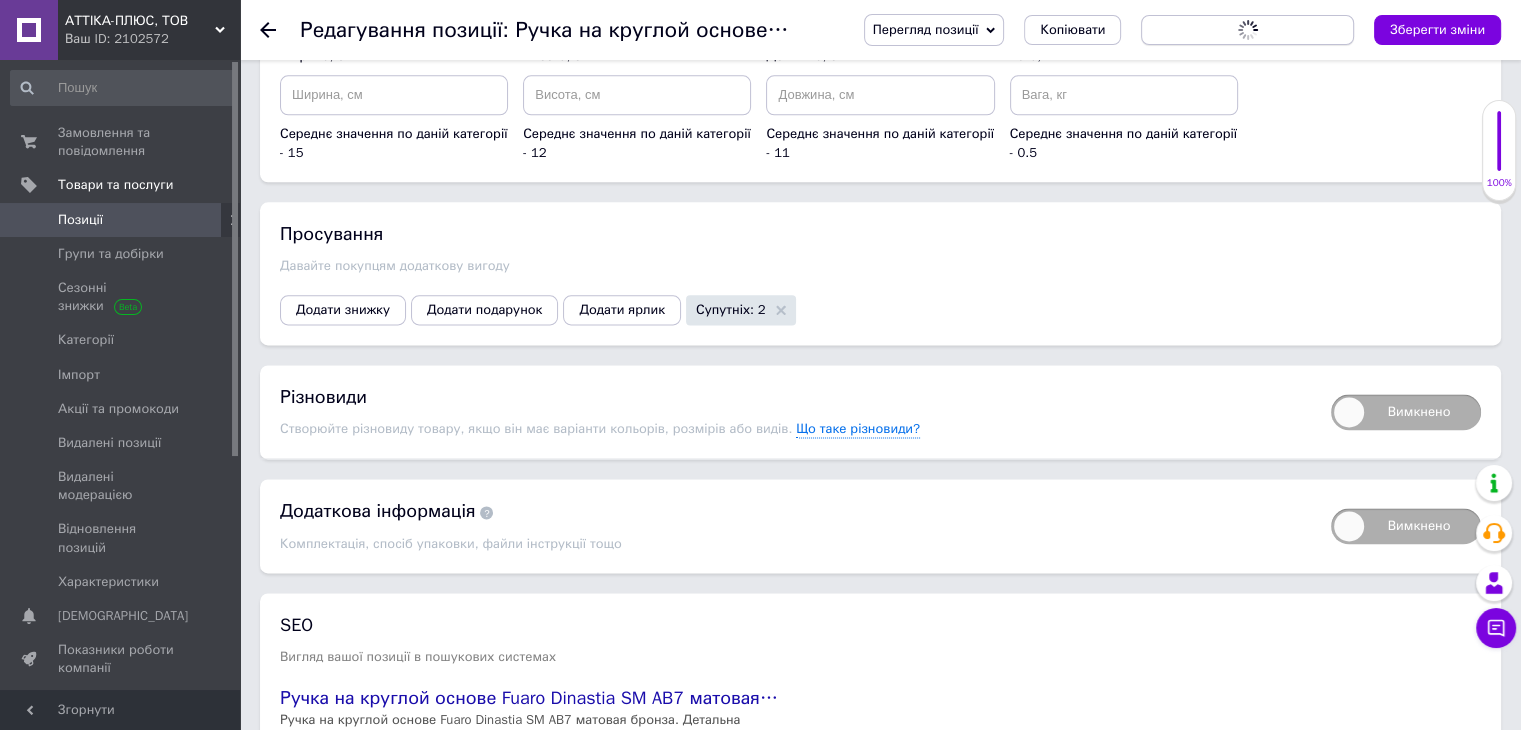 scroll, scrollTop: 0, scrollLeft: 0, axis: both 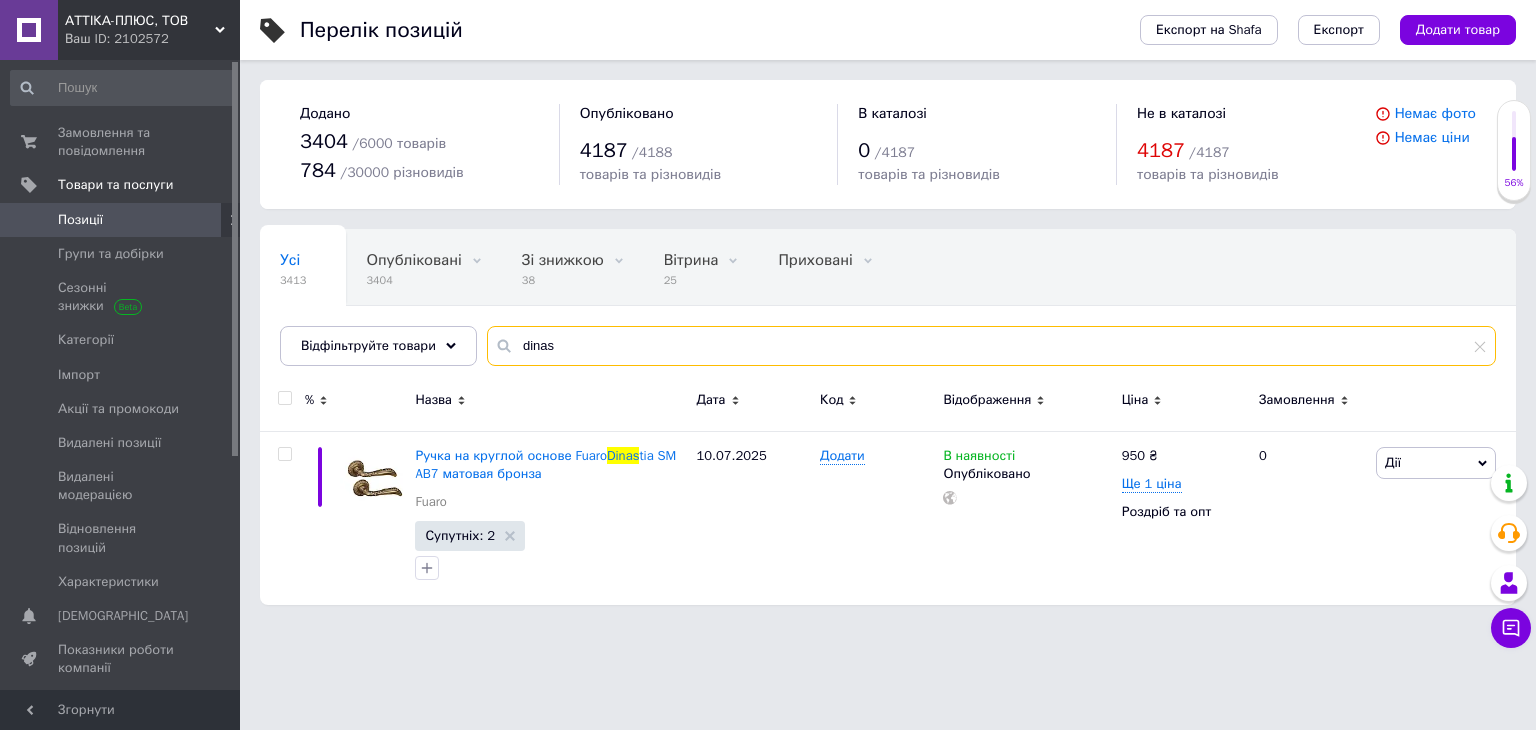drag, startPoint x: 555, startPoint y: 343, endPoint x: 501, endPoint y: 343, distance: 54 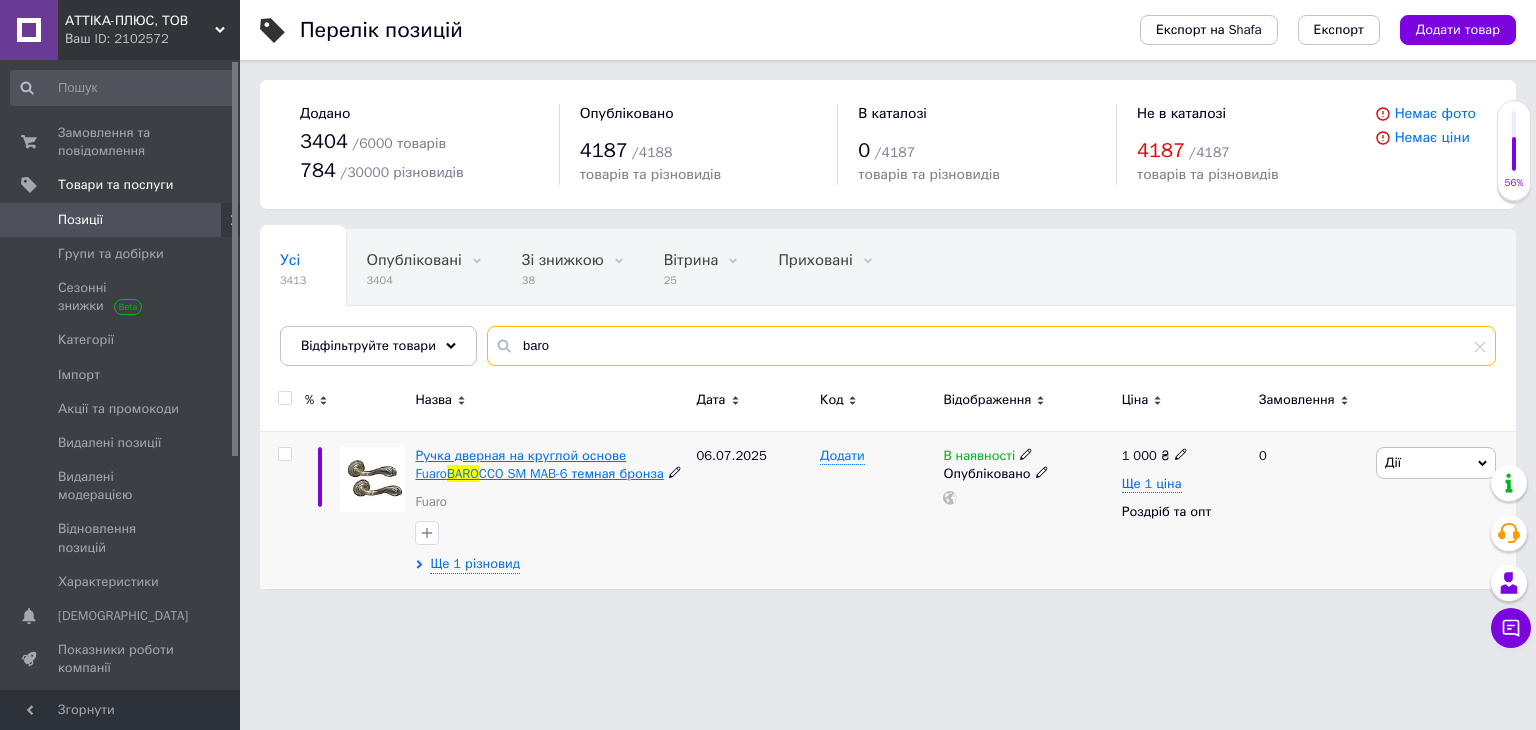 type on "baro" 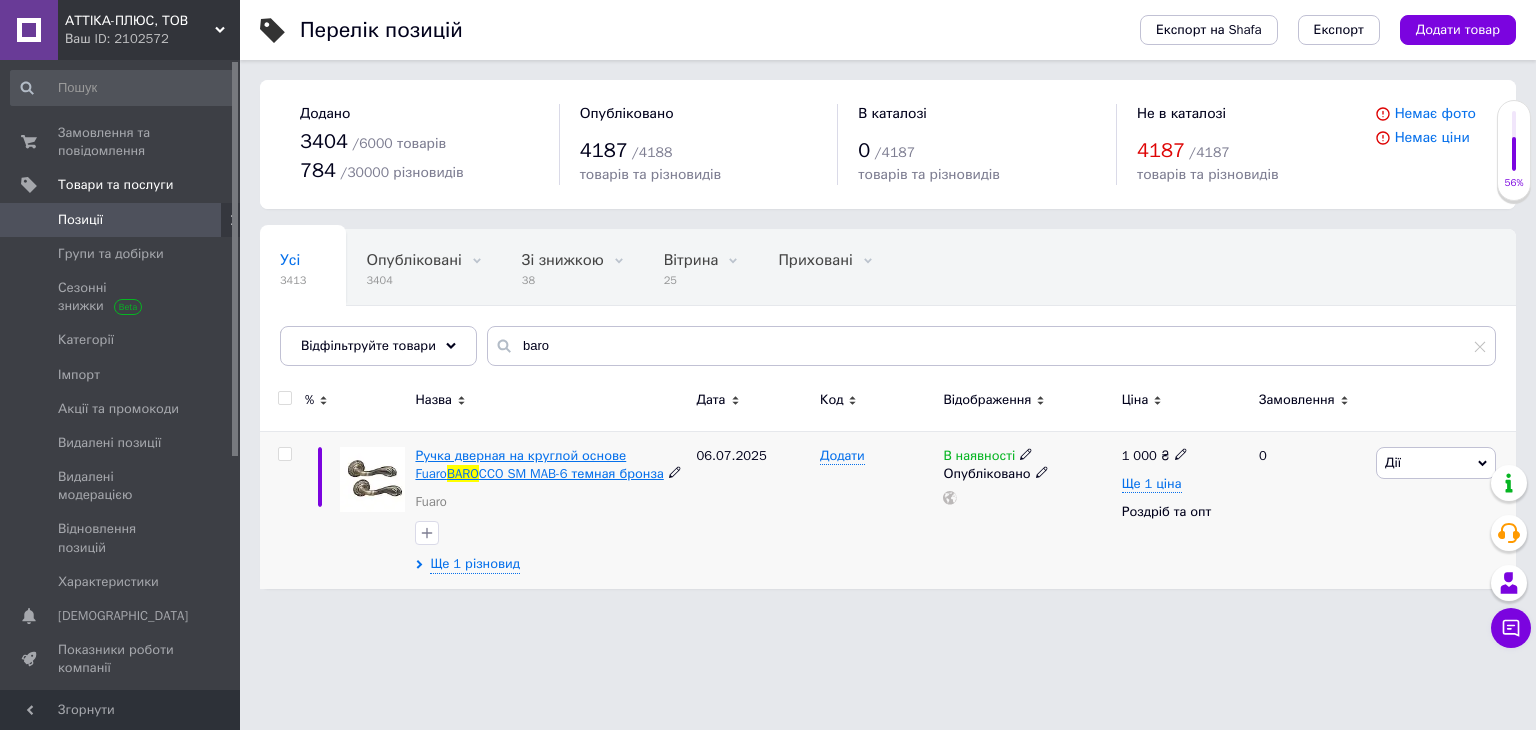 click on "CCO SM MAB-6 темная бронза" at bounding box center (571, 473) 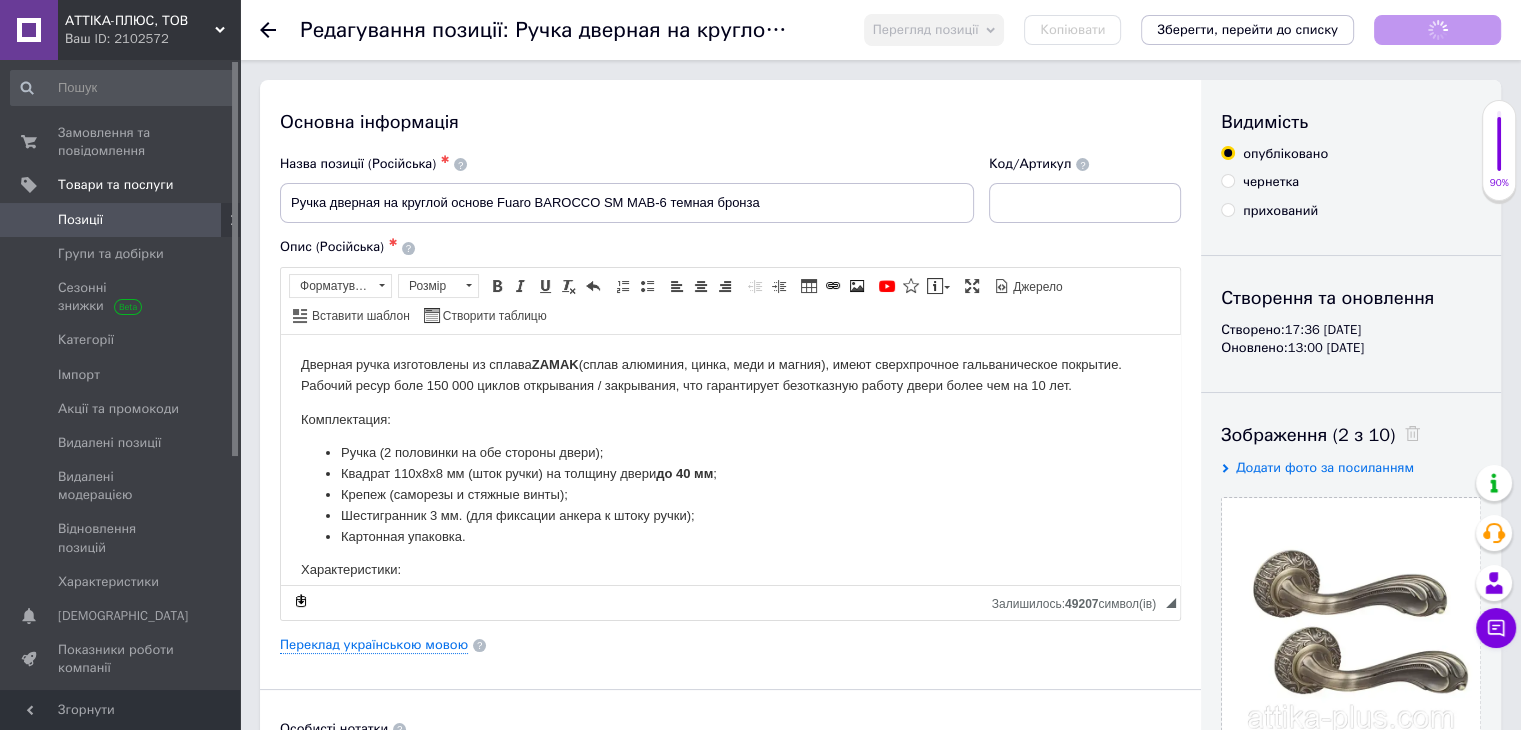 scroll, scrollTop: 0, scrollLeft: 0, axis: both 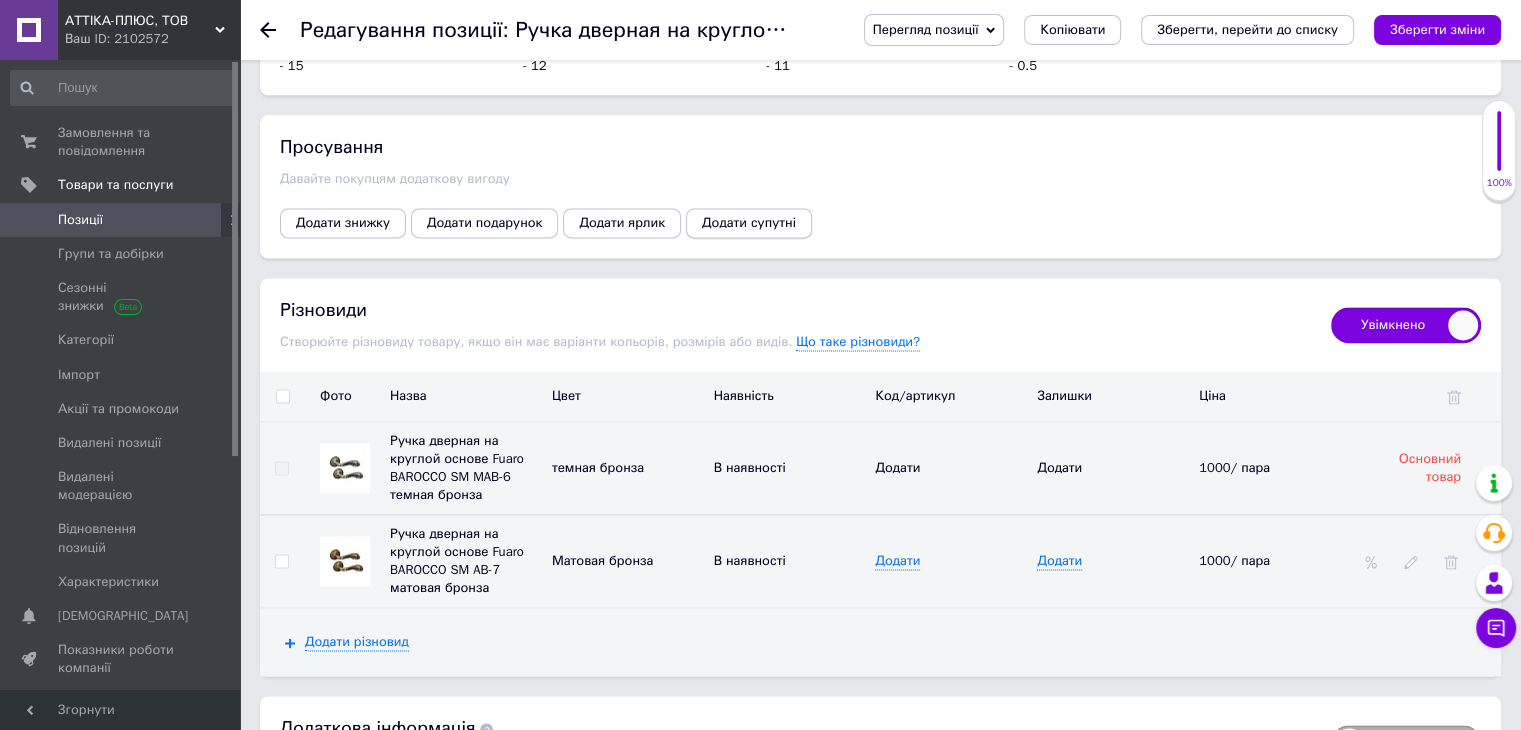 click on "Додати супутні" at bounding box center [749, 223] 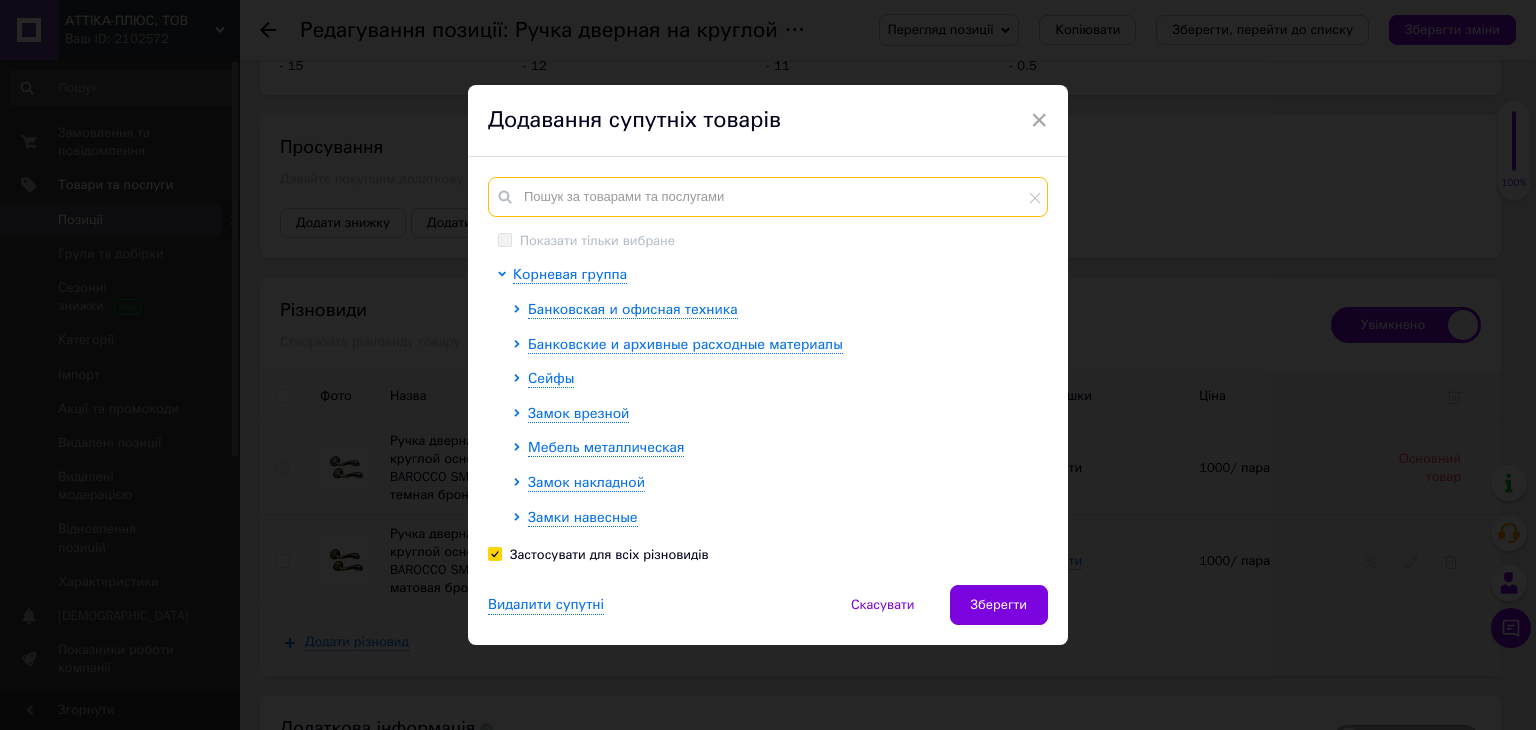 click at bounding box center [768, 197] 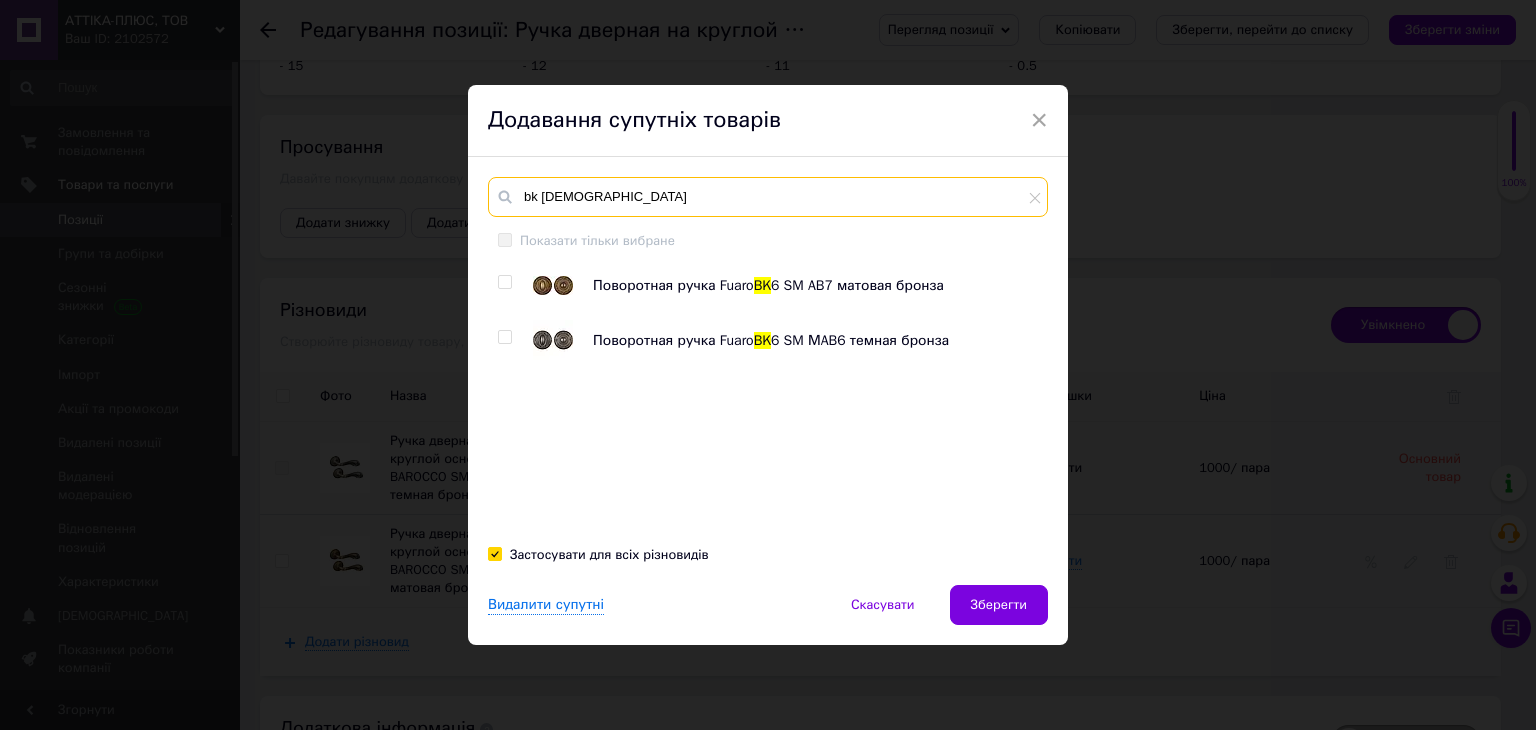 type on "bk [DEMOGRAPHIC_DATA]" 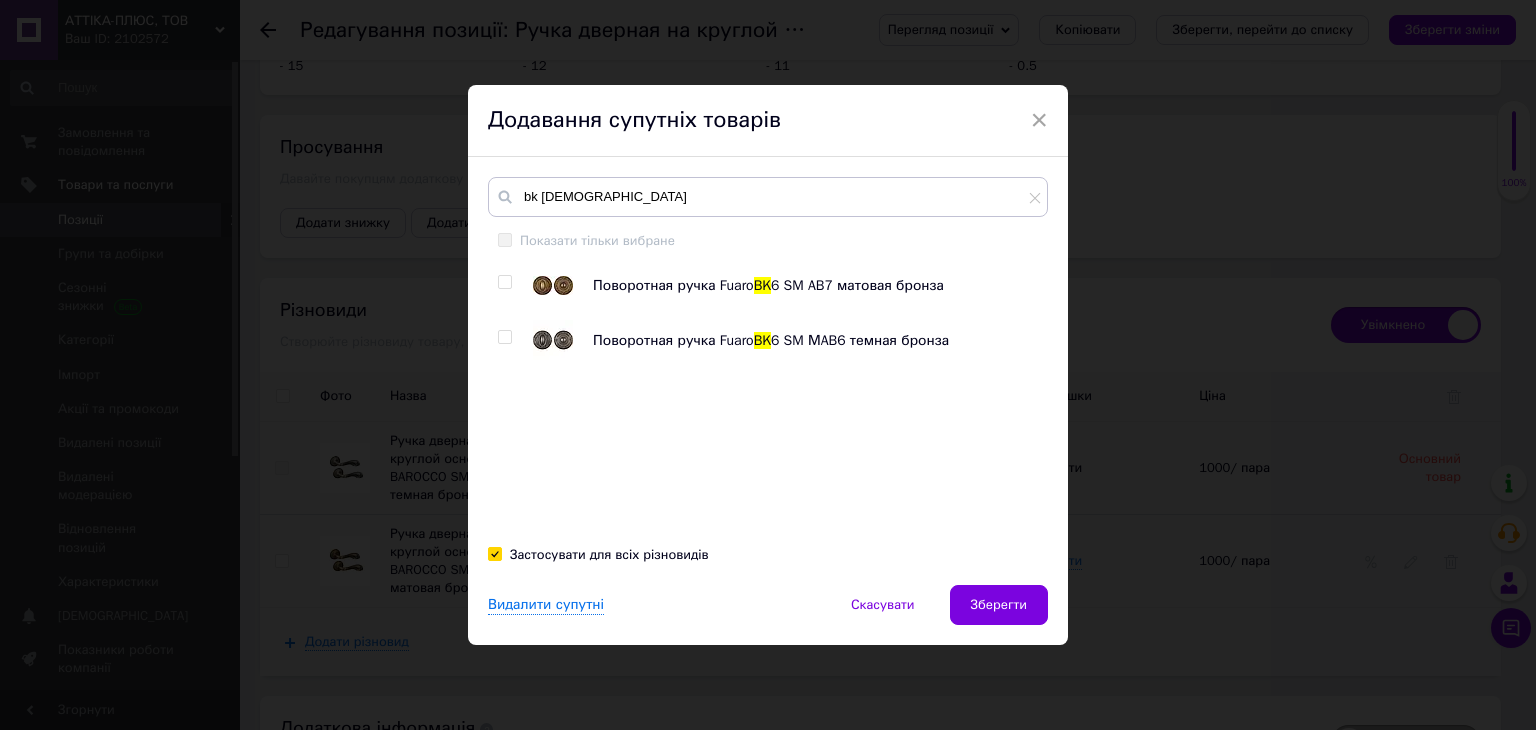 click at bounding box center (504, 282) 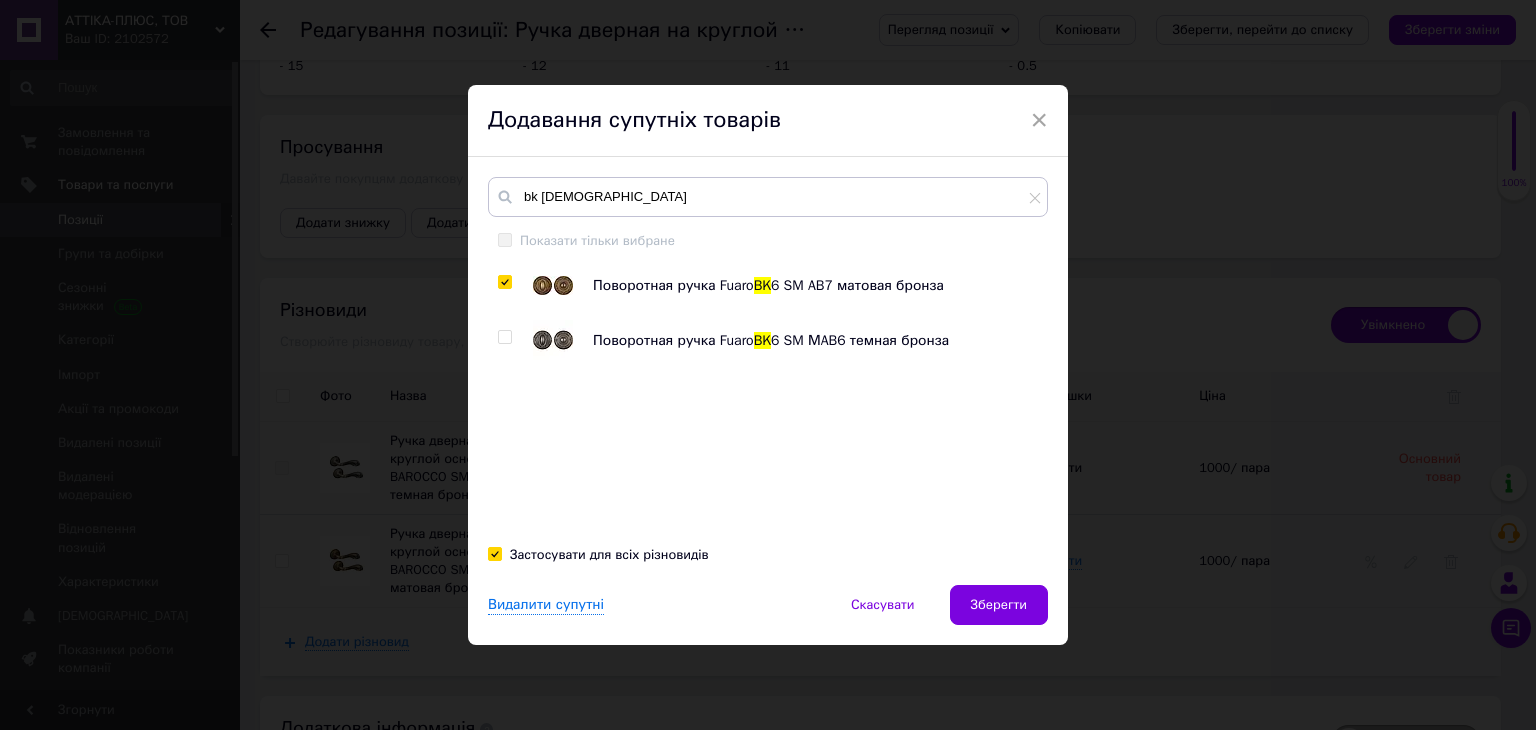 checkbox on "true" 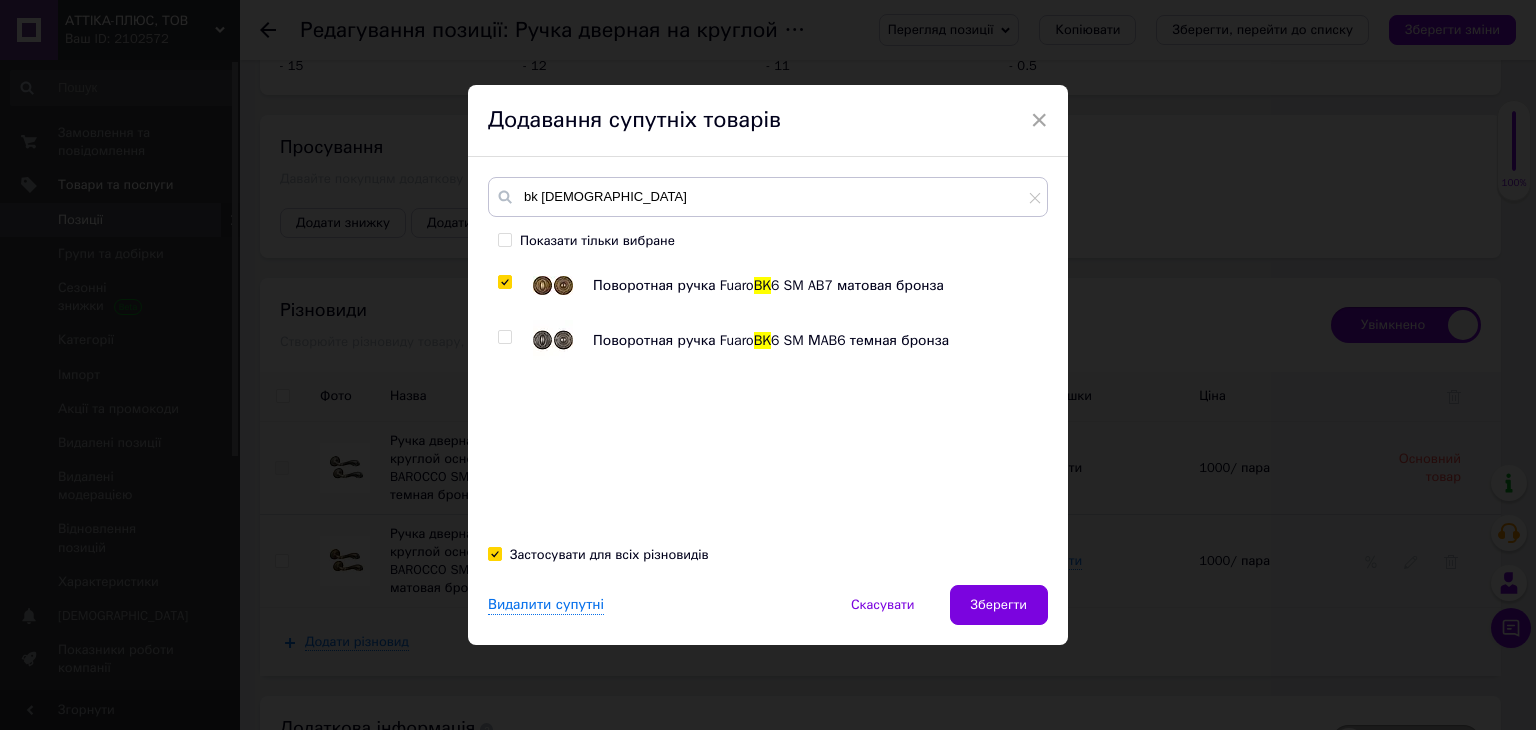 click at bounding box center [504, 337] 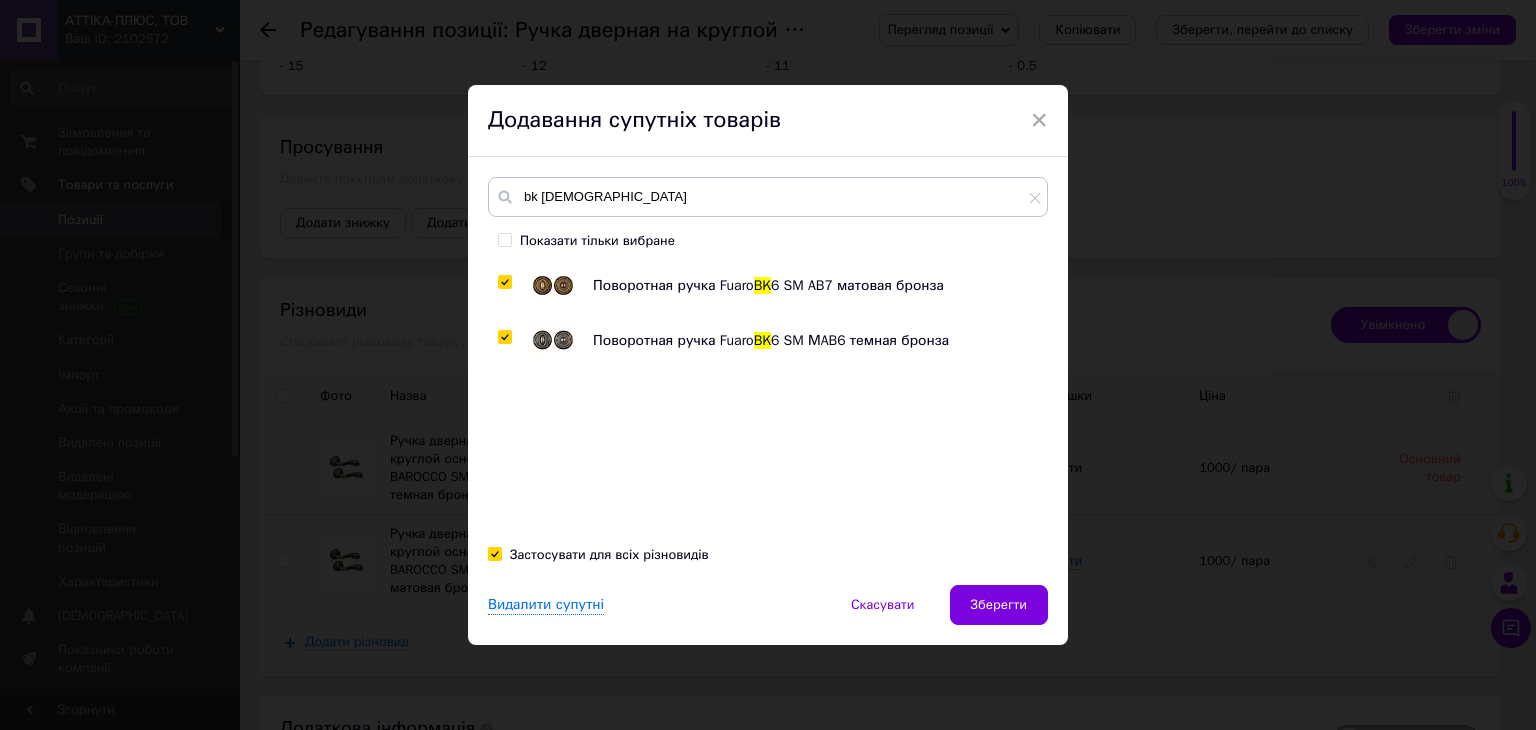 checkbox on "true" 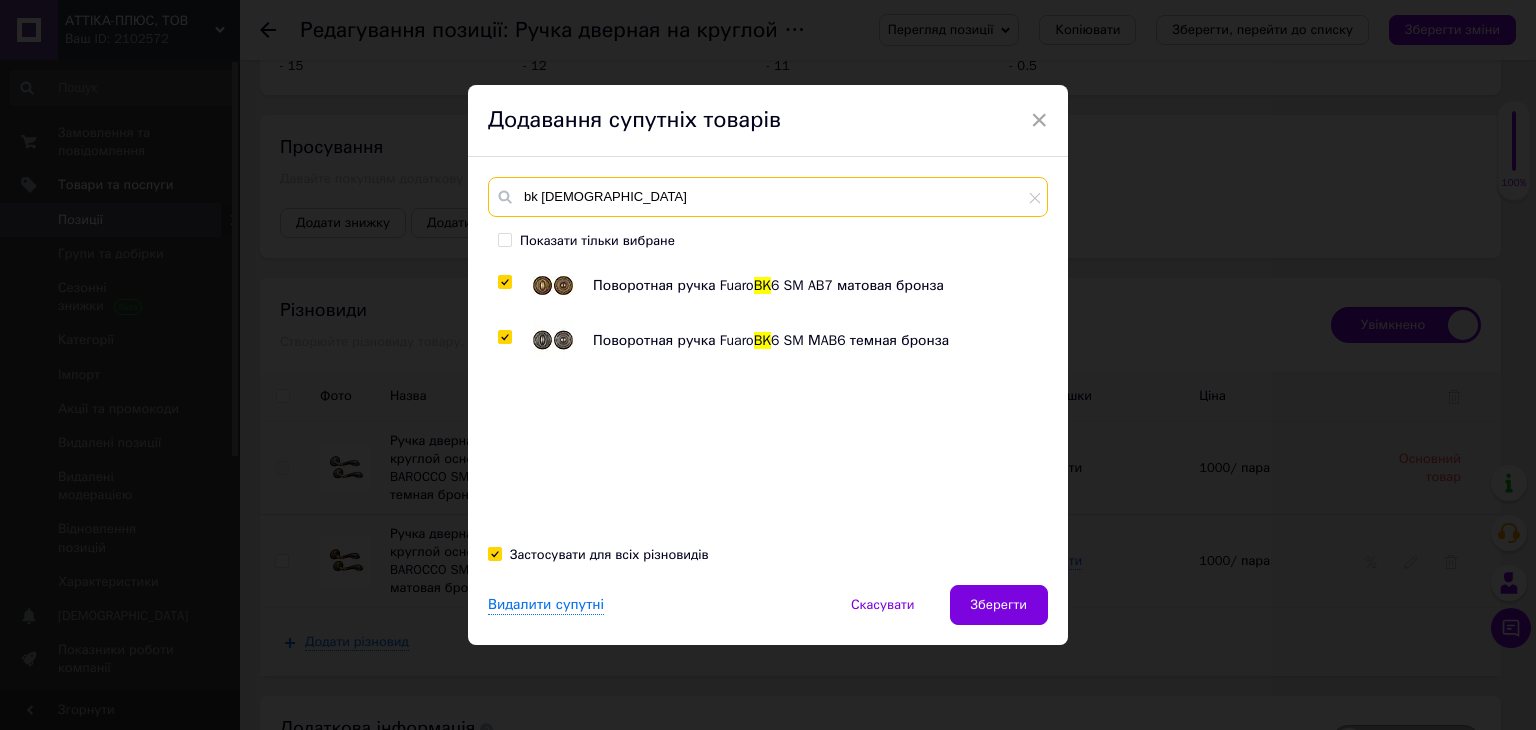 drag, startPoint x: 573, startPoint y: 193, endPoint x: 497, endPoint y: 191, distance: 76.02631 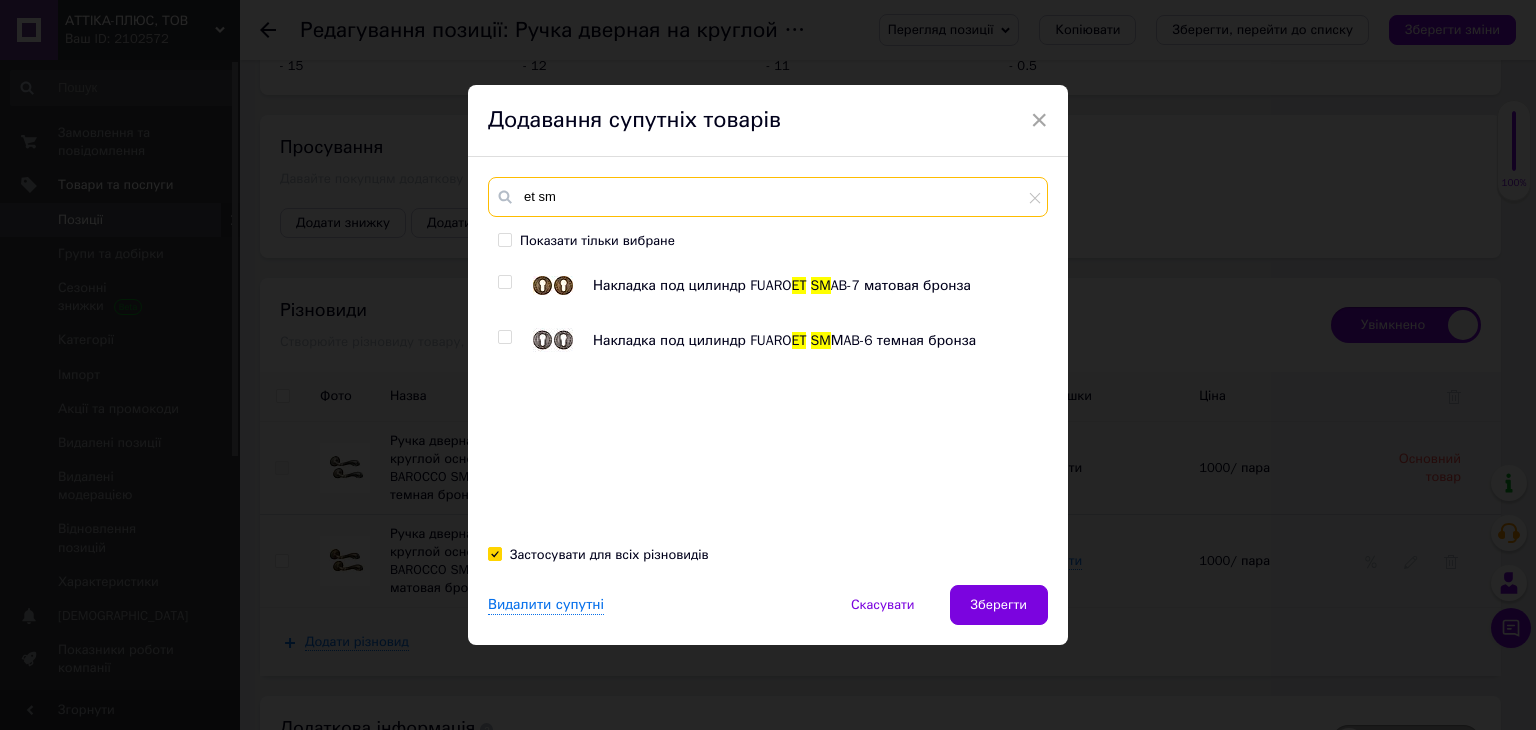 type on "et sm" 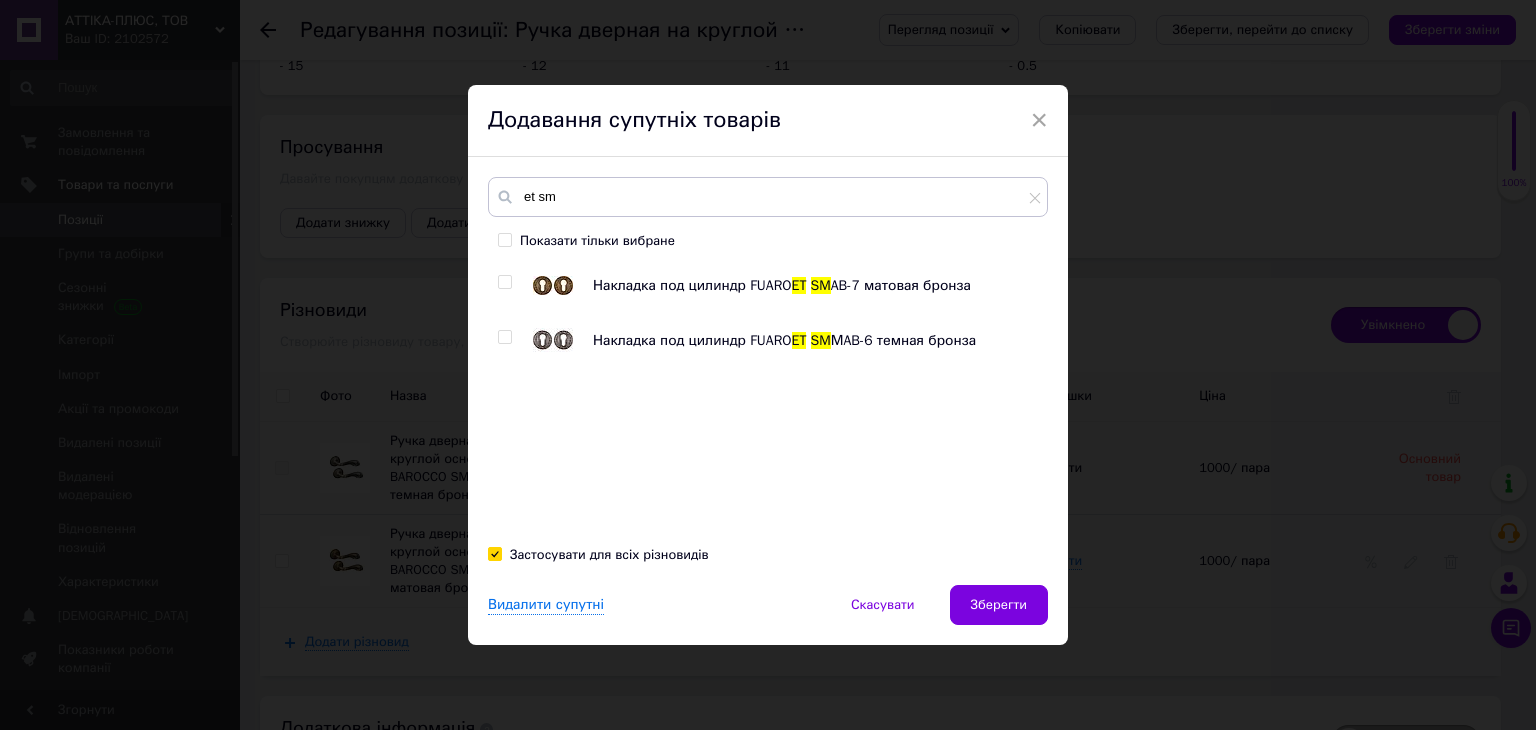 click at bounding box center [505, 282] 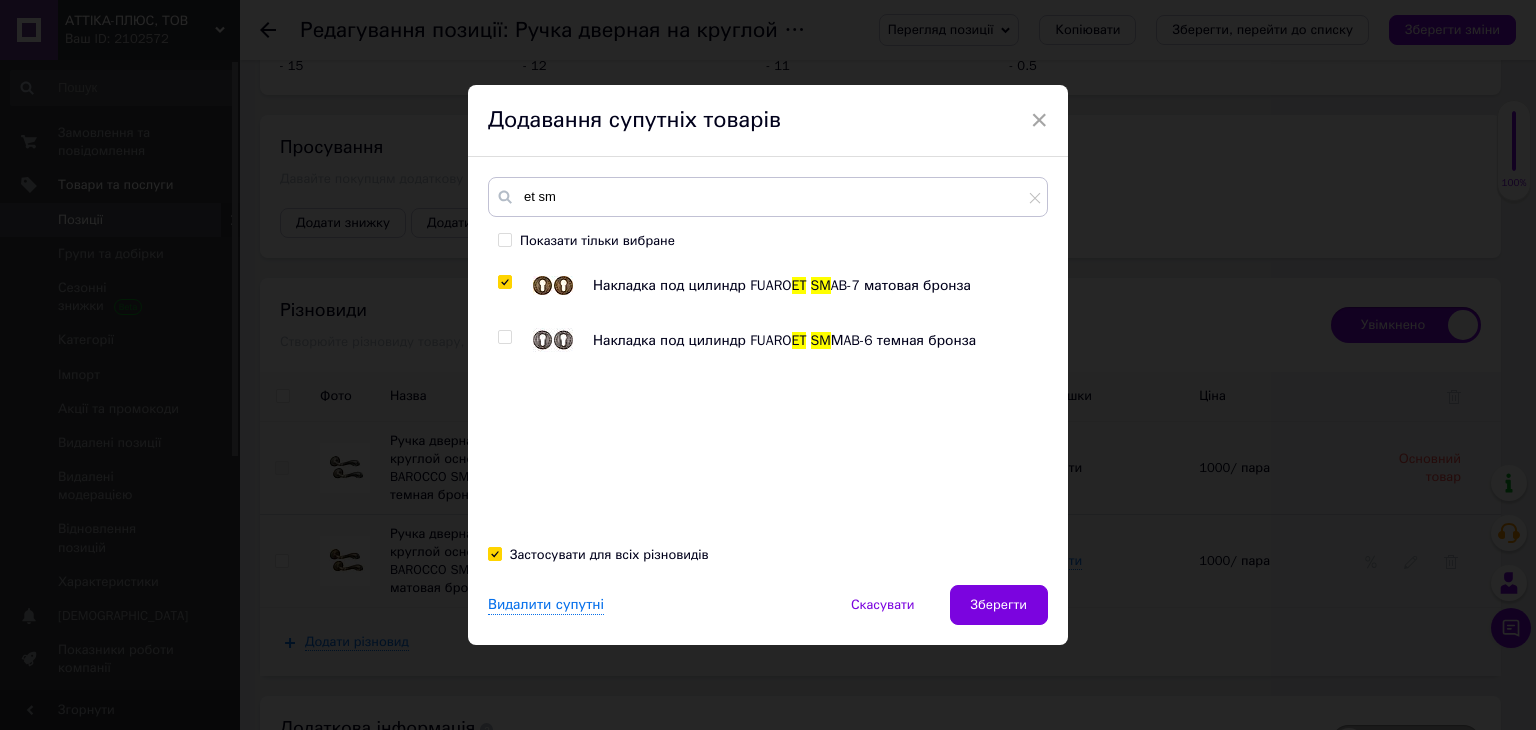 checkbox on "true" 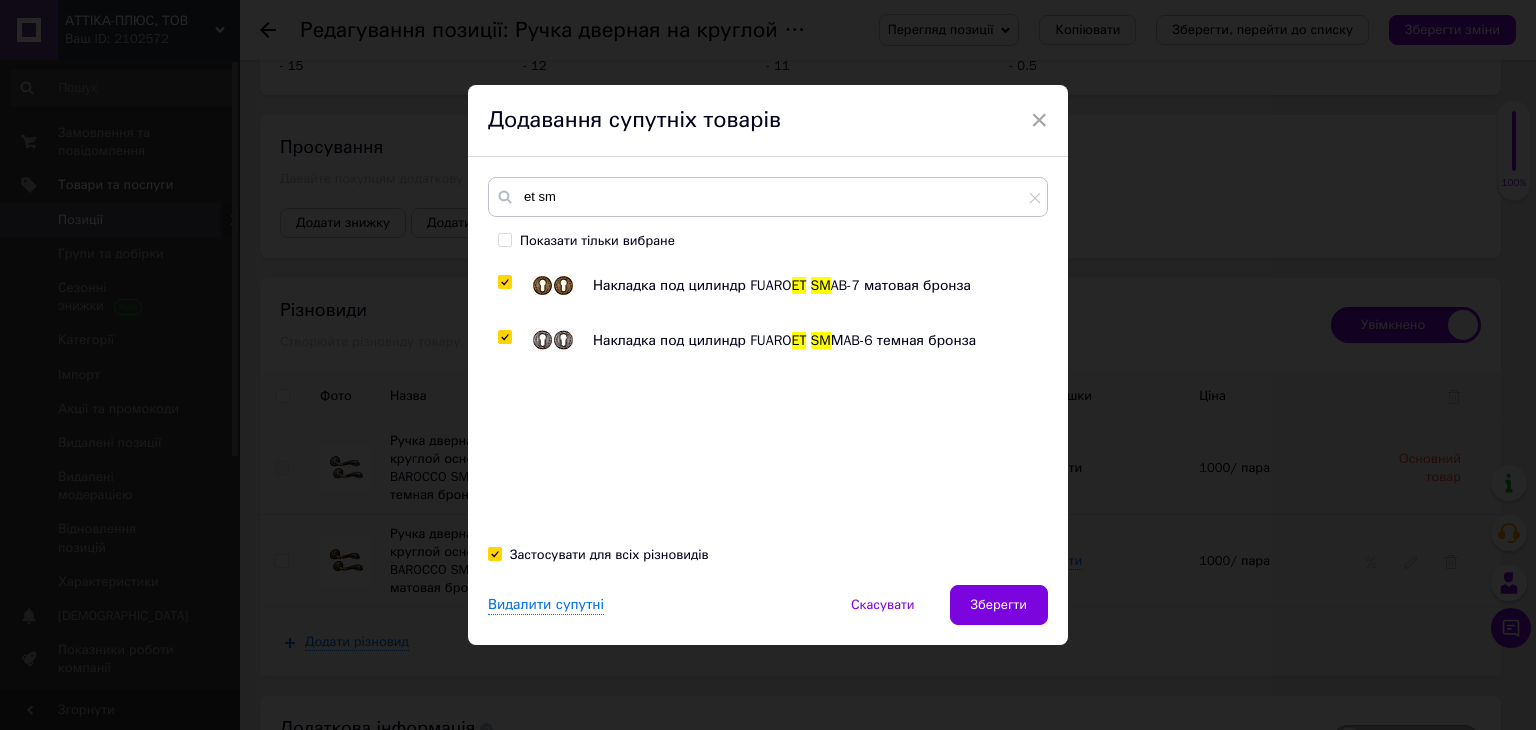 checkbox on "true" 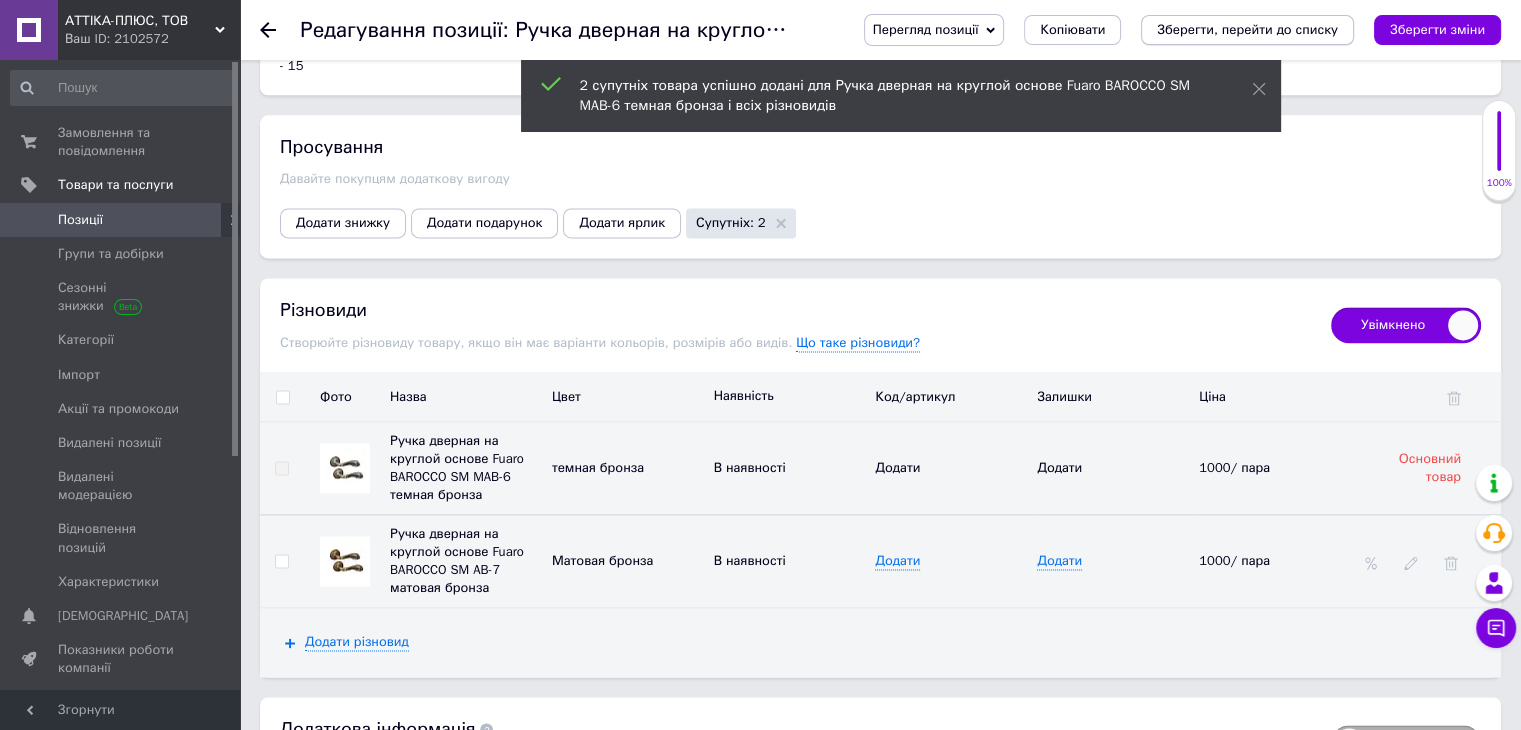 click on "Зберегти, перейти до списку" at bounding box center [1247, 29] 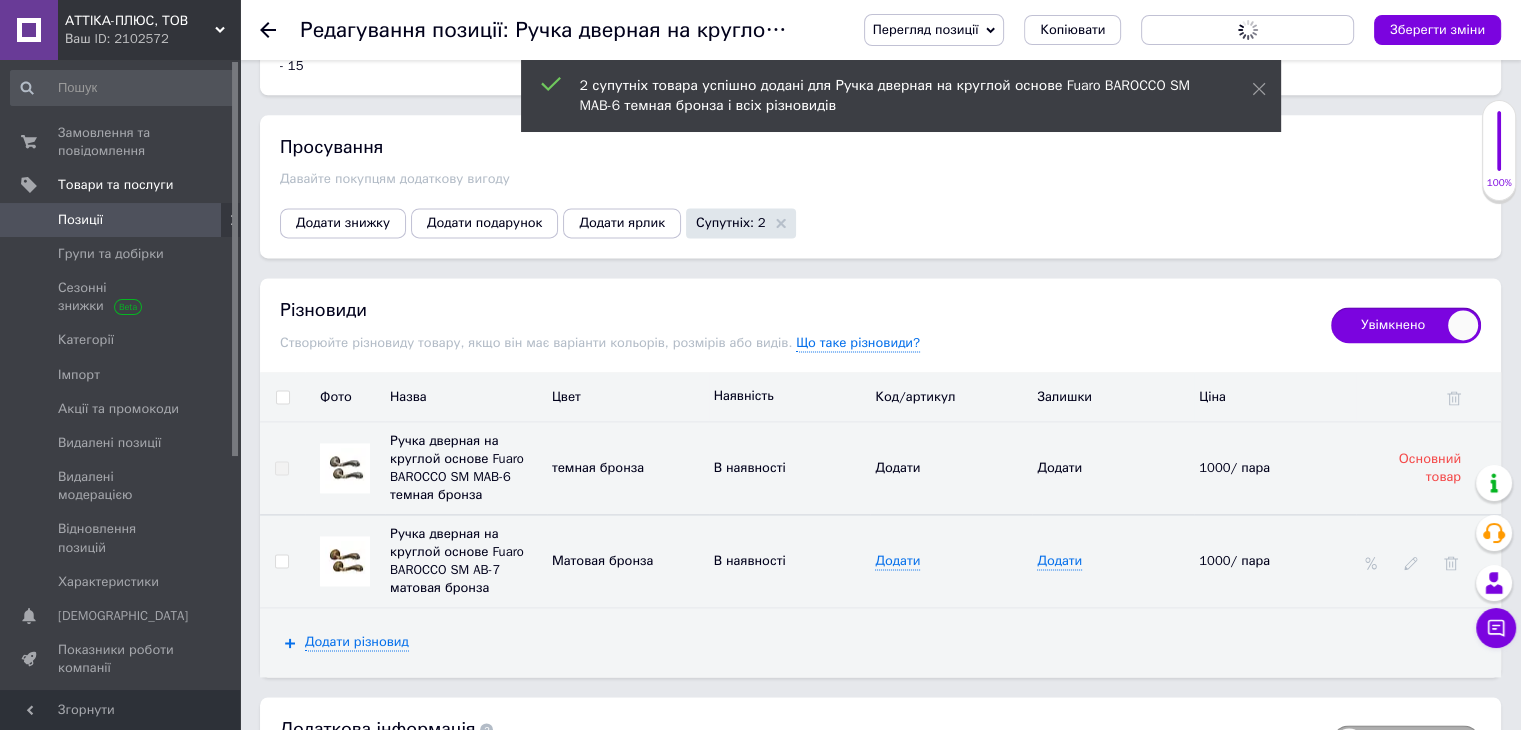 scroll, scrollTop: 0, scrollLeft: 0, axis: both 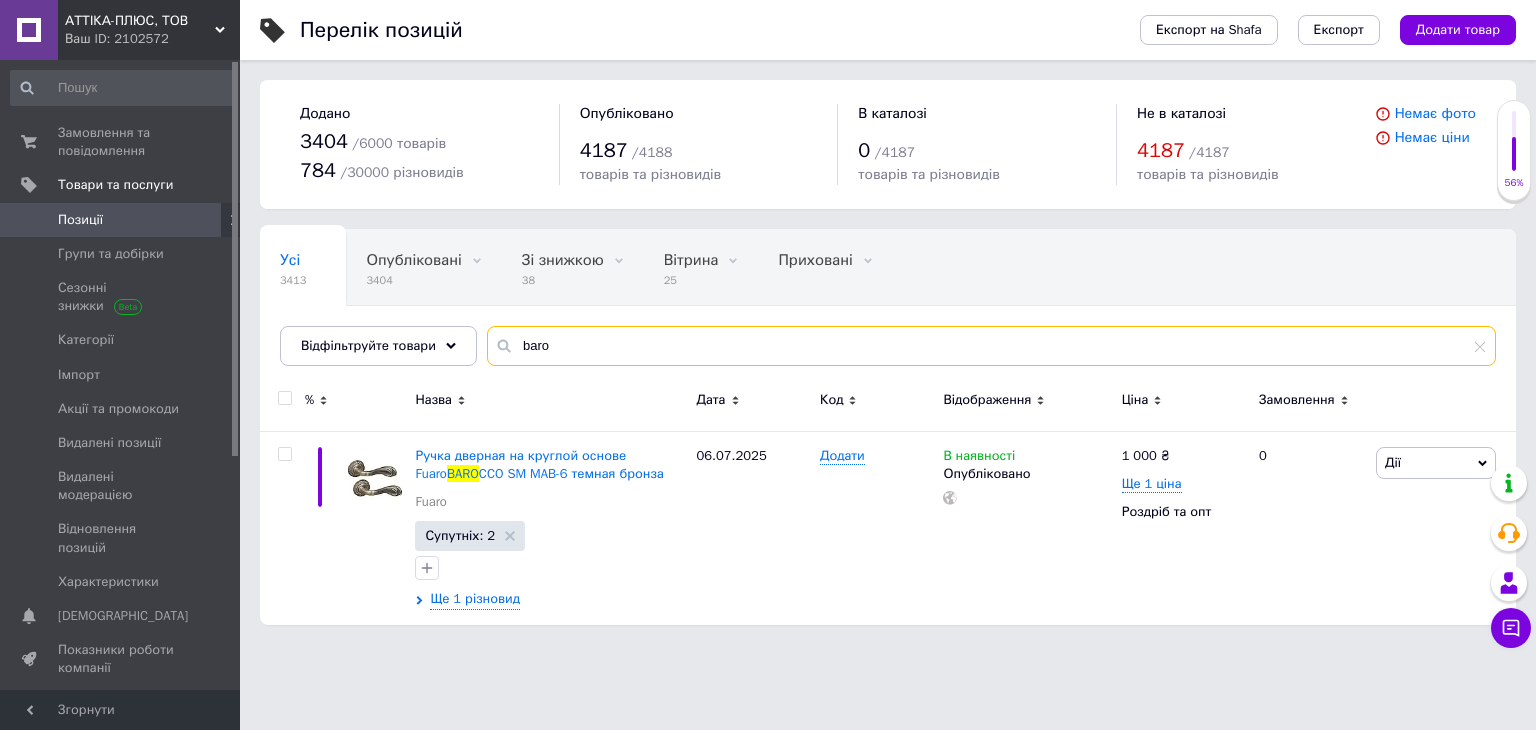 drag, startPoint x: 545, startPoint y: 351, endPoint x: 479, endPoint y: 337, distance: 67.46851 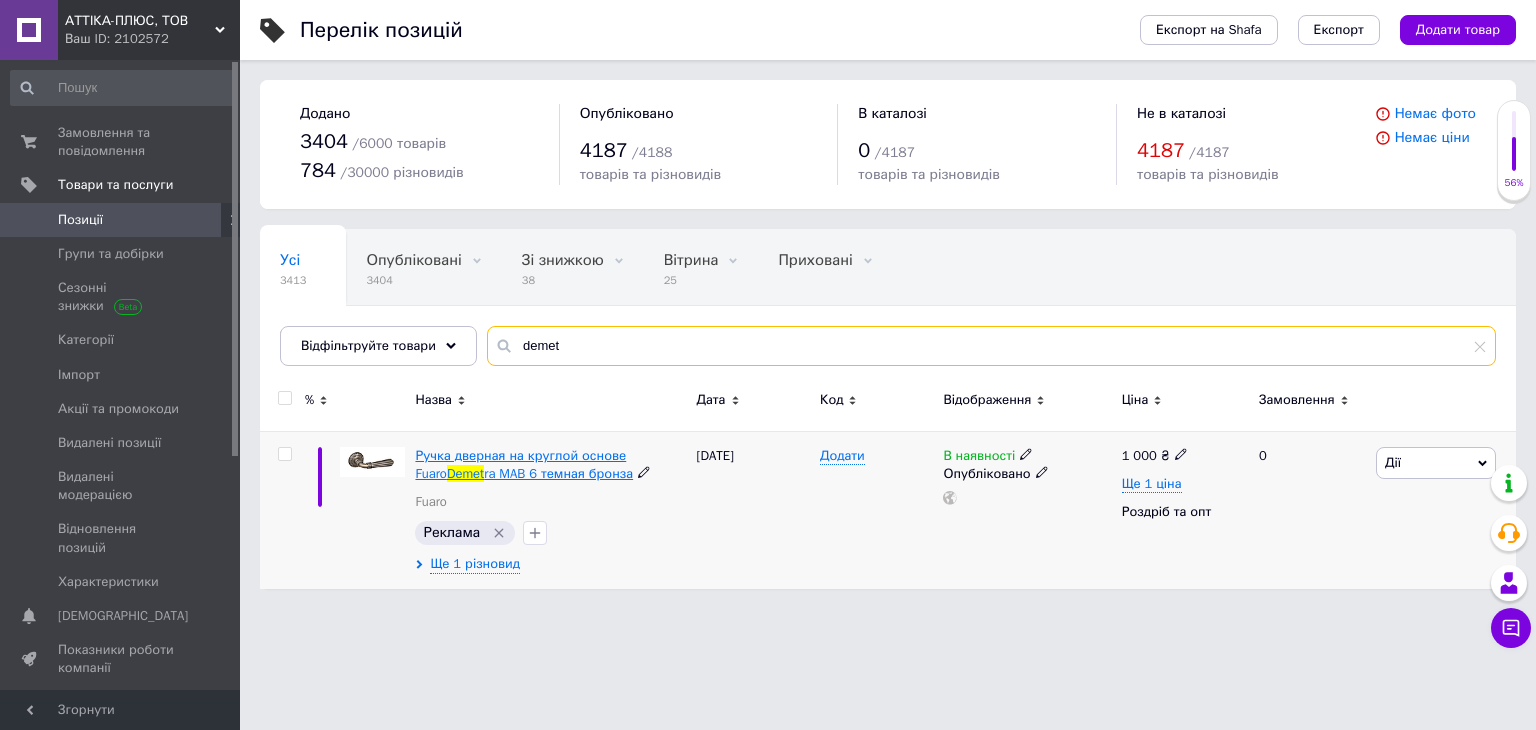 type on "demet" 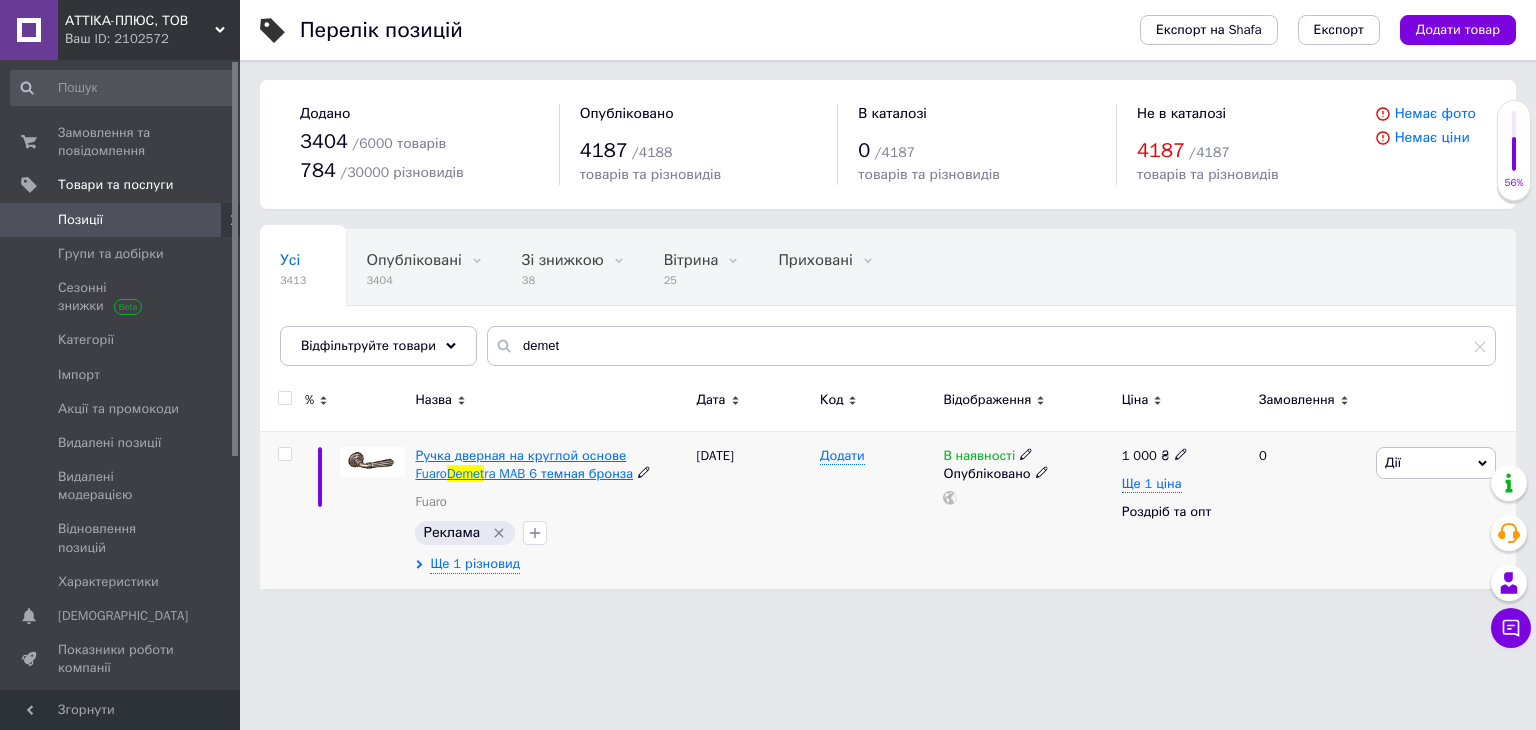 click on "ra MAB 6 темная бронза" at bounding box center (558, 473) 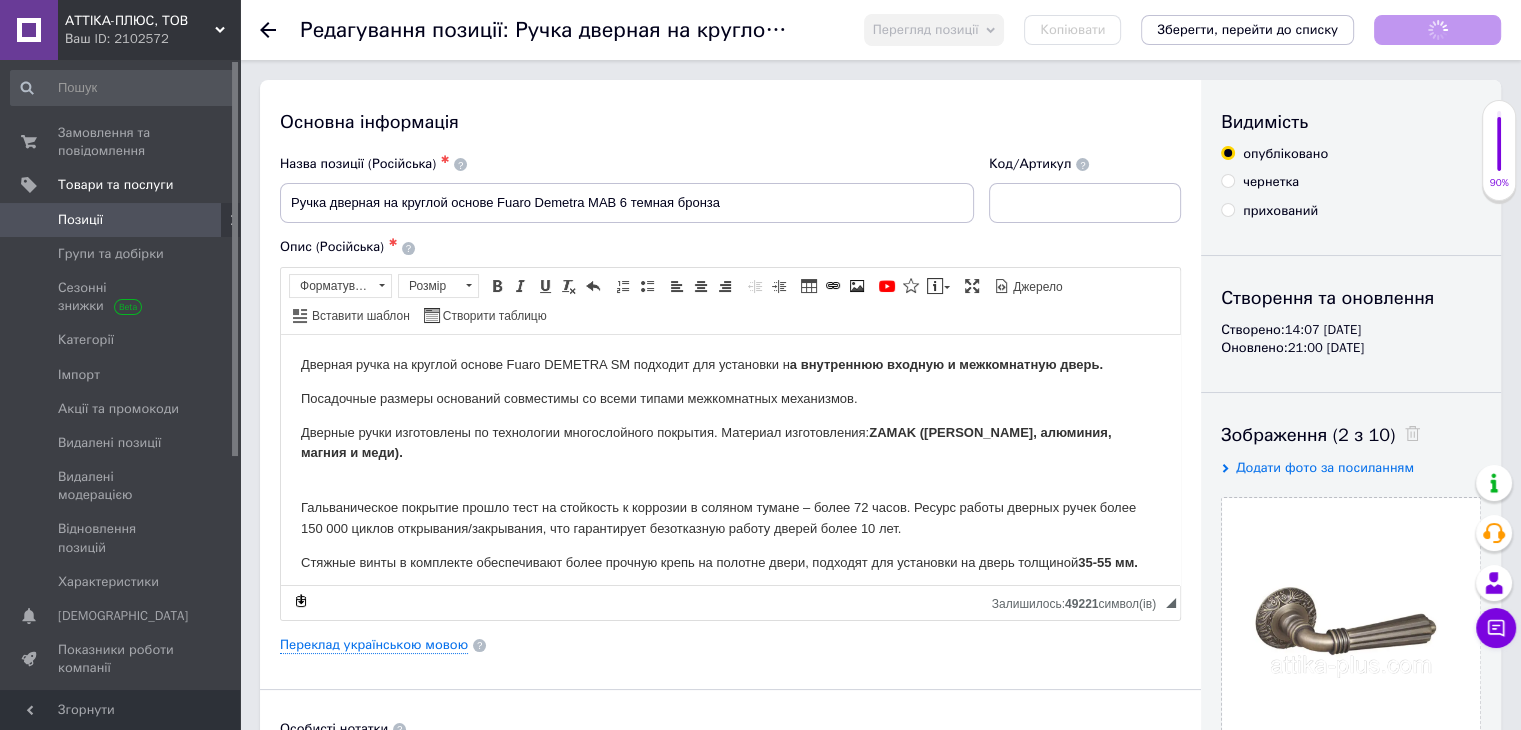 scroll, scrollTop: 0, scrollLeft: 0, axis: both 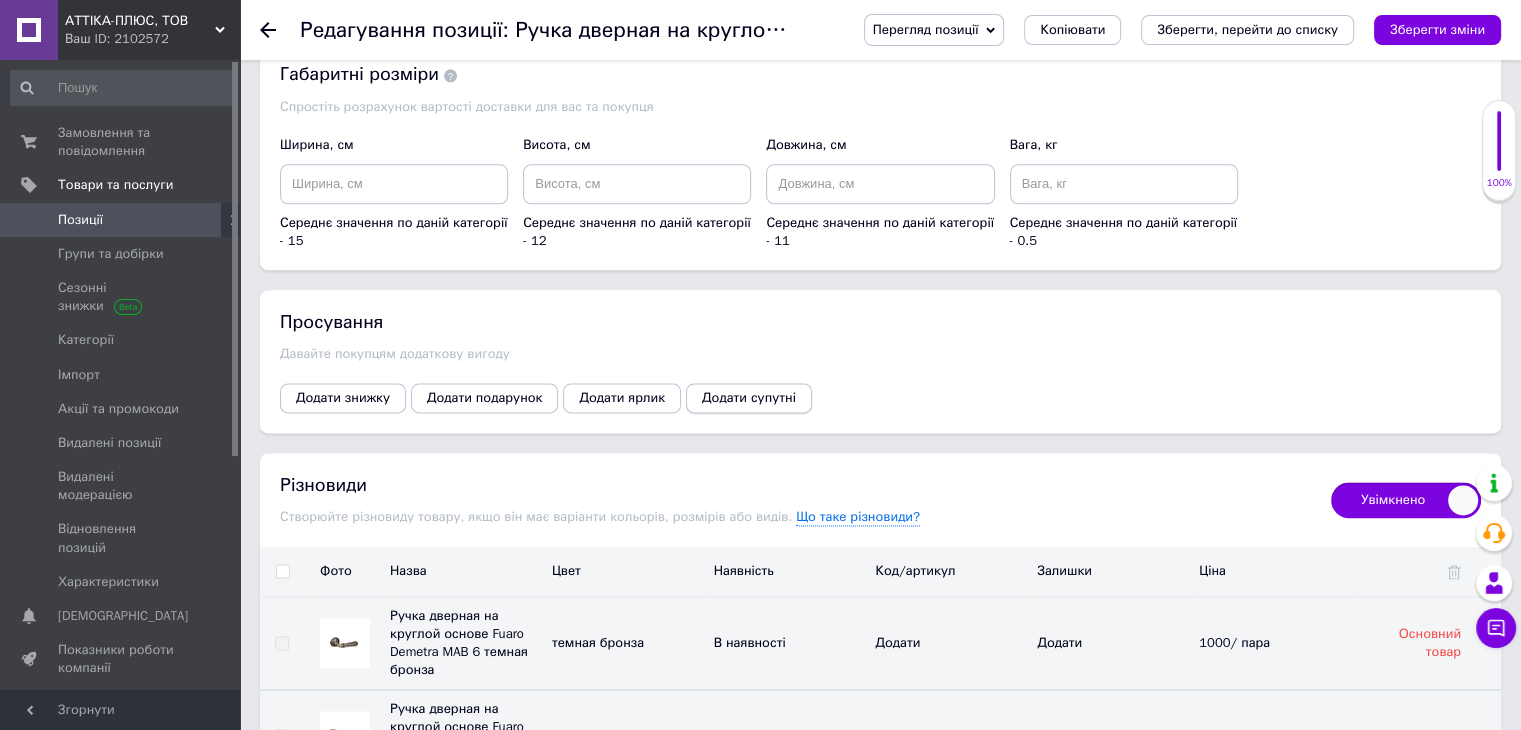 click on "Додати супутні" at bounding box center (749, 398) 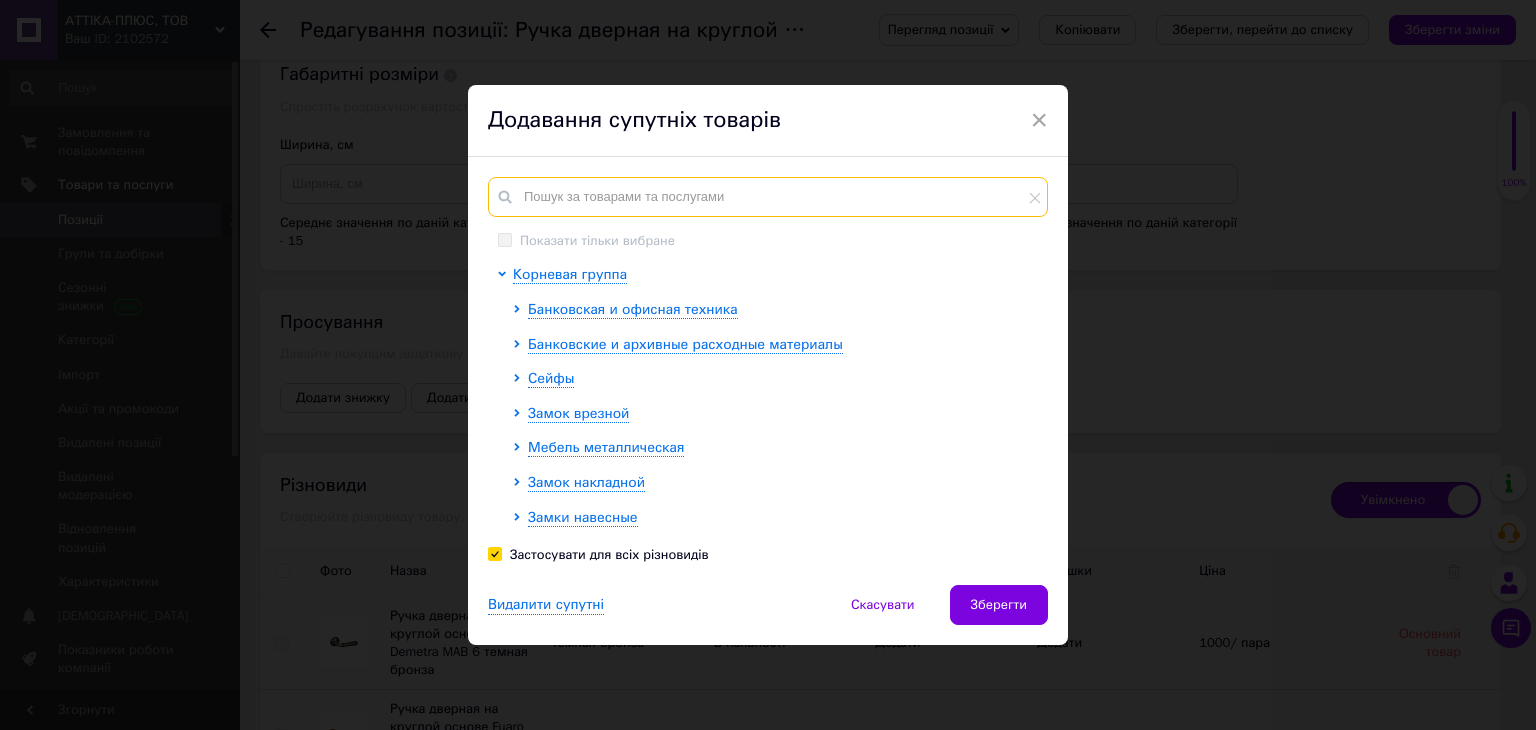 click at bounding box center (768, 197) 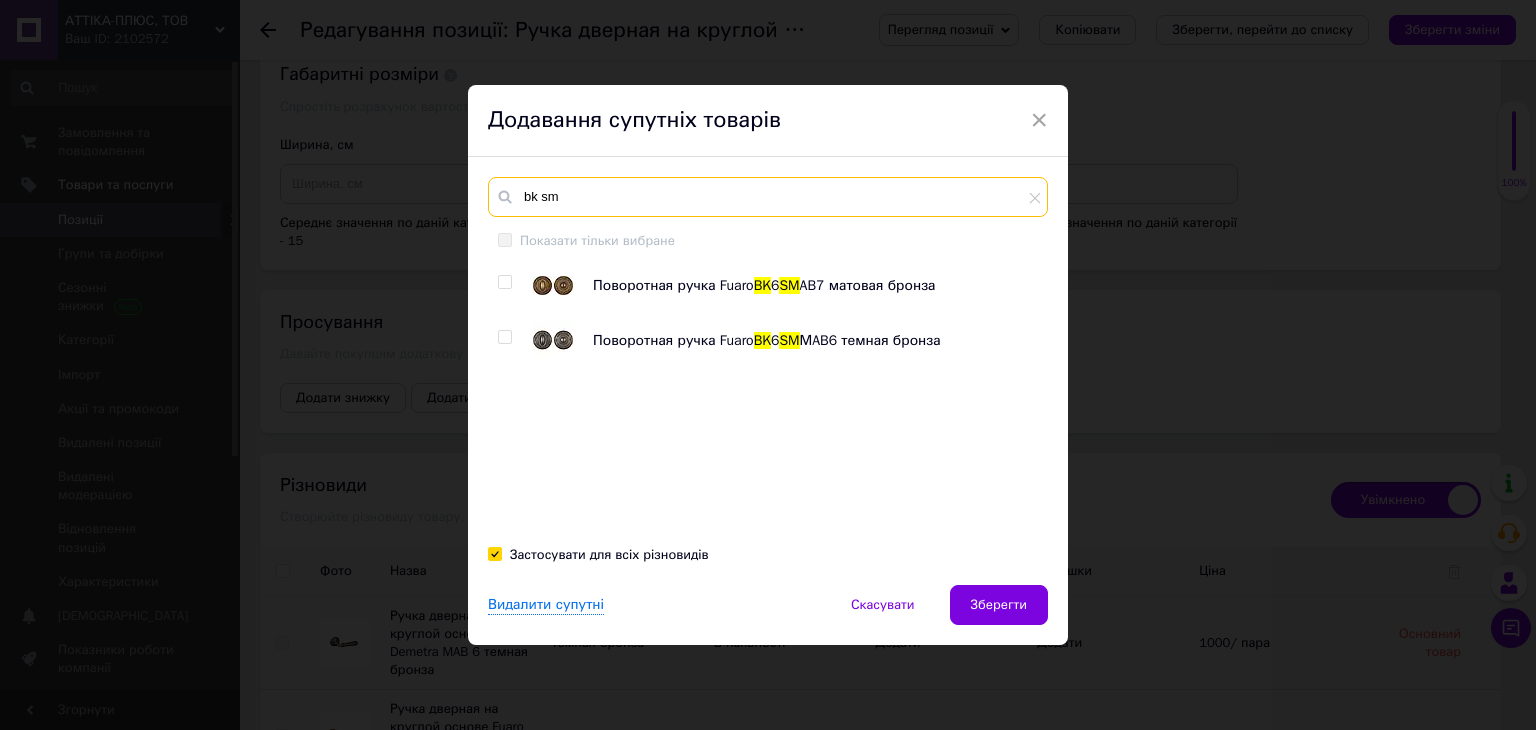 type on "bk sm" 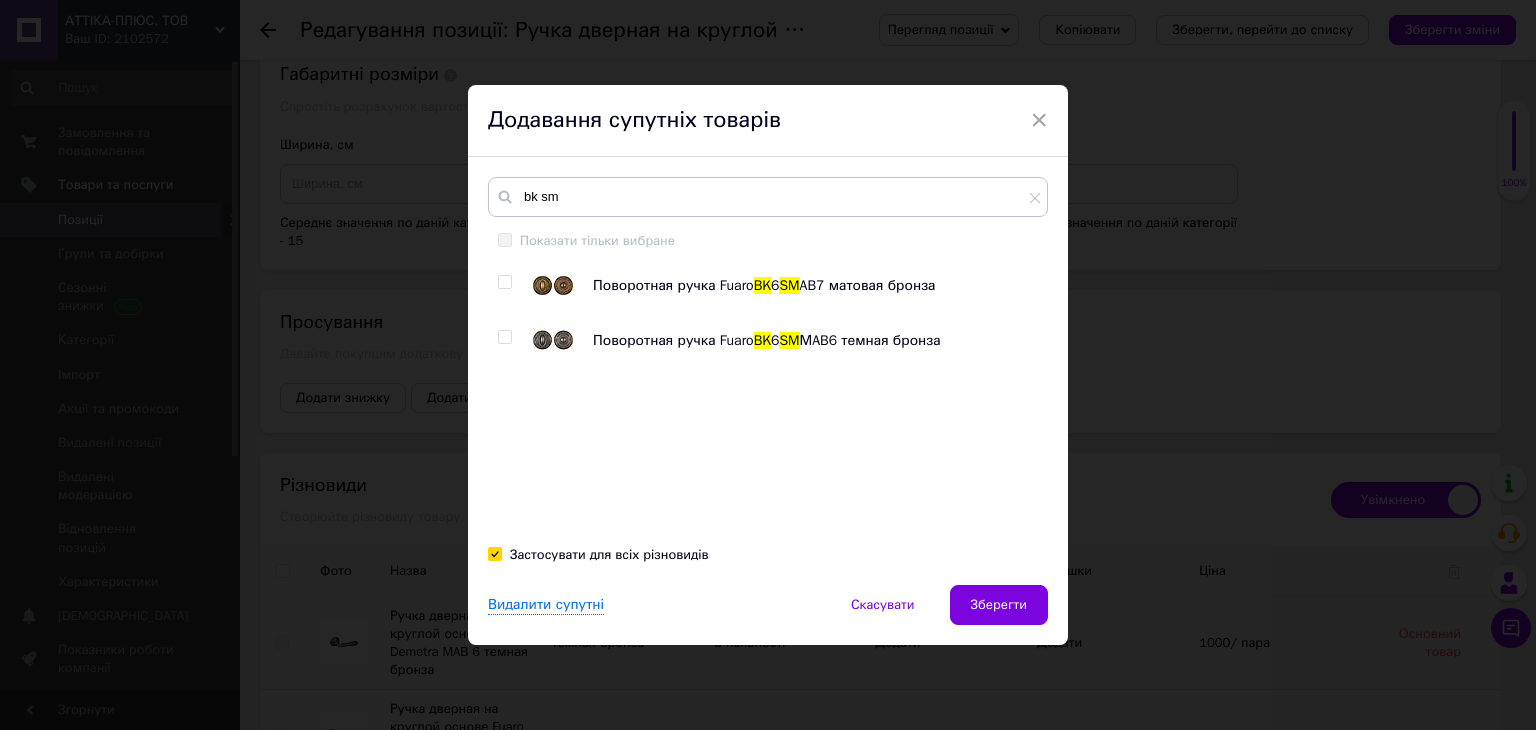 click at bounding box center [504, 282] 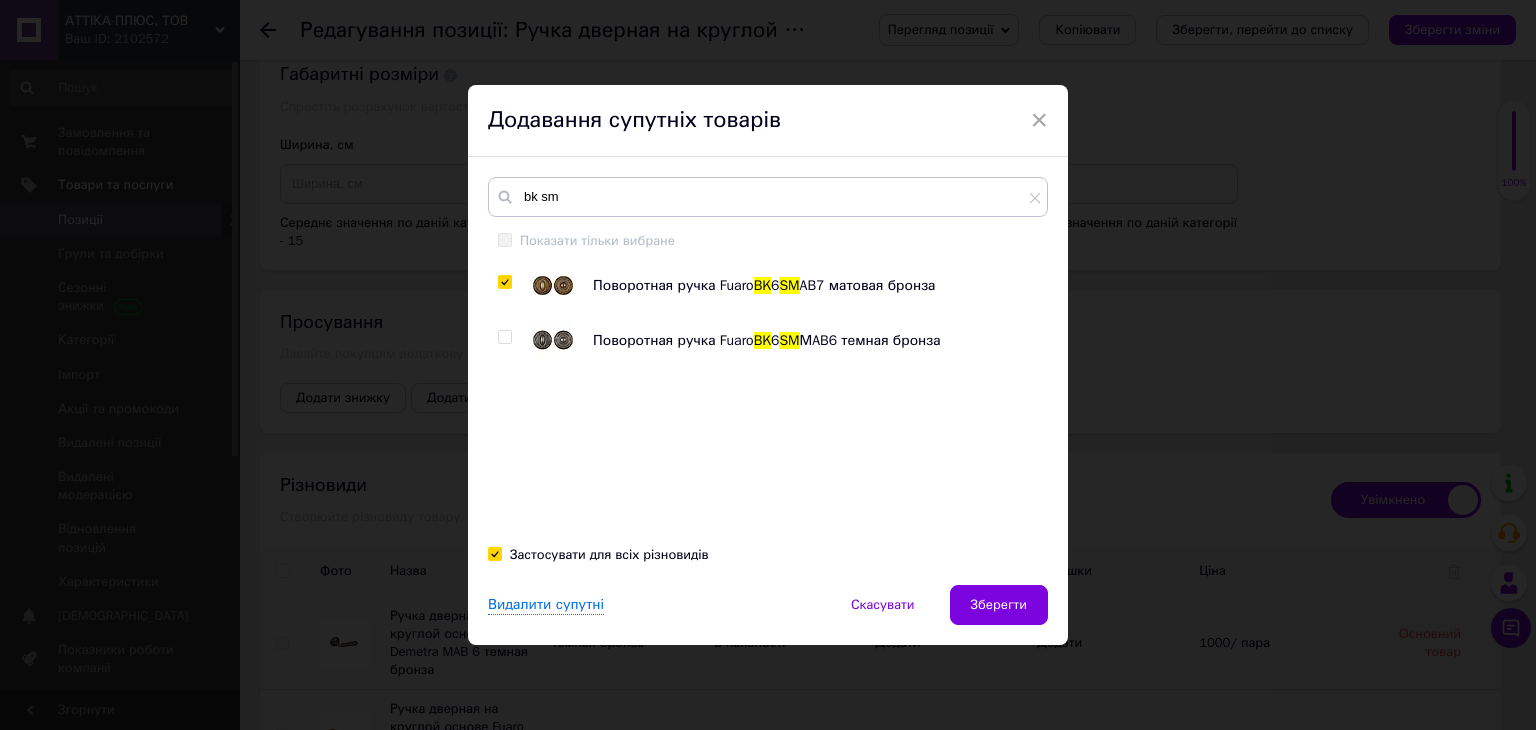 checkbox on "true" 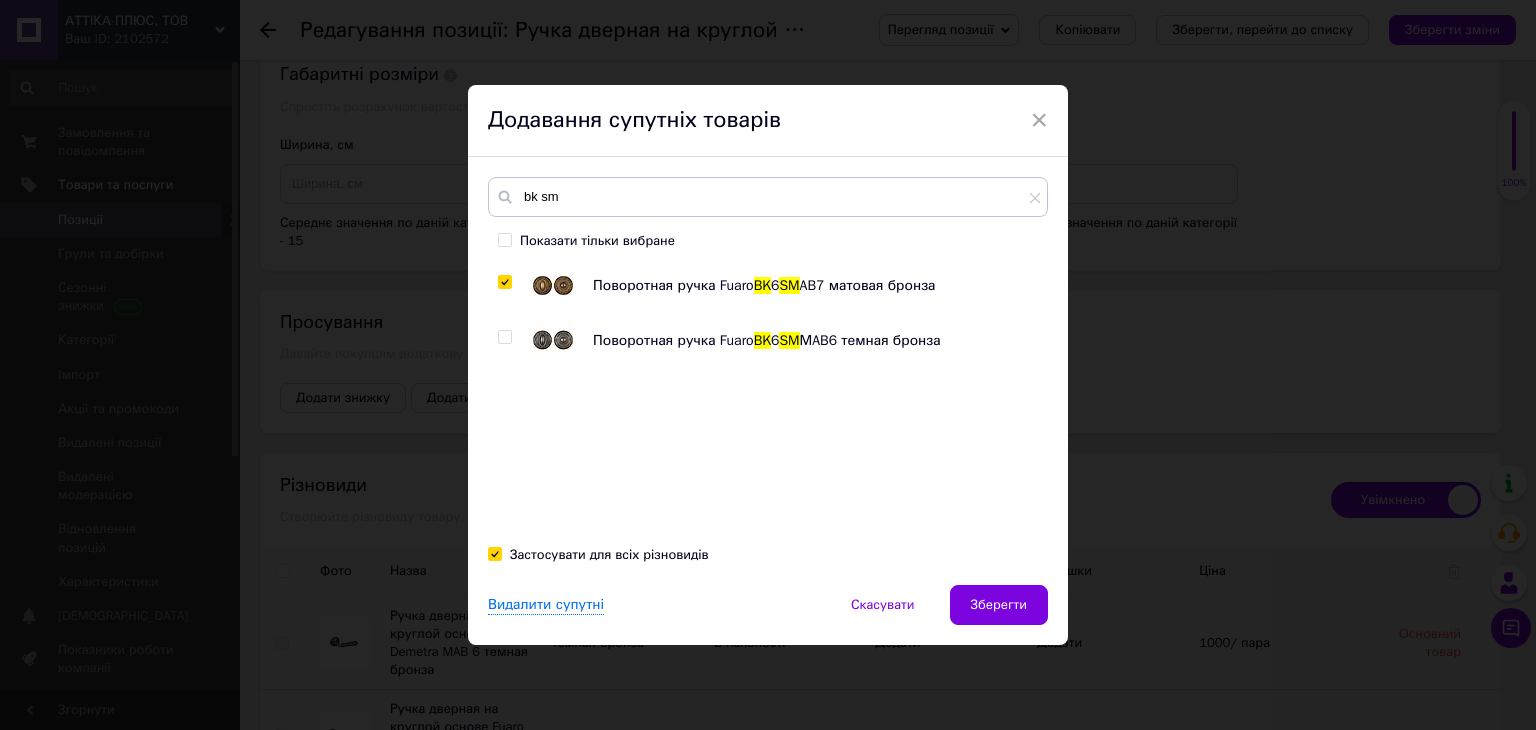 click at bounding box center (504, 337) 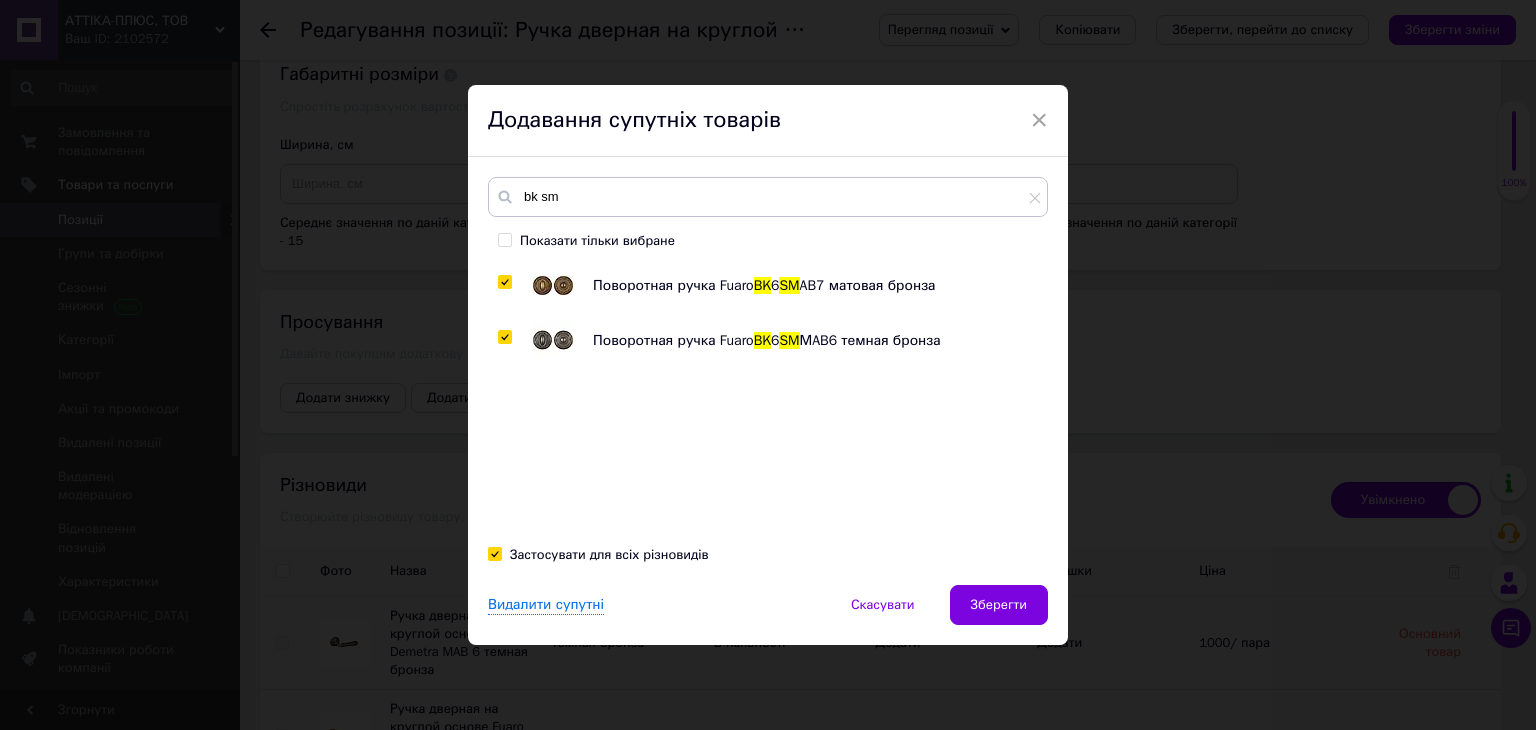 checkbox on "true" 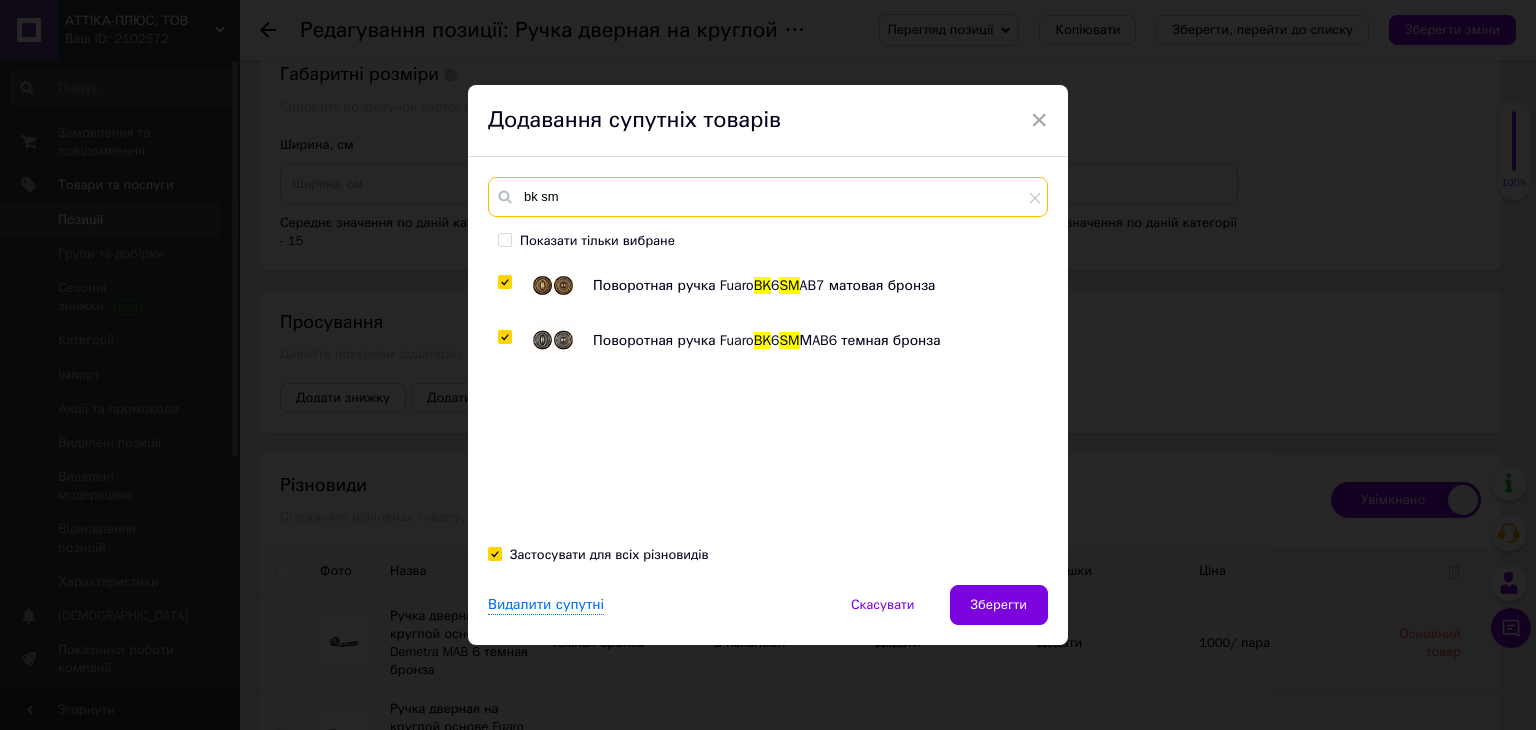 drag, startPoint x: 569, startPoint y: 197, endPoint x: 500, endPoint y: 200, distance: 69.065186 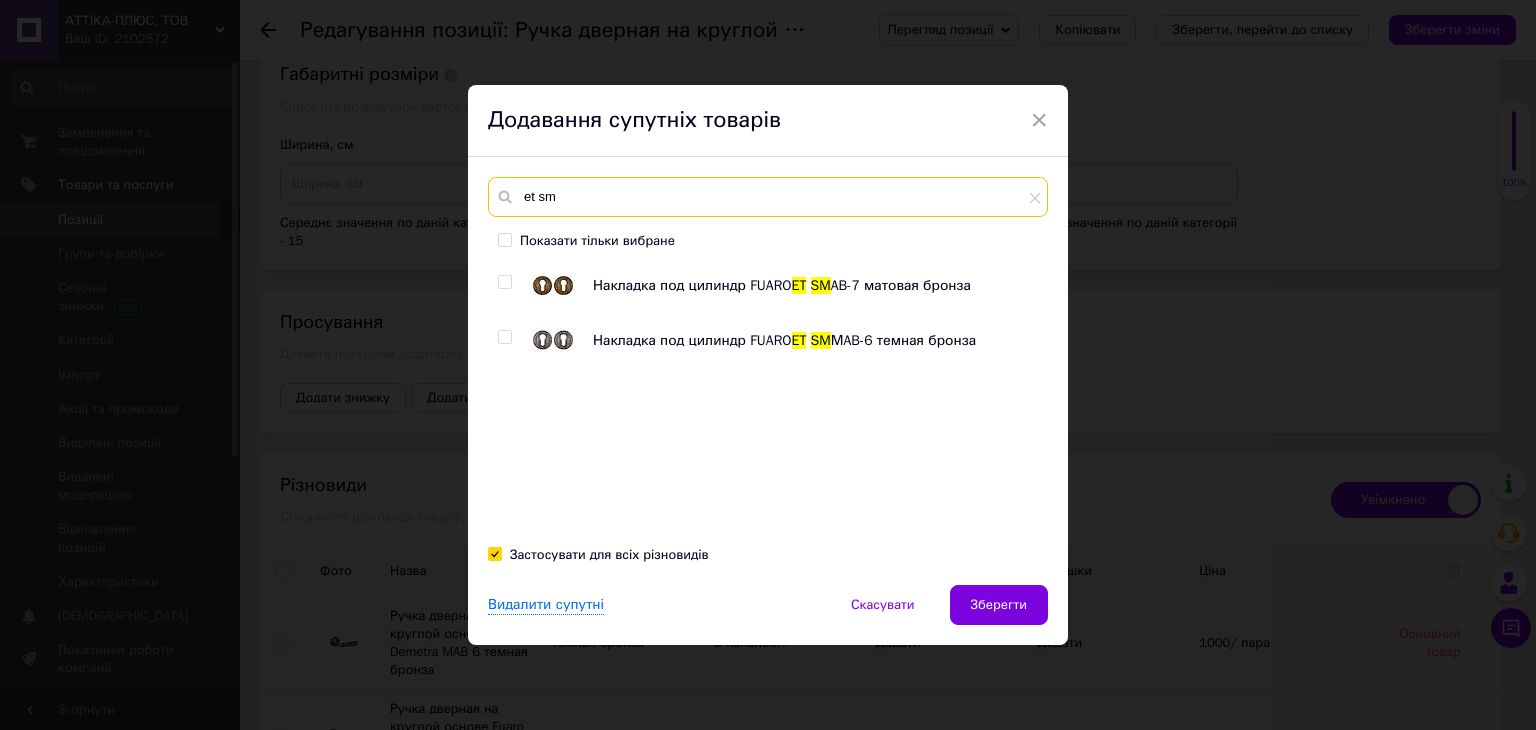 type on "et sm" 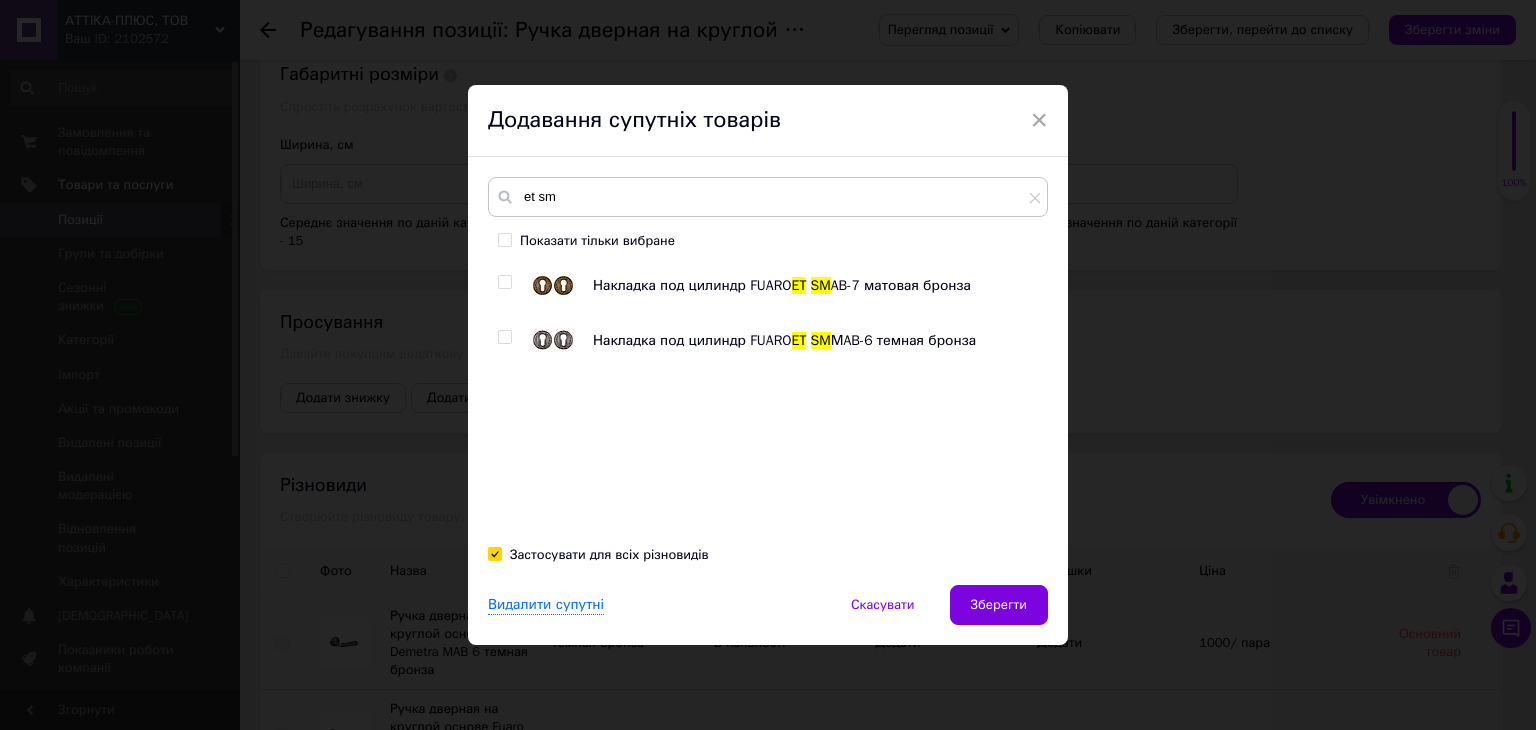 click at bounding box center (504, 282) 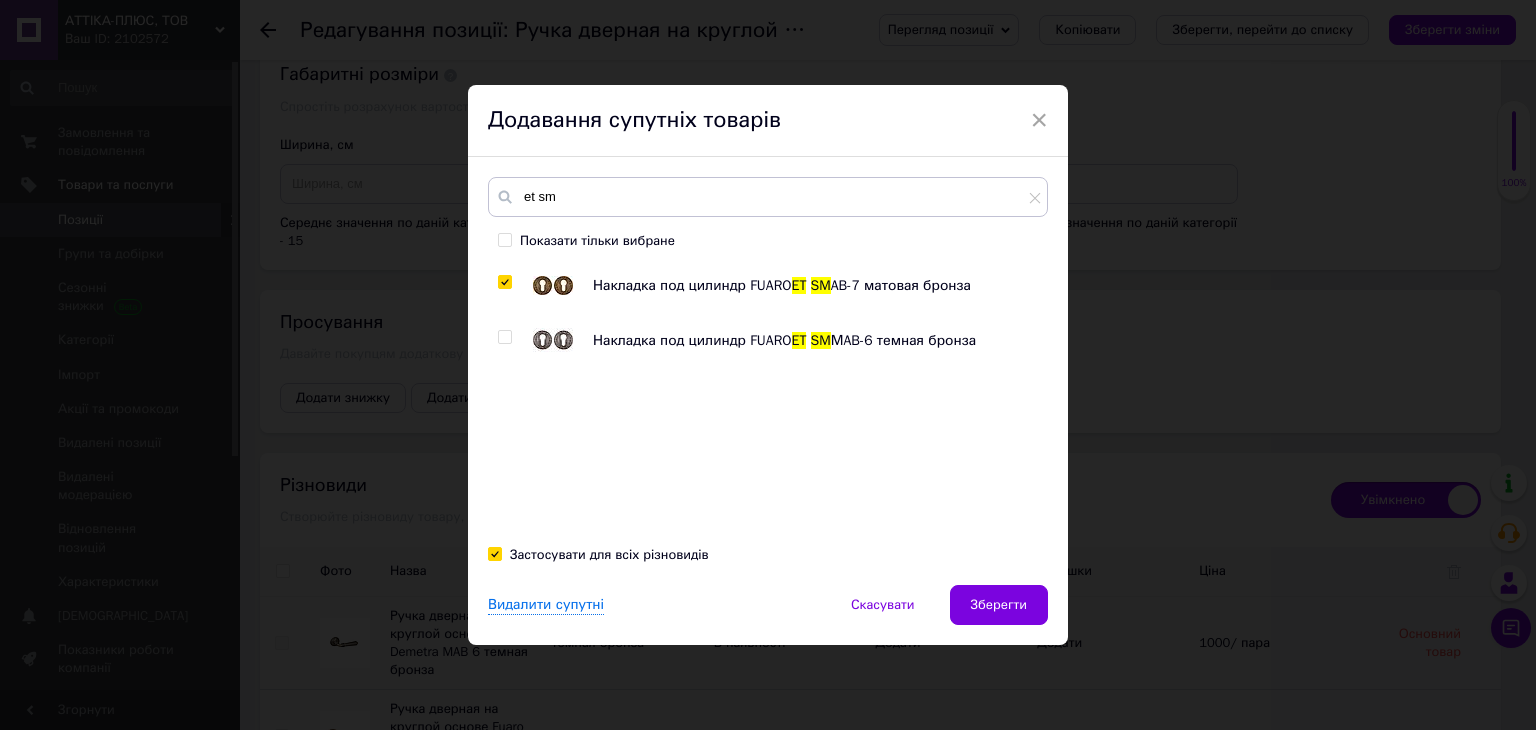 checkbox on "true" 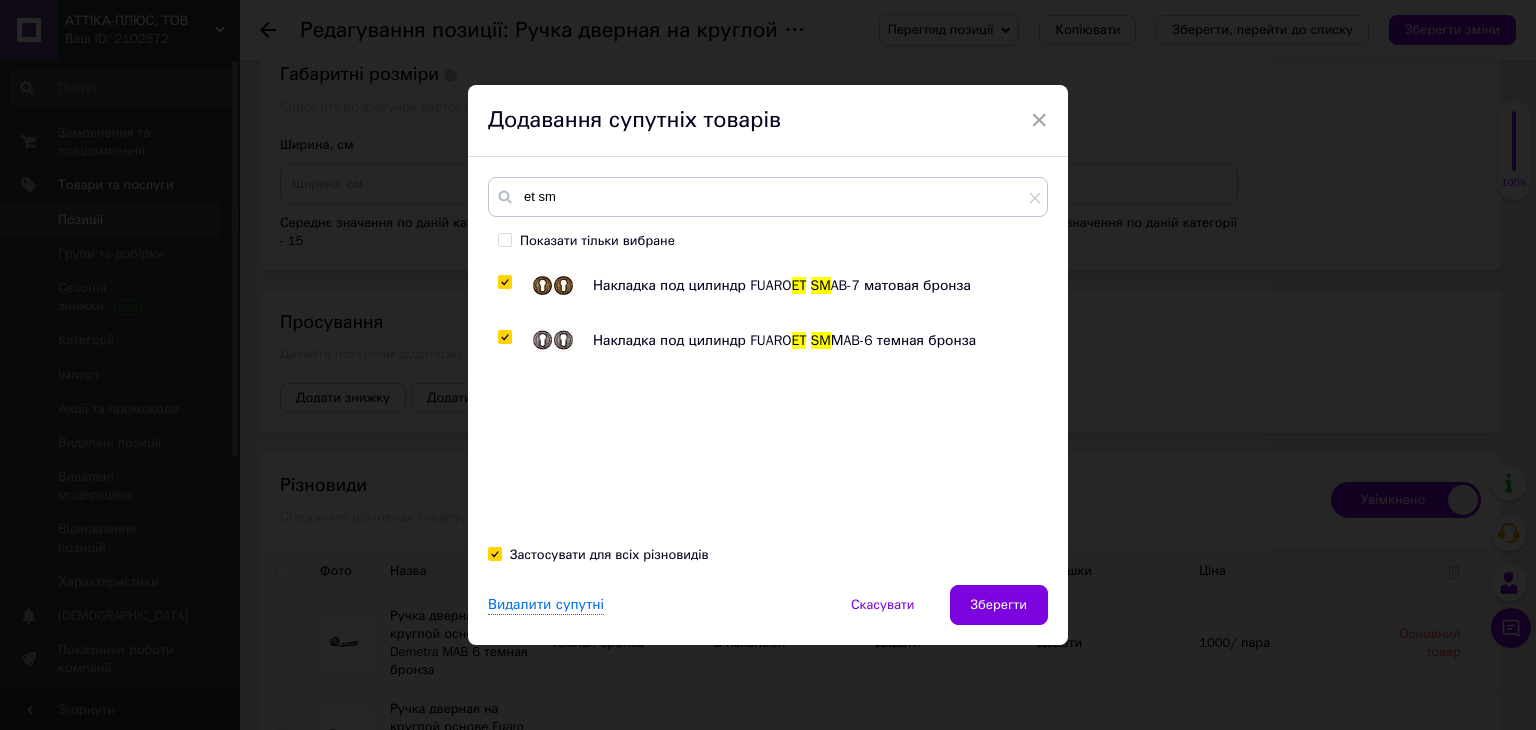 checkbox on "true" 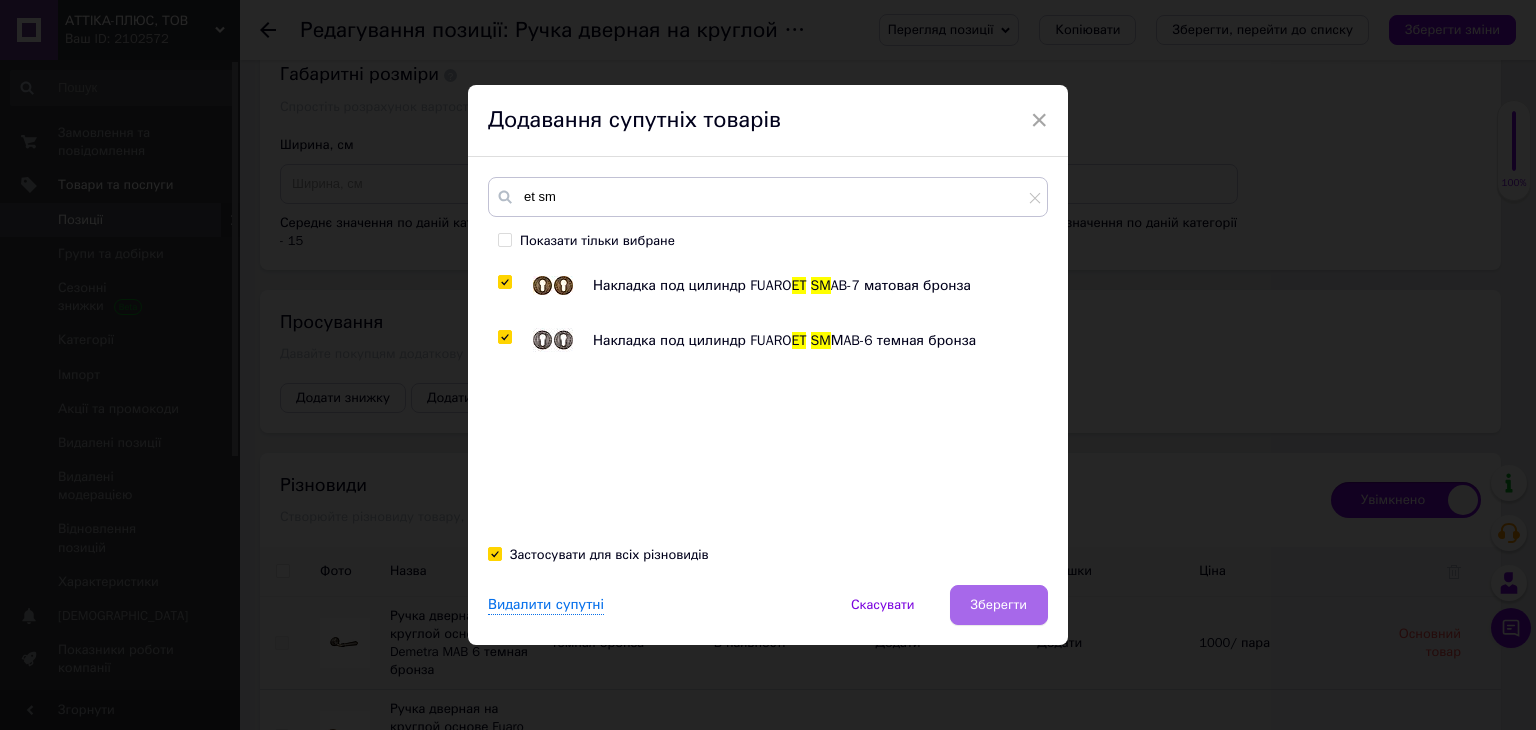 click on "Зберегти" at bounding box center [999, 605] 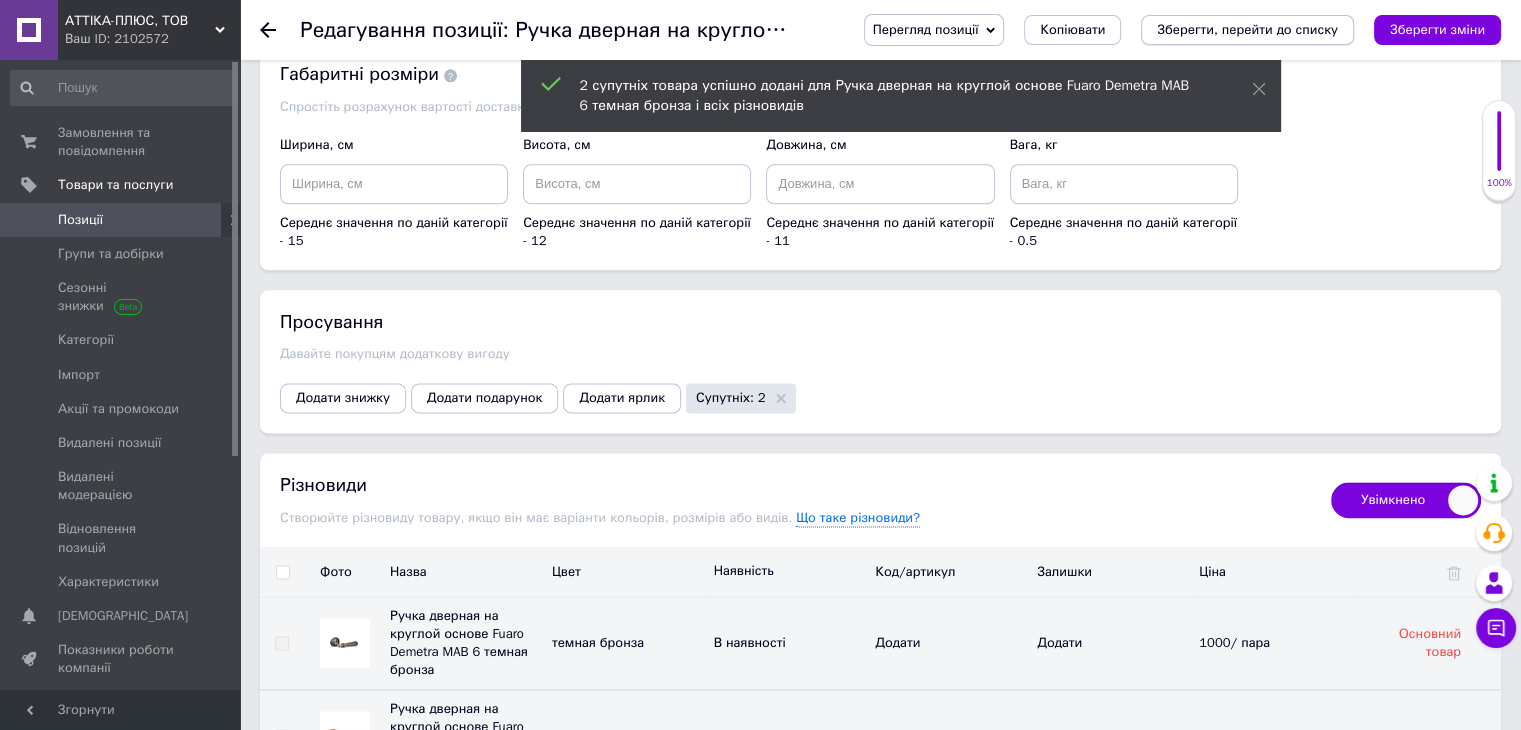 click on "Зберегти, перейти до списку" at bounding box center (1247, 29) 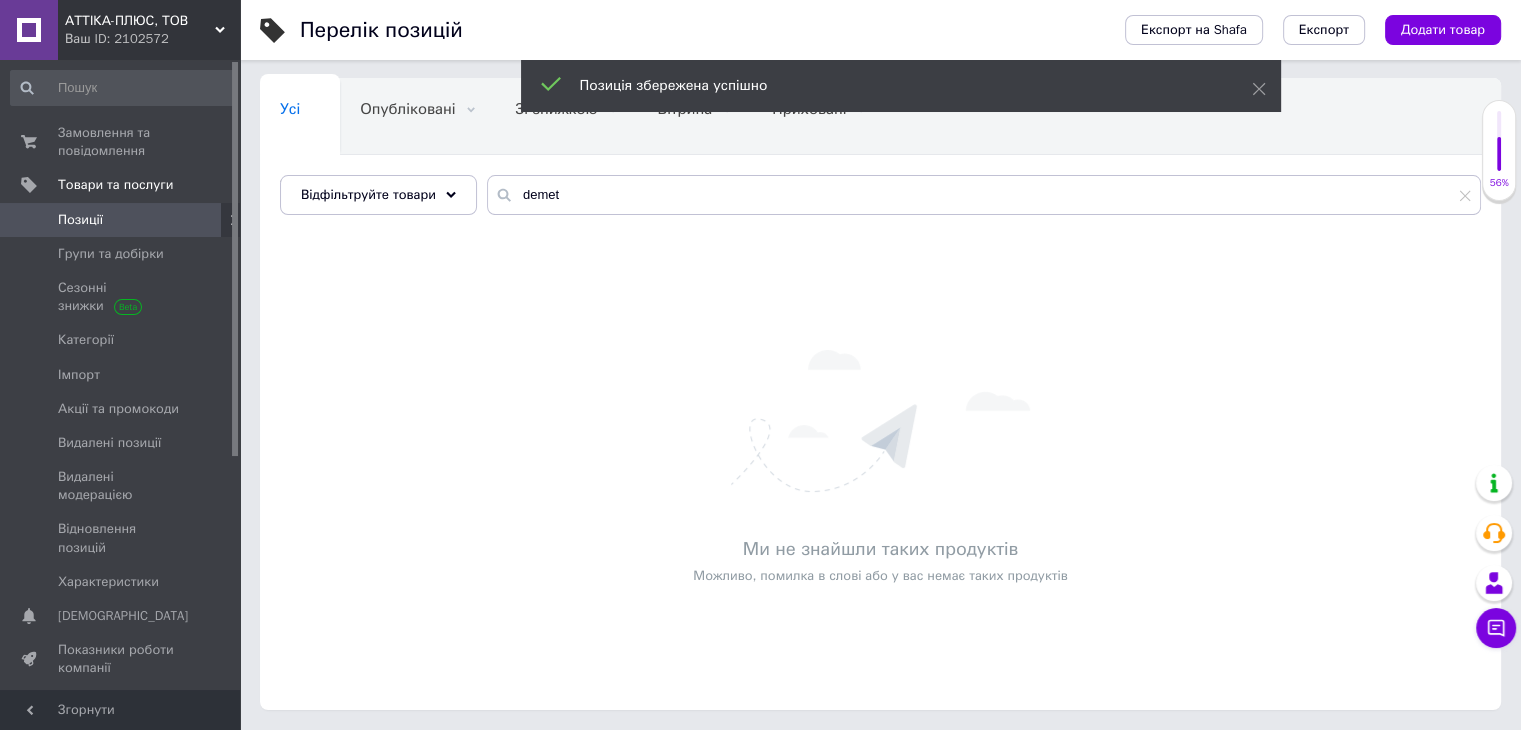 scroll, scrollTop: 0, scrollLeft: 0, axis: both 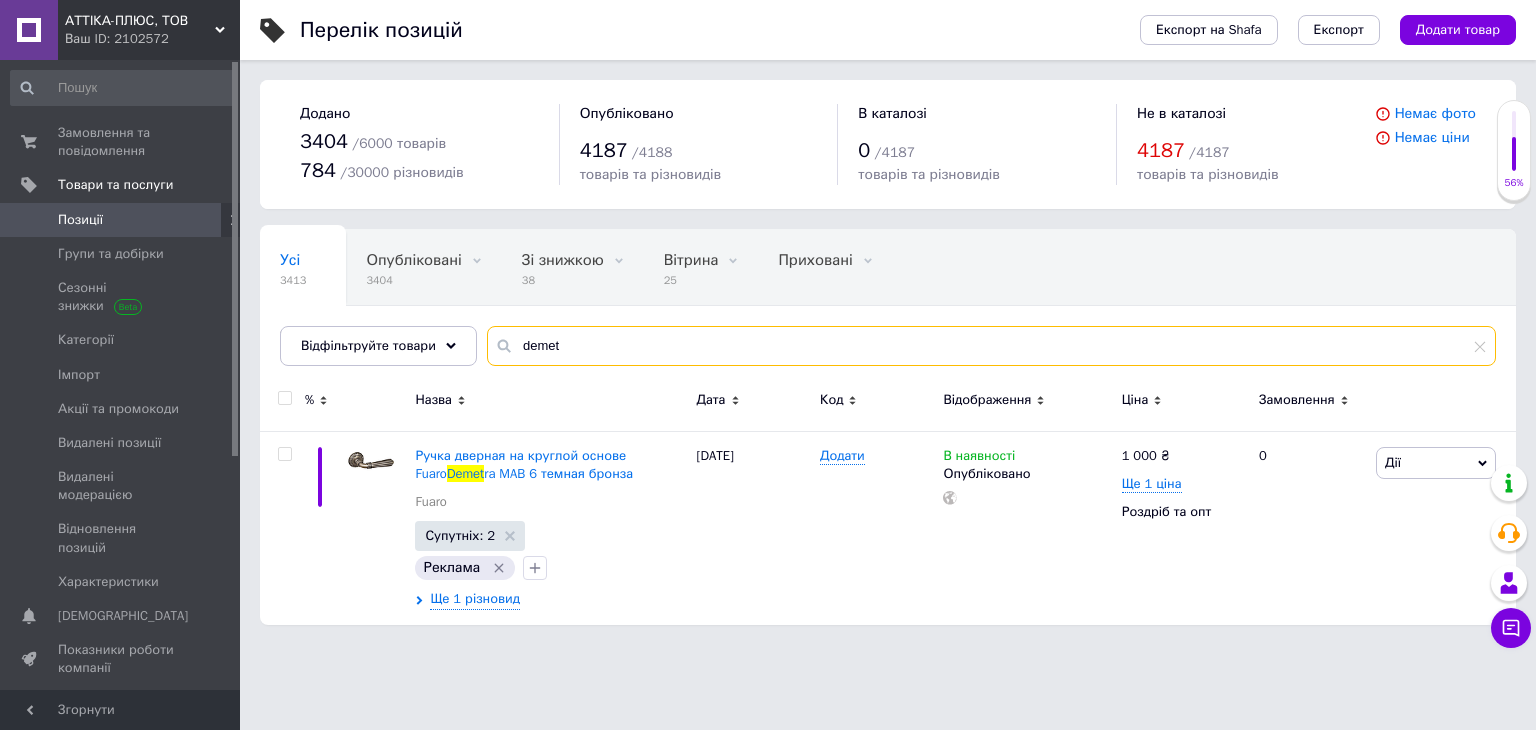 drag, startPoint x: 571, startPoint y: 344, endPoint x: 501, endPoint y: 333, distance: 70.85902 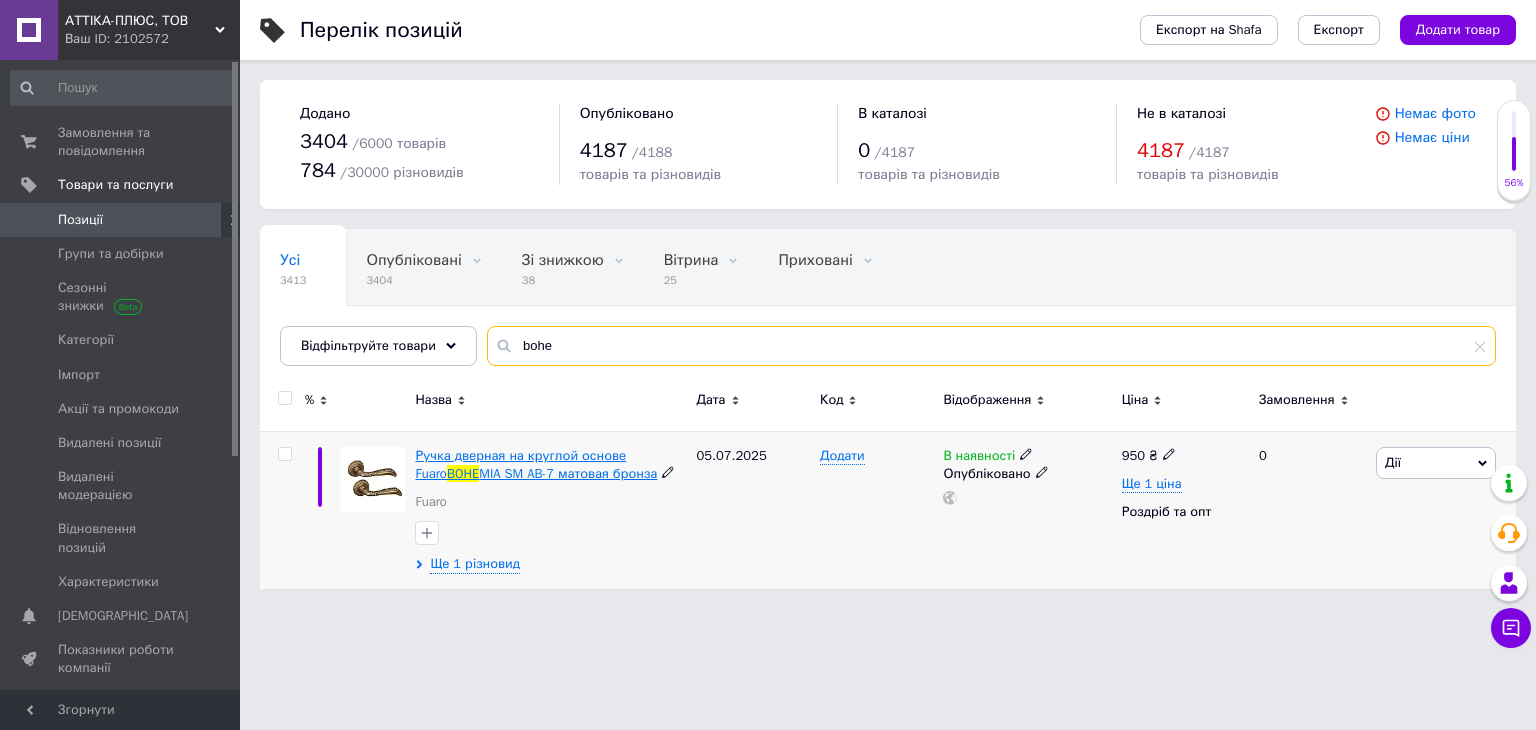 type on "bohe" 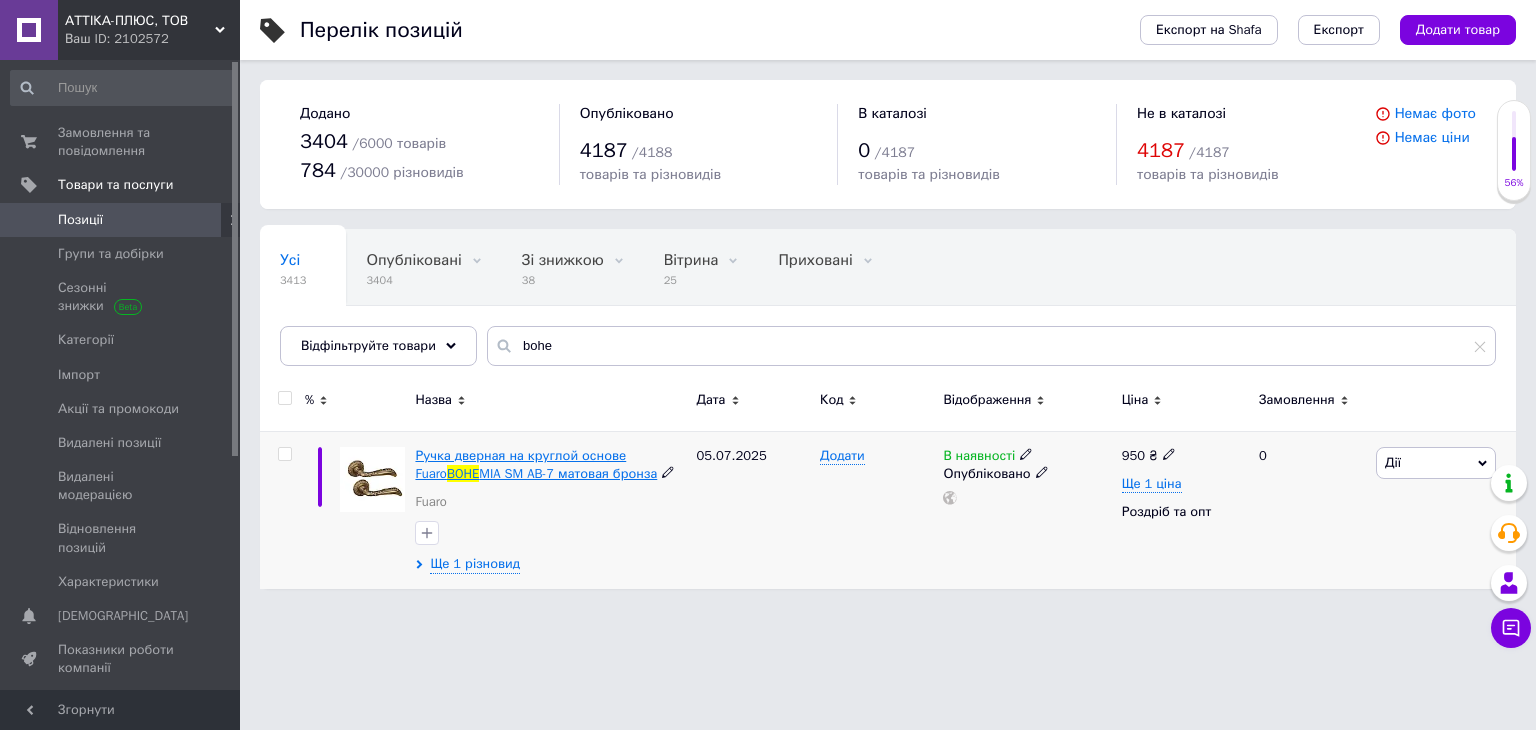 click on "Ручка дверная  на круглой основе  Fuaro" at bounding box center [520, 464] 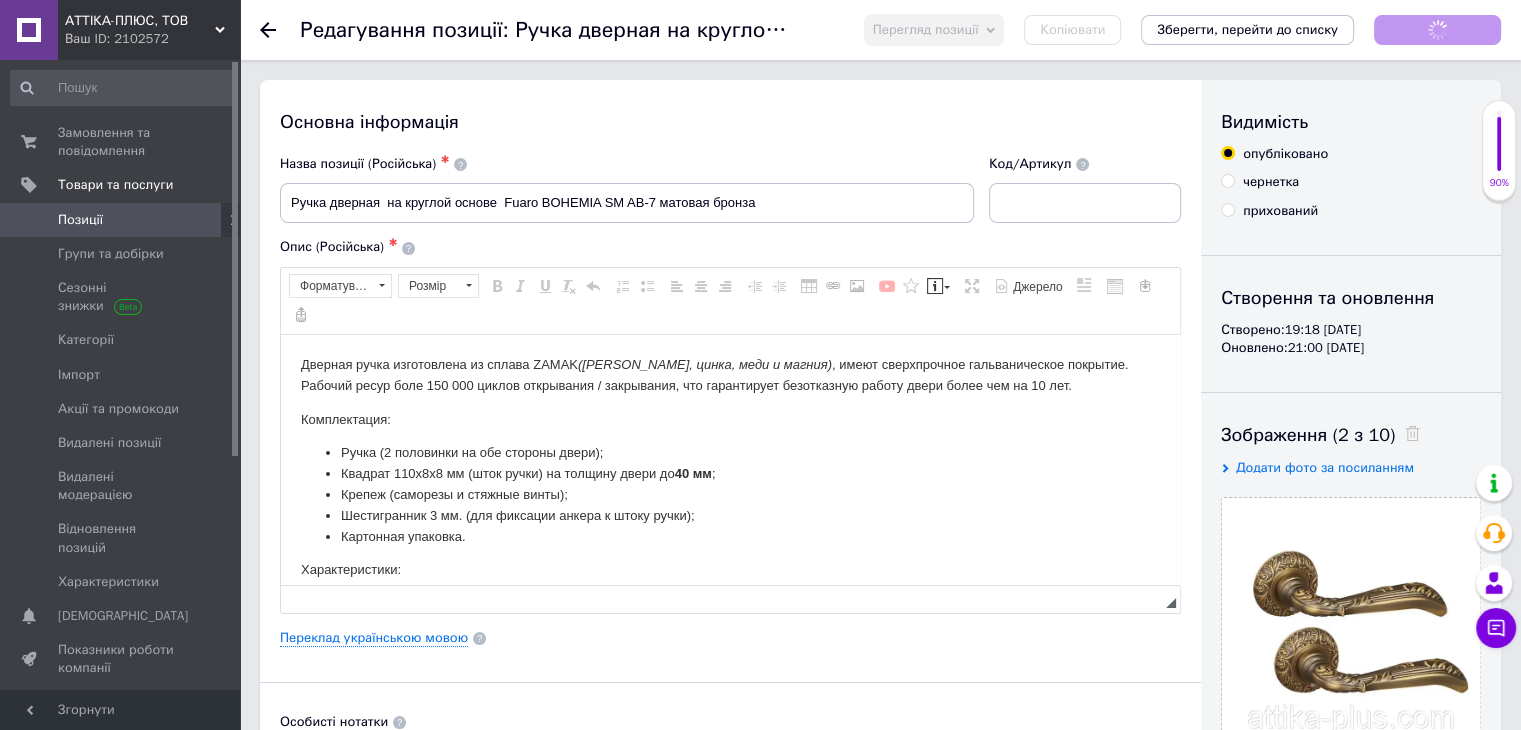 scroll, scrollTop: 0, scrollLeft: 0, axis: both 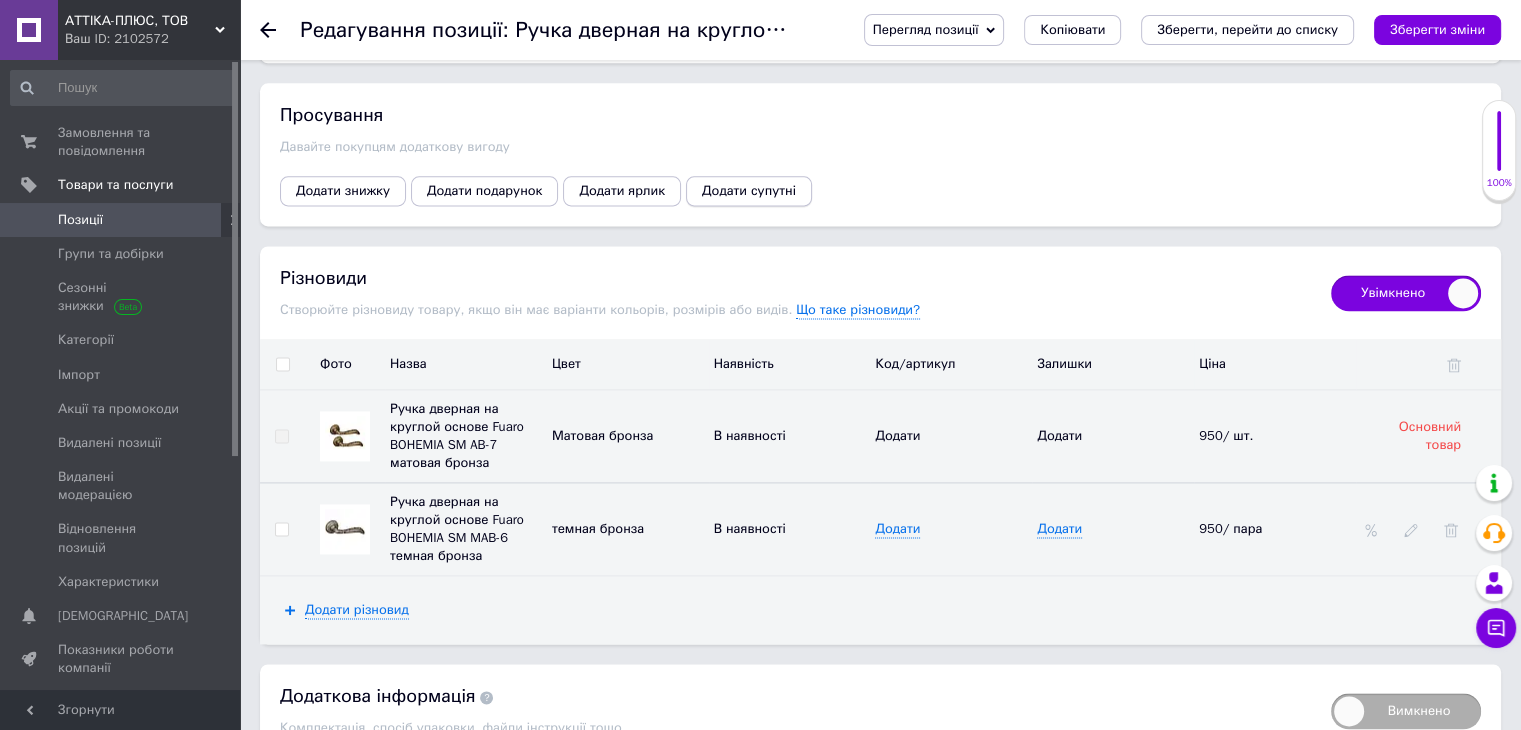 click on "Додати супутні" at bounding box center [749, 191] 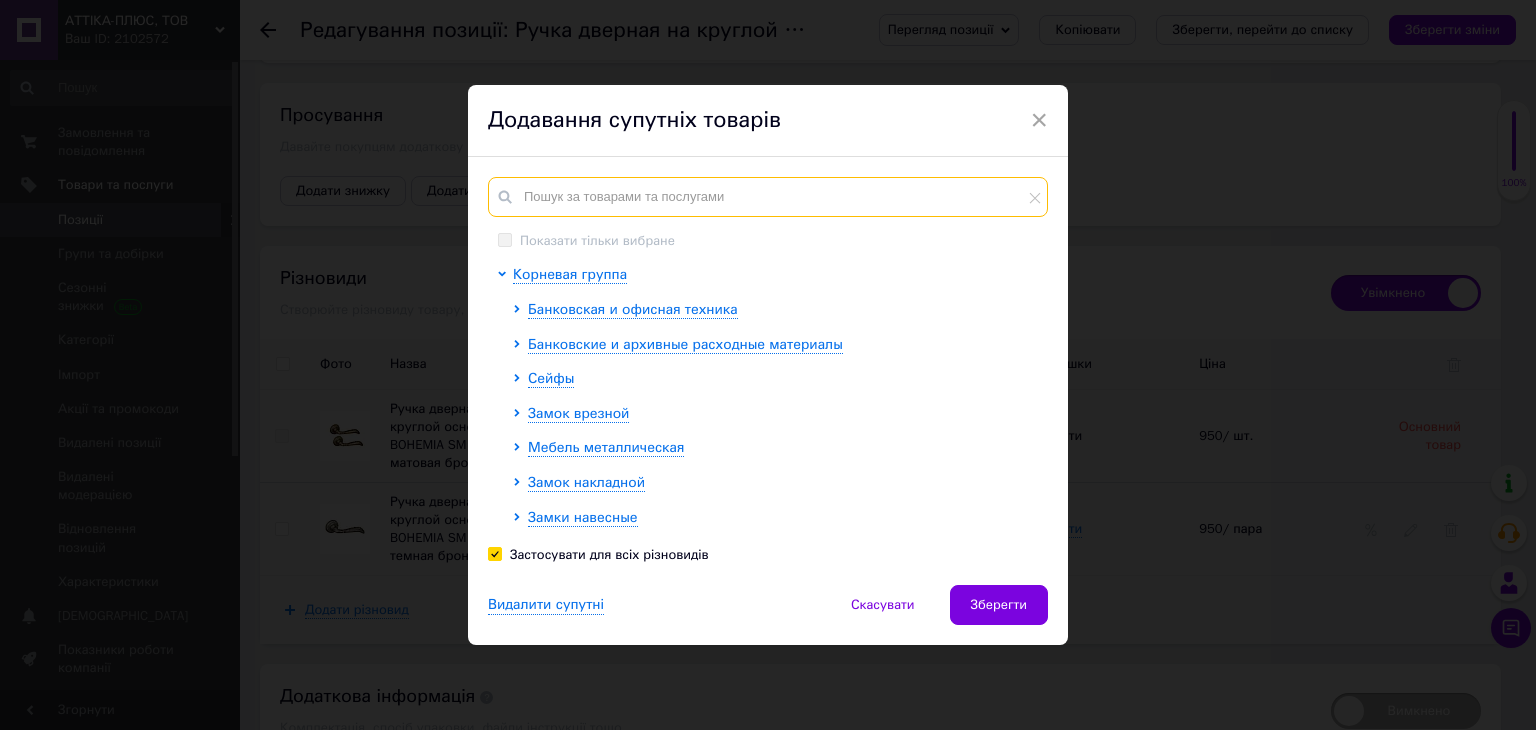click at bounding box center [768, 197] 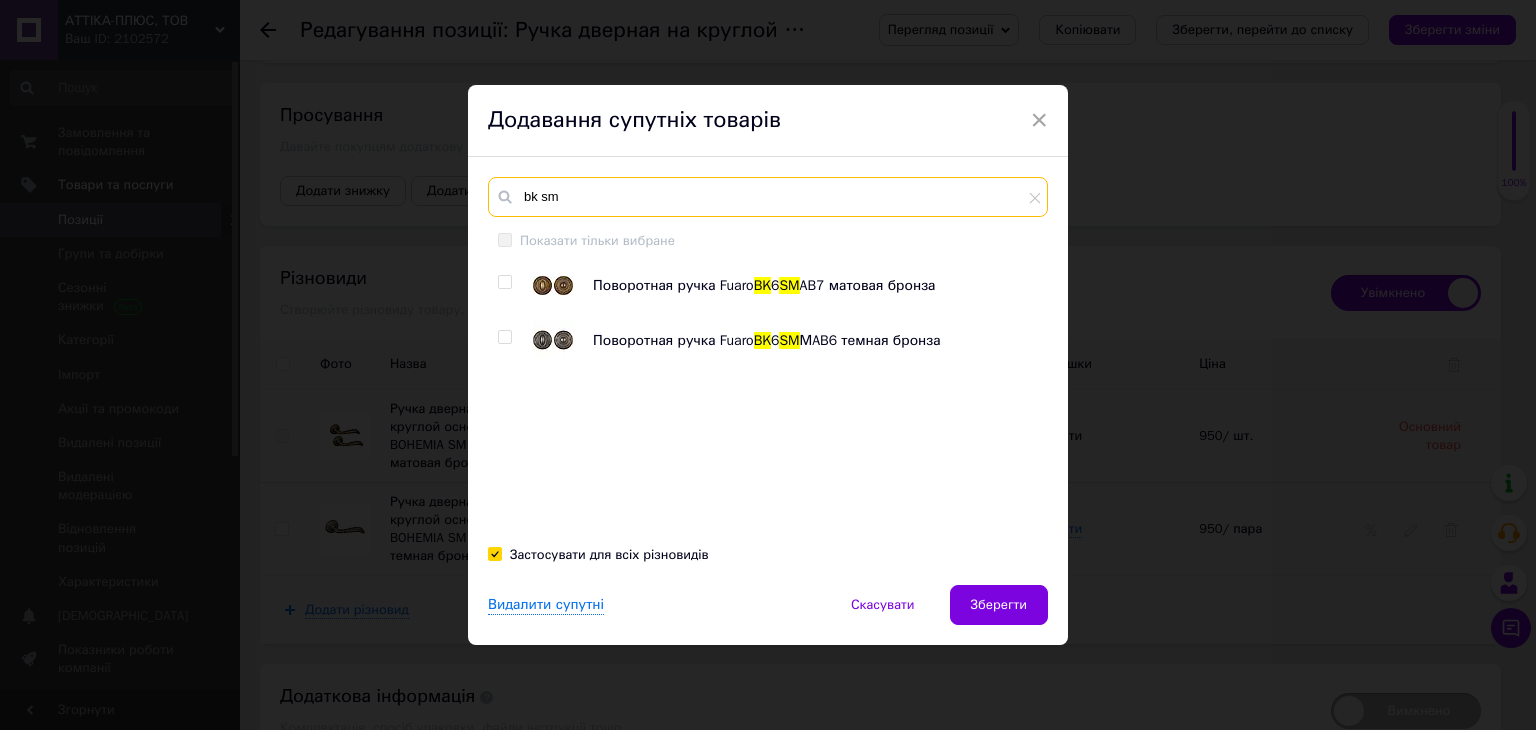type on "bk sm" 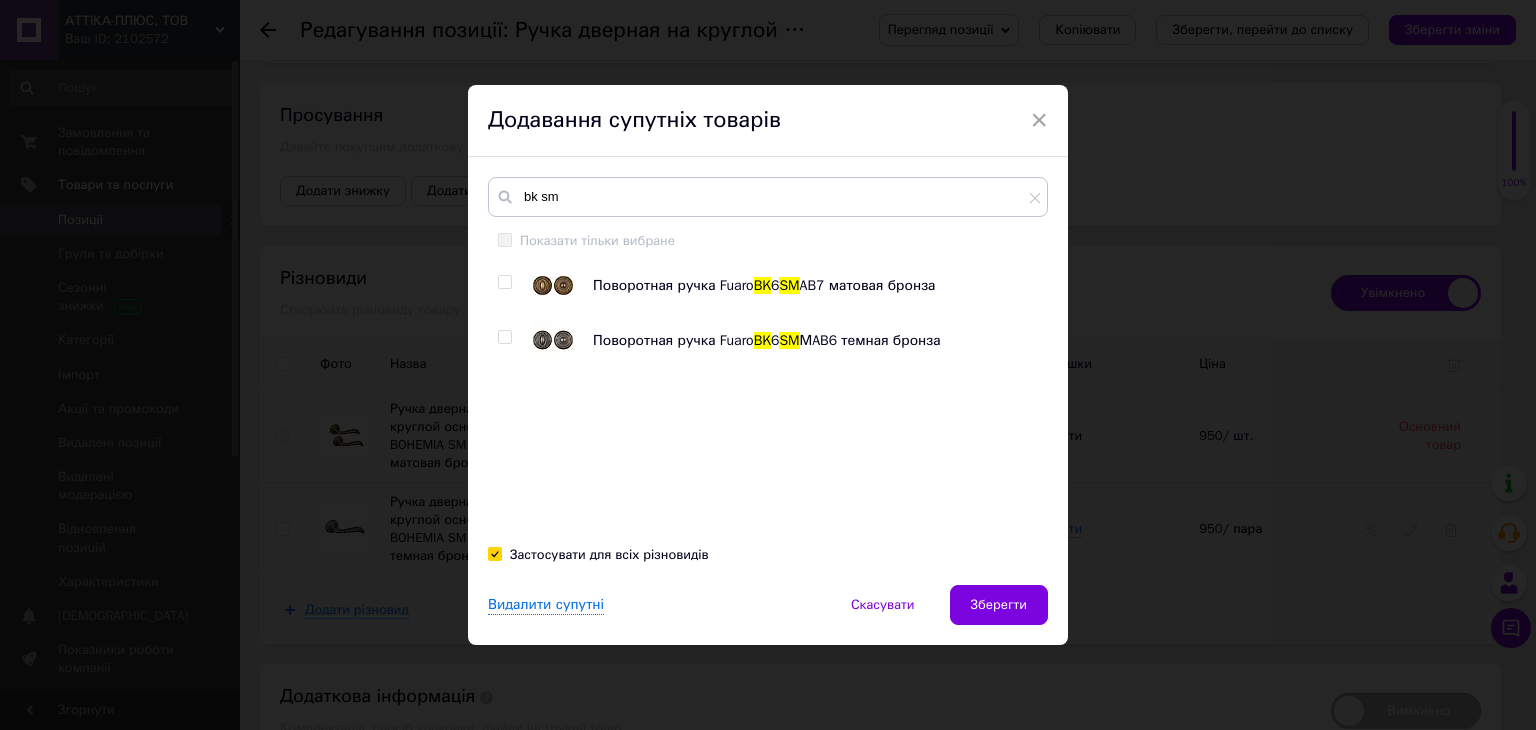 click at bounding box center [504, 282] 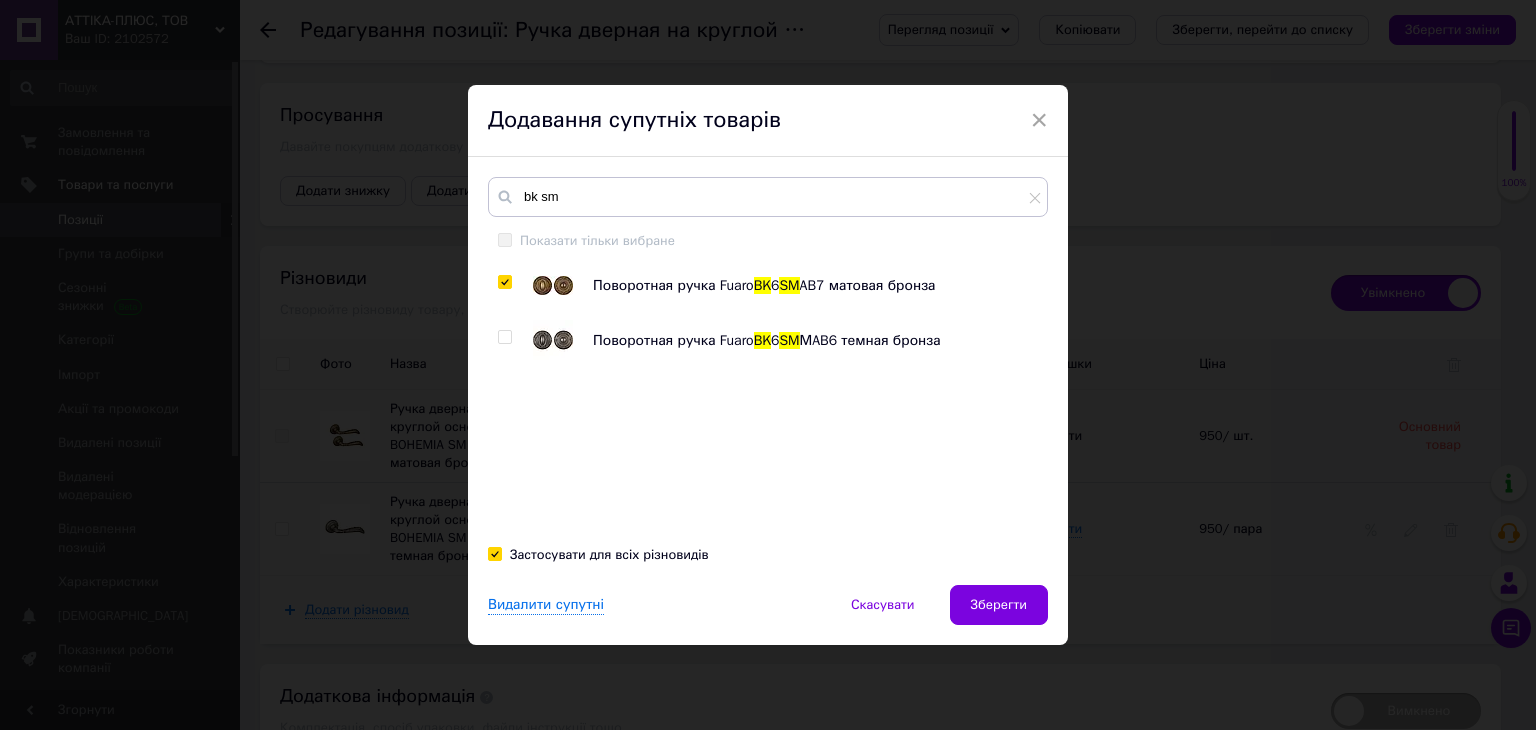 checkbox on "true" 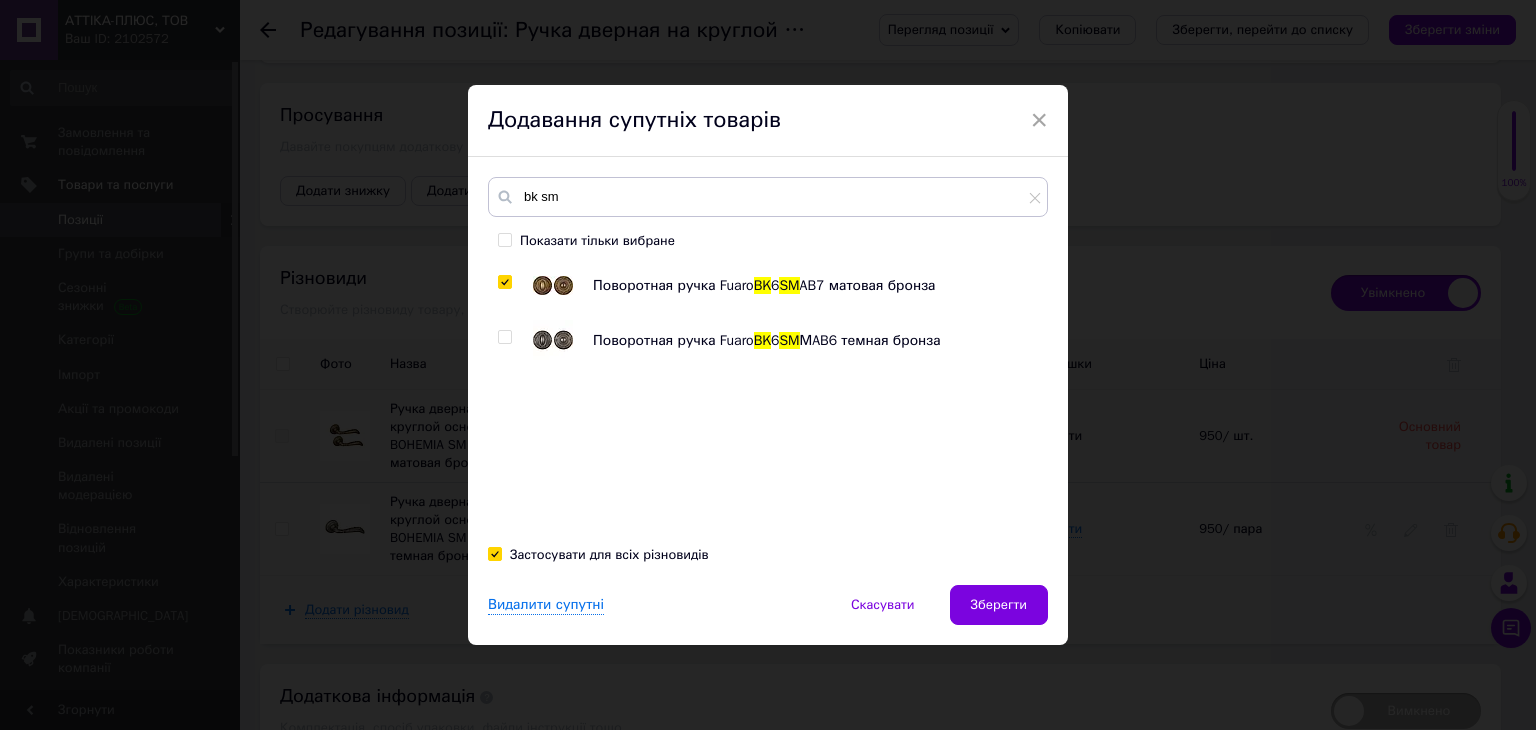 click at bounding box center (504, 337) 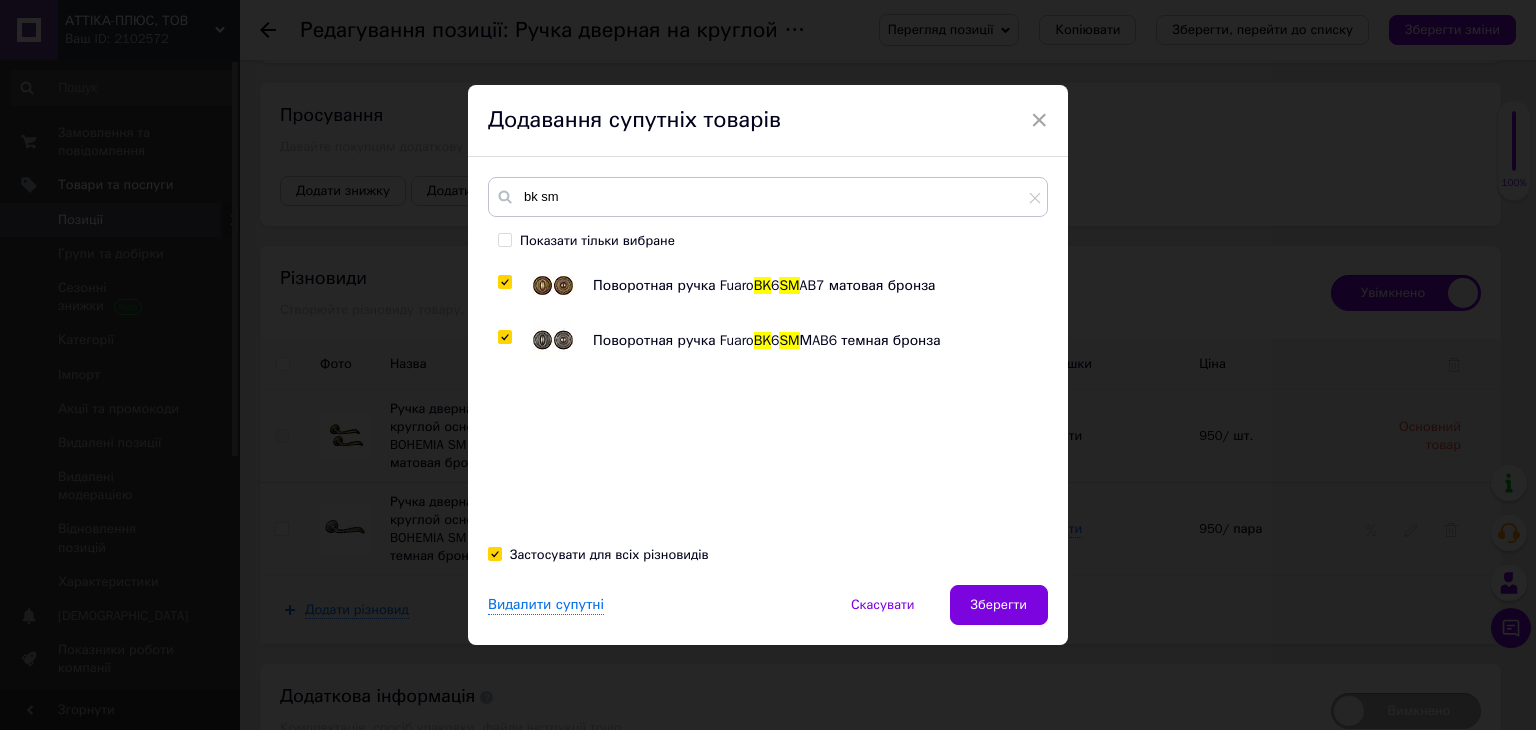checkbox on "true" 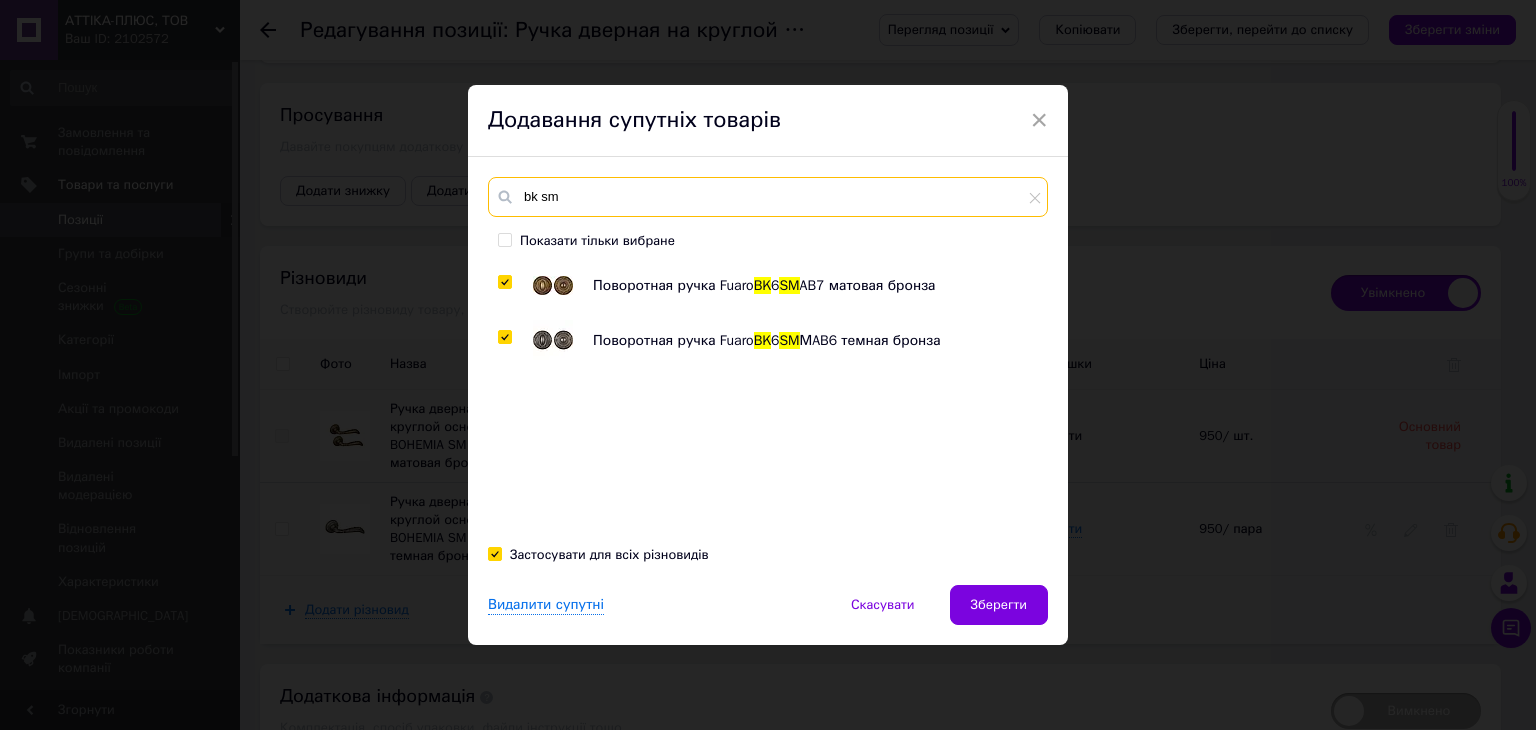 drag, startPoint x: 572, startPoint y: 206, endPoint x: 468, endPoint y: 170, distance: 110.054535 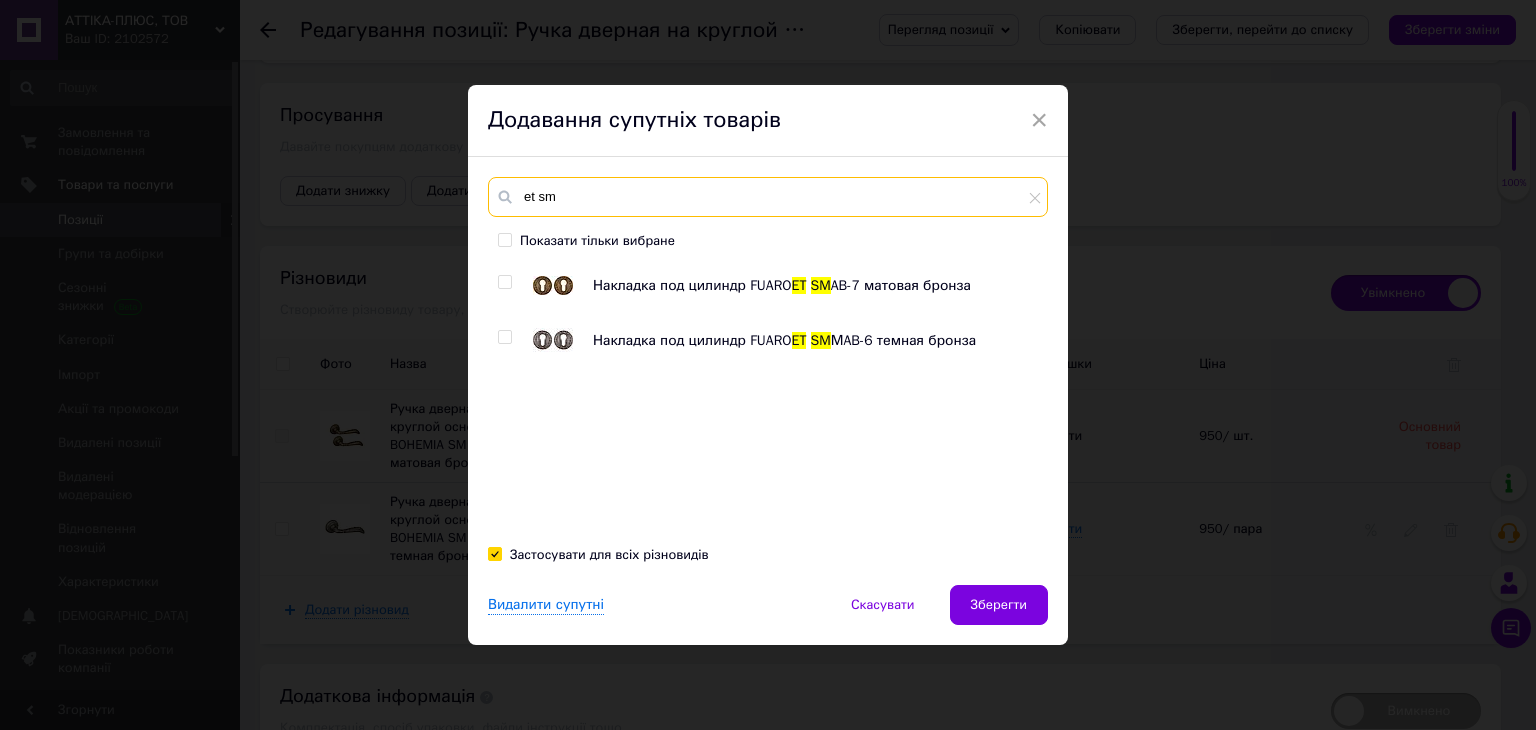 type on "et sm" 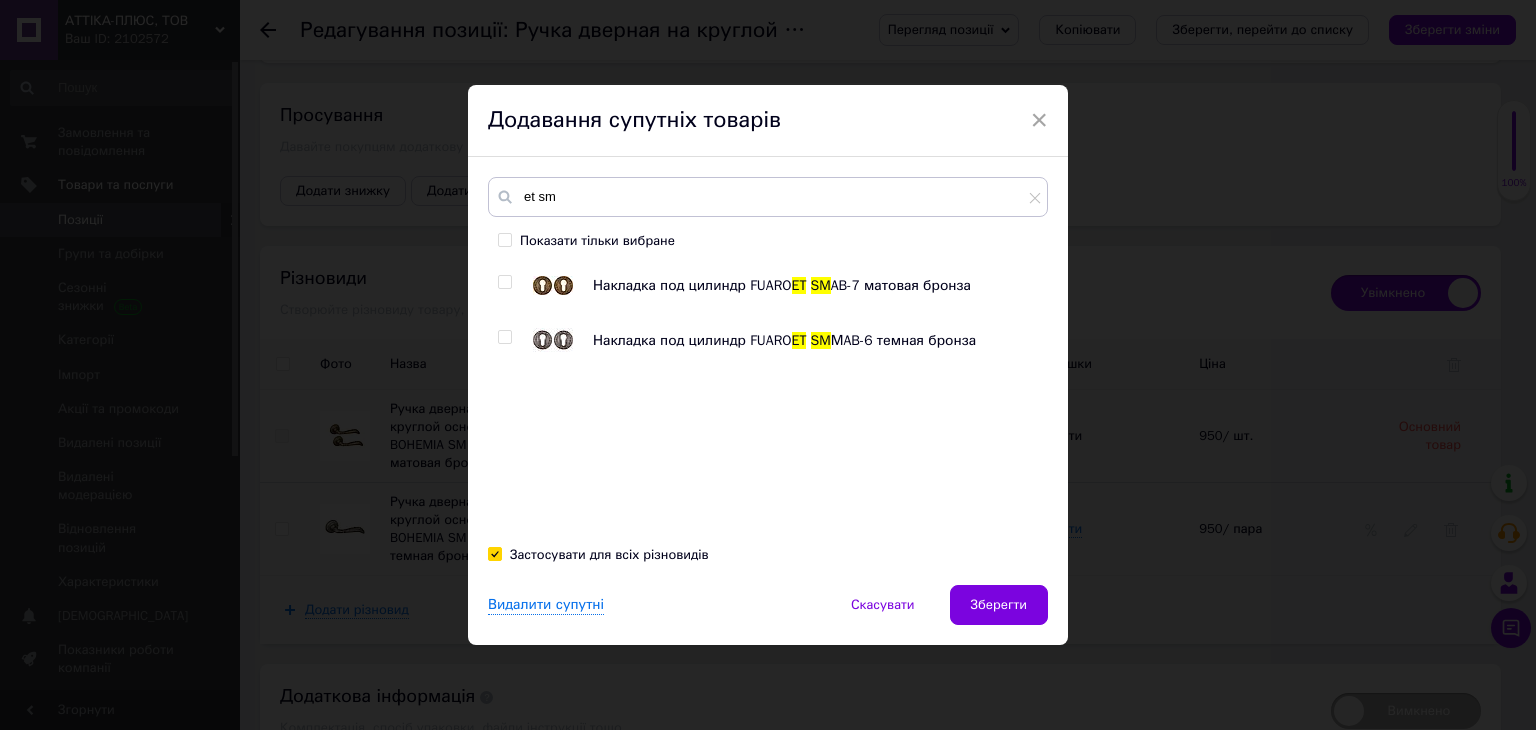 click at bounding box center (504, 282) 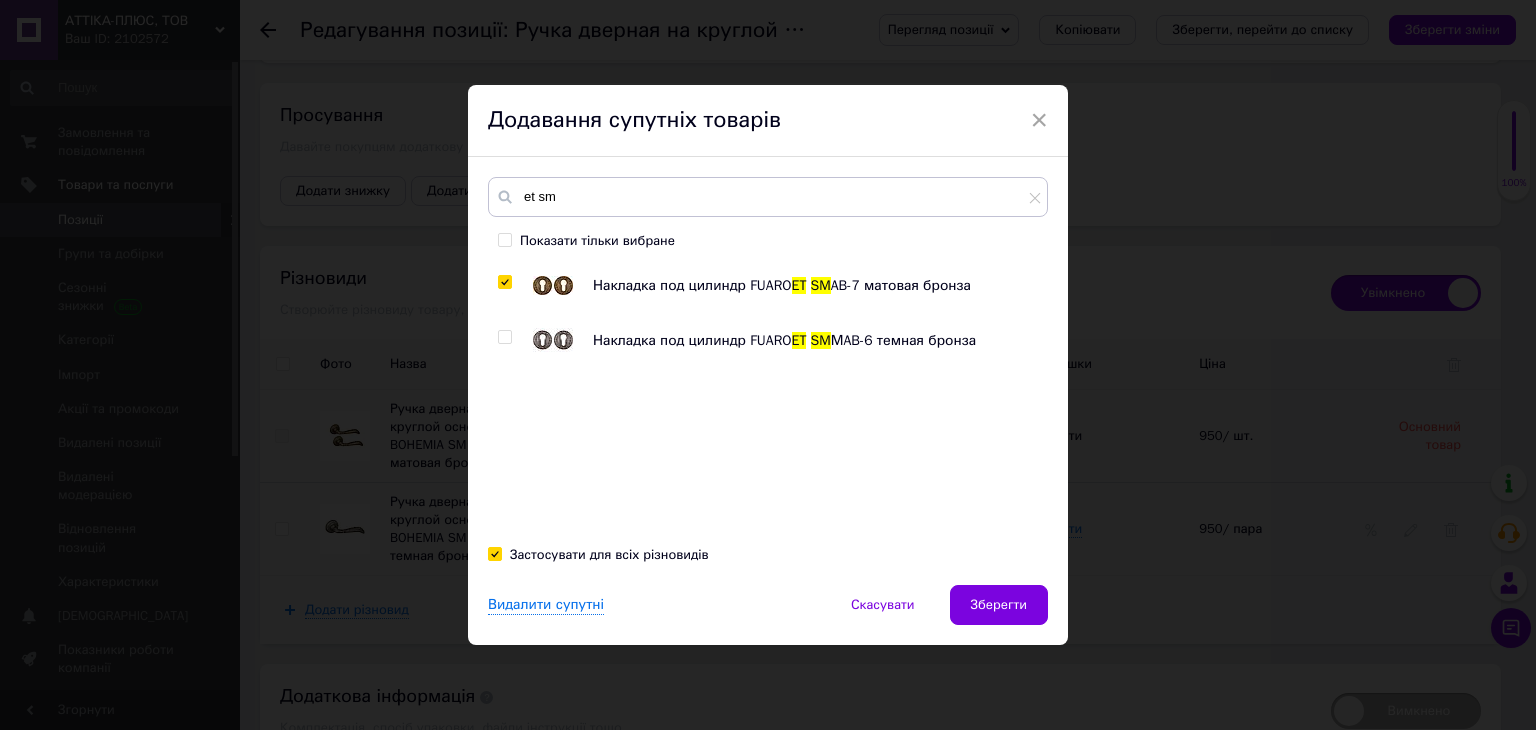 checkbox on "true" 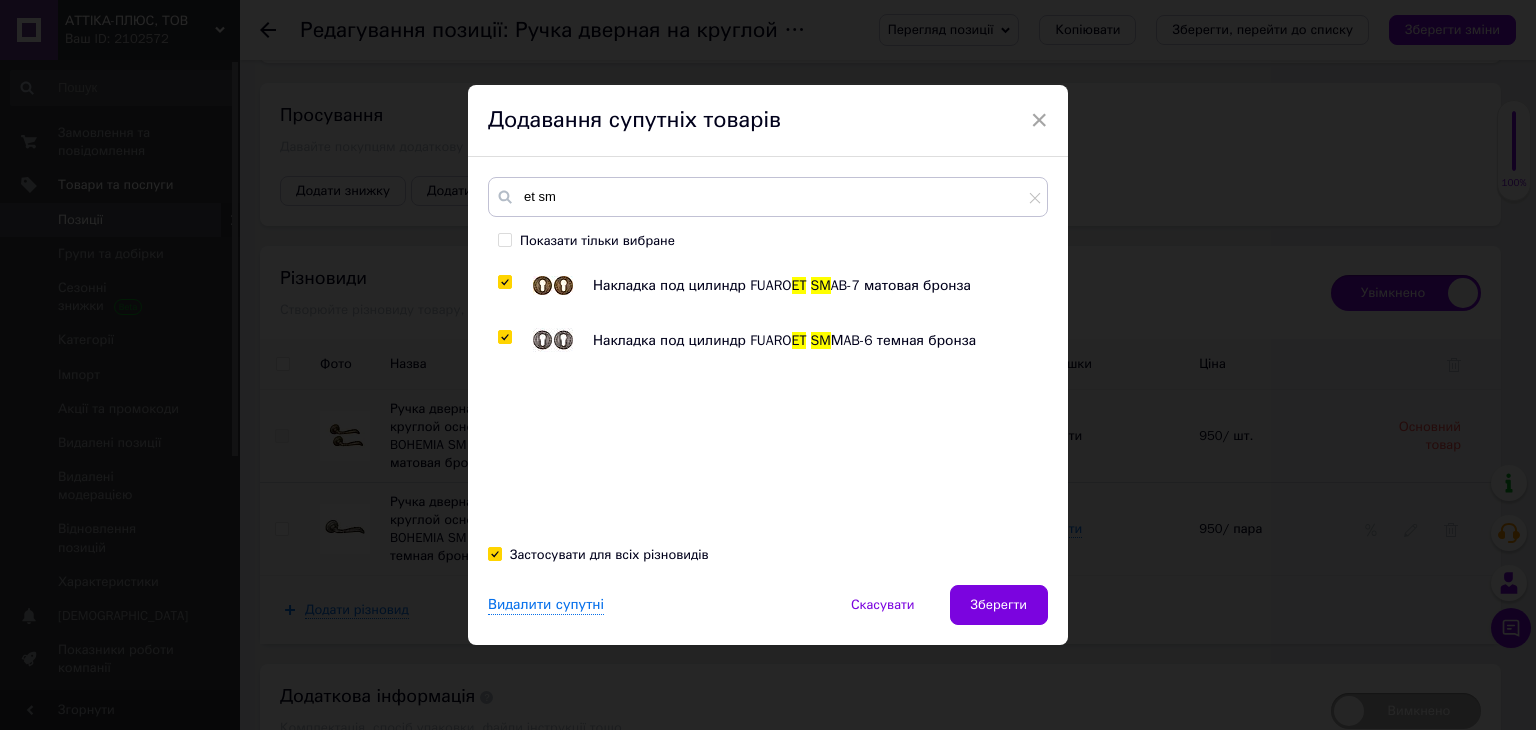 checkbox on "true" 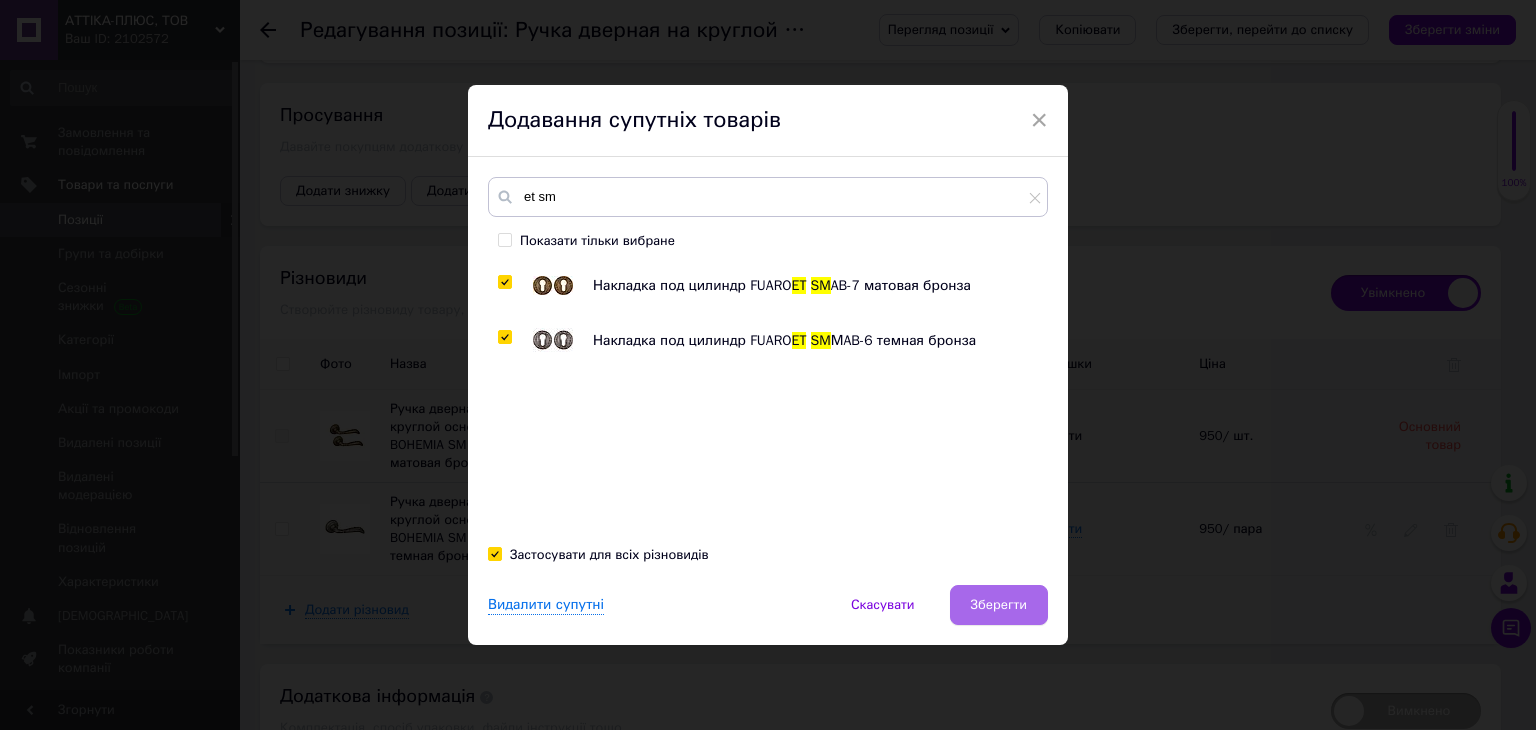 click on "Зберегти" at bounding box center (999, 605) 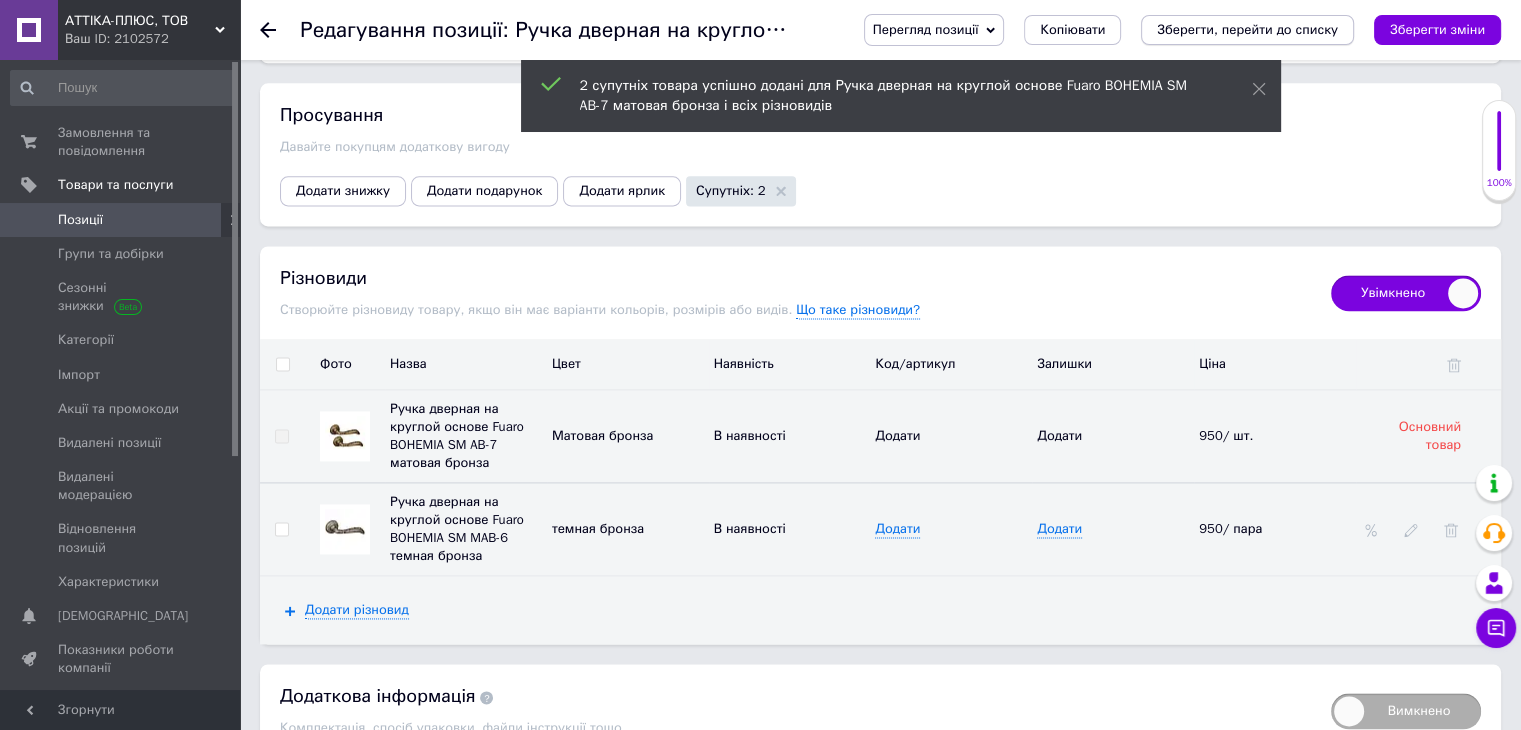 click on "Зберегти, перейти до списку" at bounding box center [1247, 29] 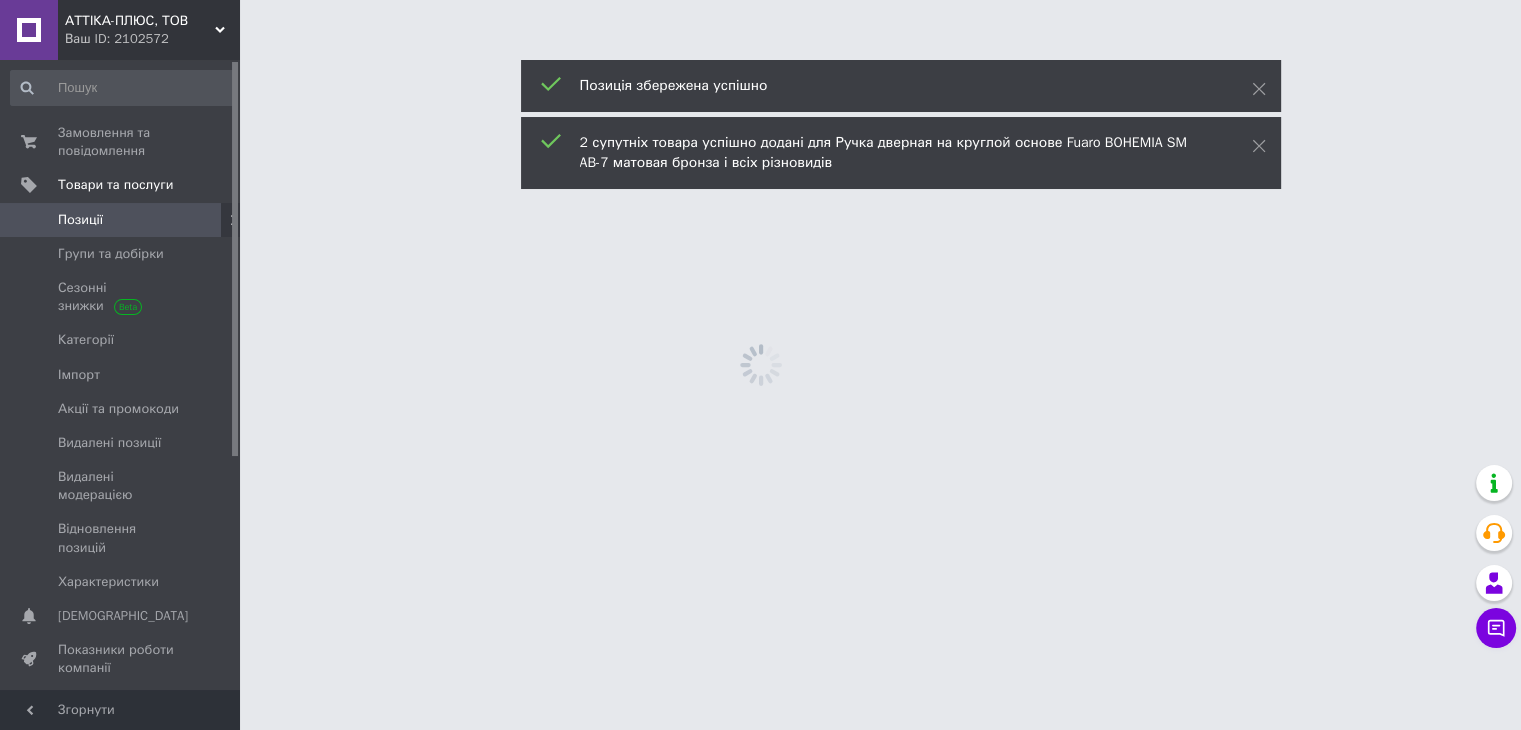 scroll, scrollTop: 0, scrollLeft: 0, axis: both 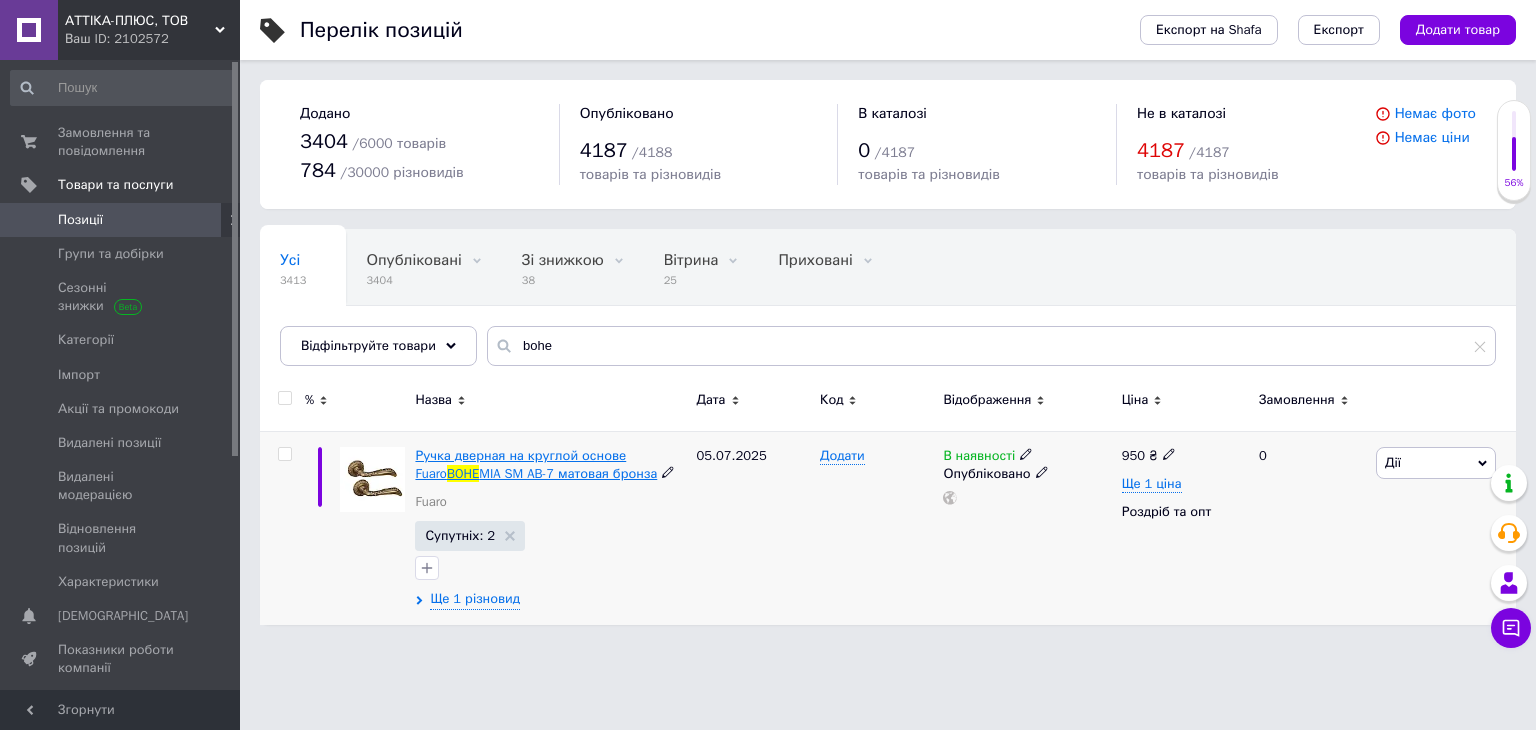 click on "Ручка дверная  на круглой основе  Fuaro" at bounding box center [520, 464] 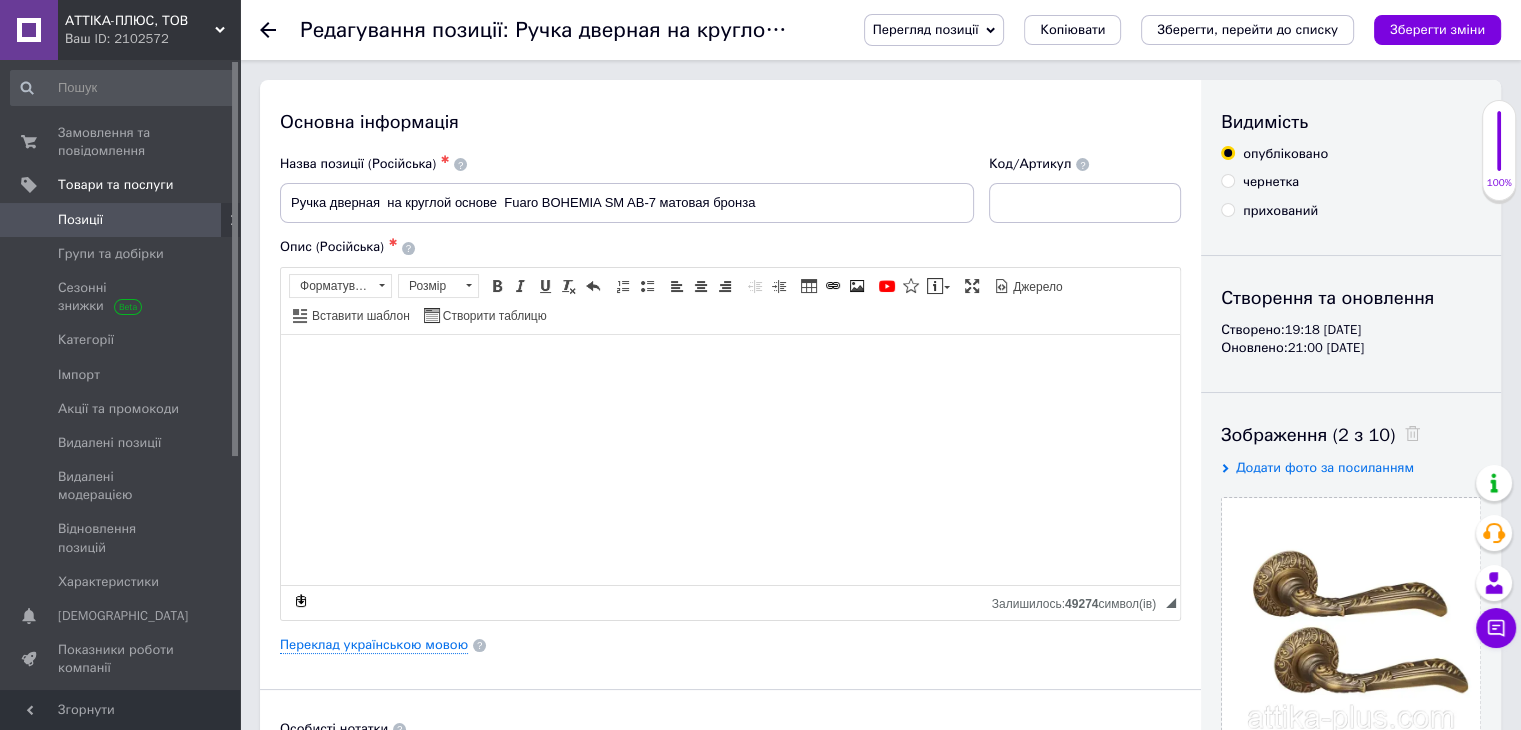 click on "Перегляд позиції" at bounding box center (926, 29) 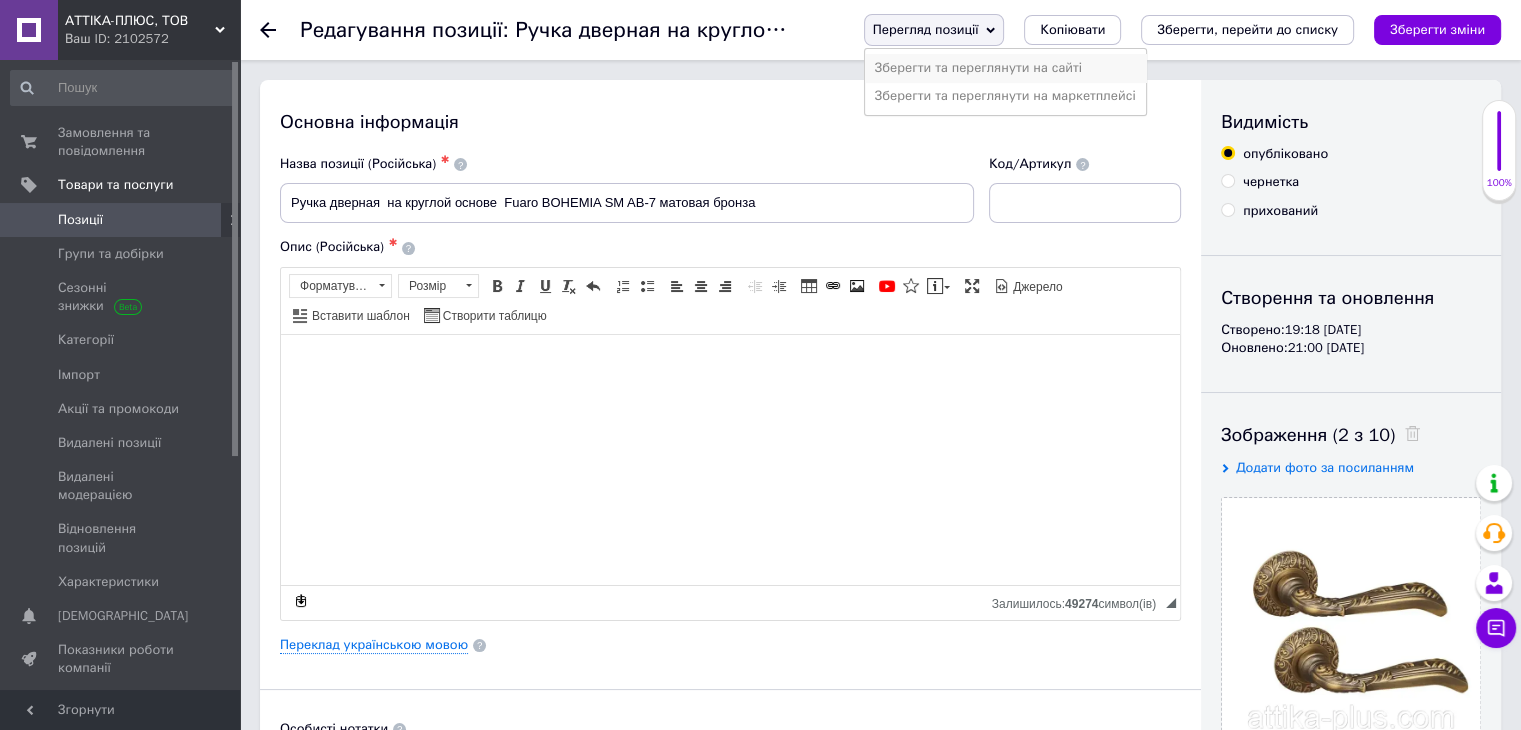 click on "Зберегти та переглянути на сайті" at bounding box center (1005, 68) 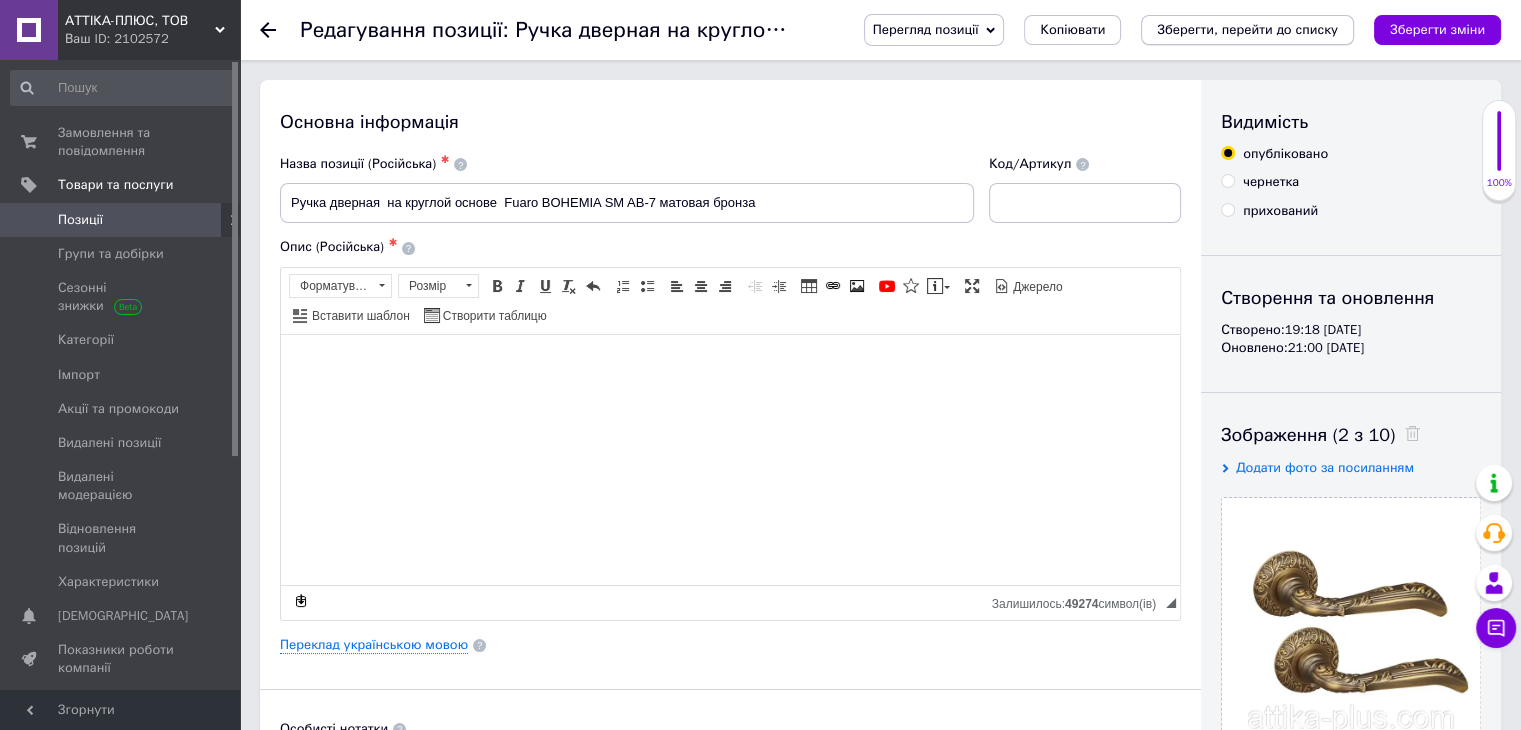 click on "Зберегти, перейти до списку" at bounding box center (1247, 29) 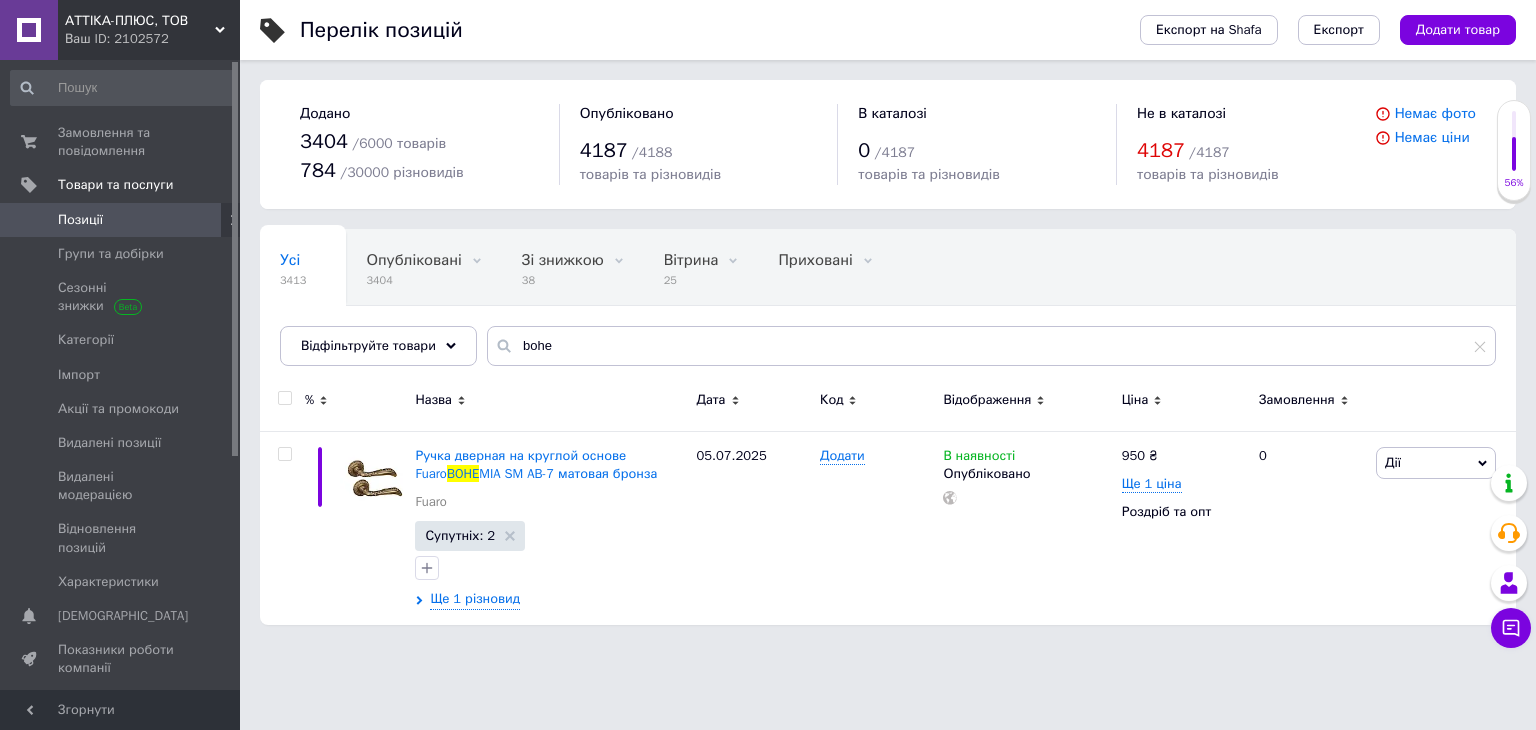 click on "Позиції" at bounding box center [123, 220] 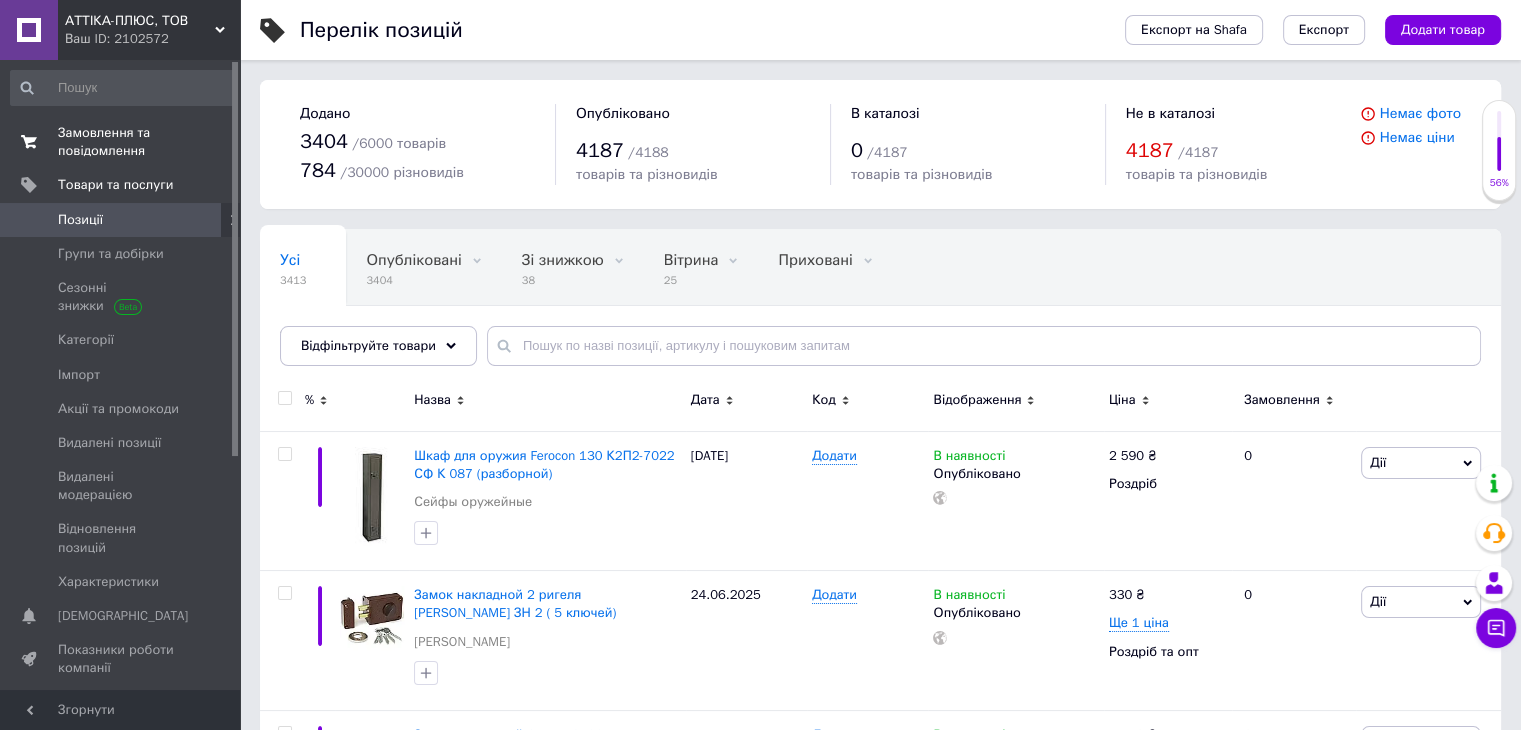 click on "Замовлення та повідомлення" at bounding box center (121, 142) 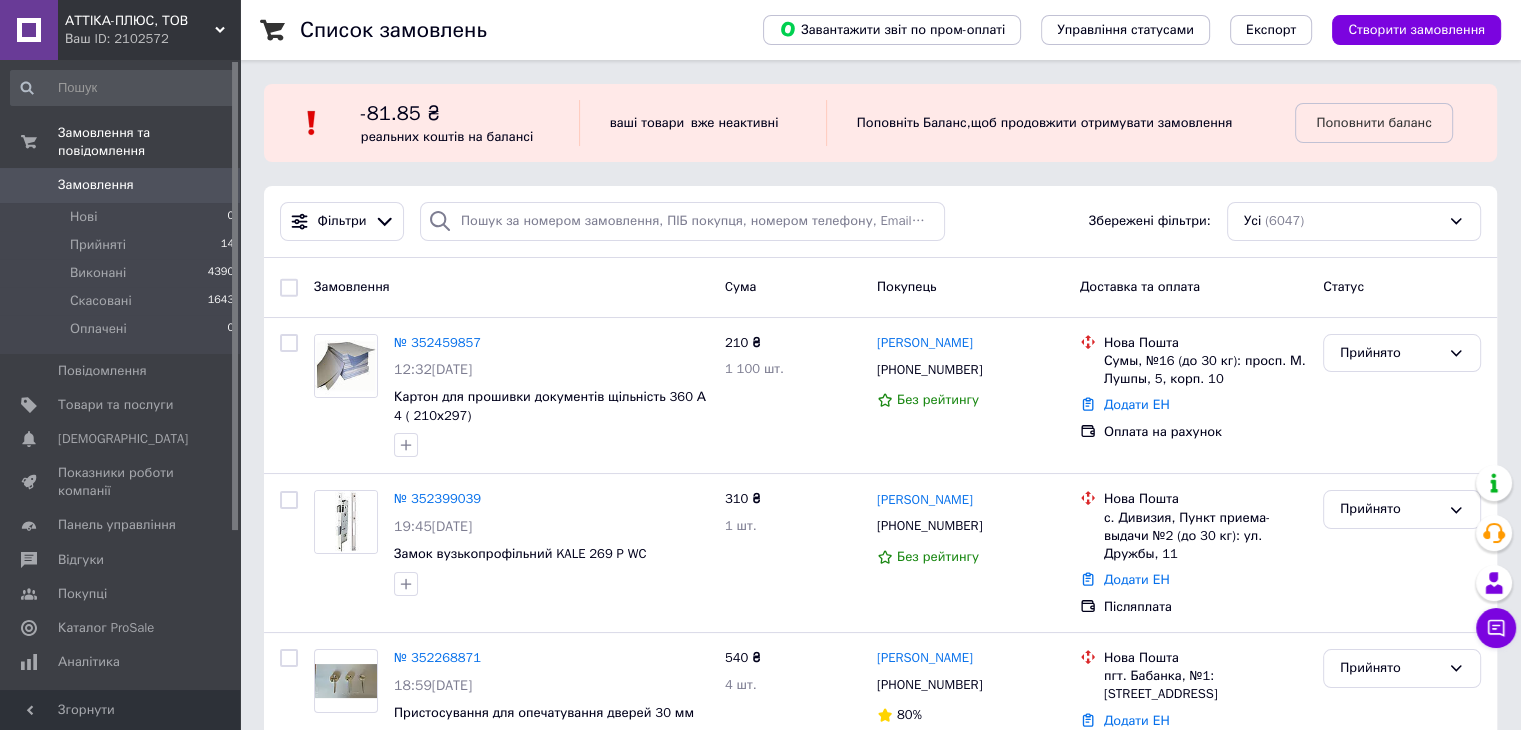 scroll, scrollTop: 278, scrollLeft: 0, axis: vertical 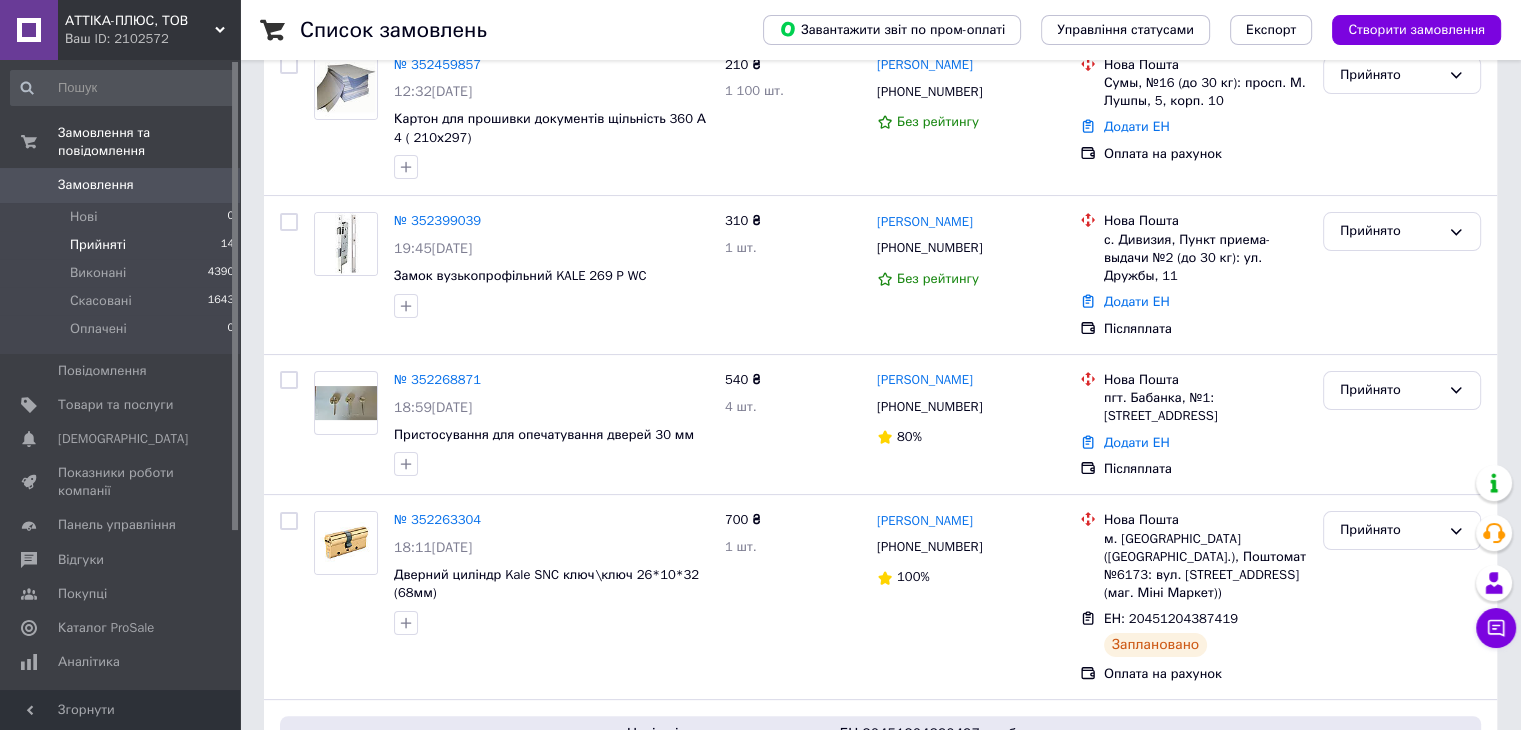 click on "Прийняті 14" at bounding box center [123, 245] 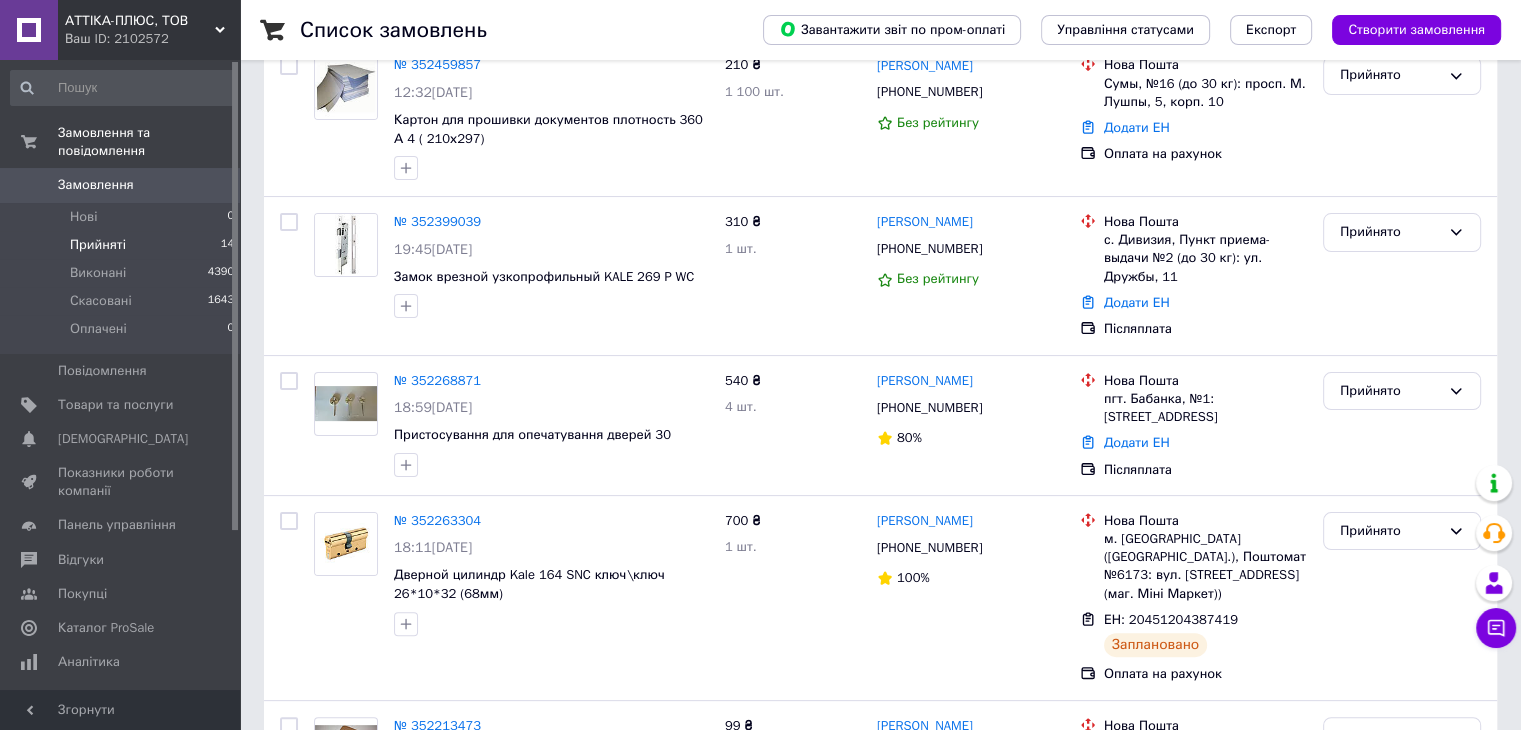 scroll, scrollTop: 0, scrollLeft: 0, axis: both 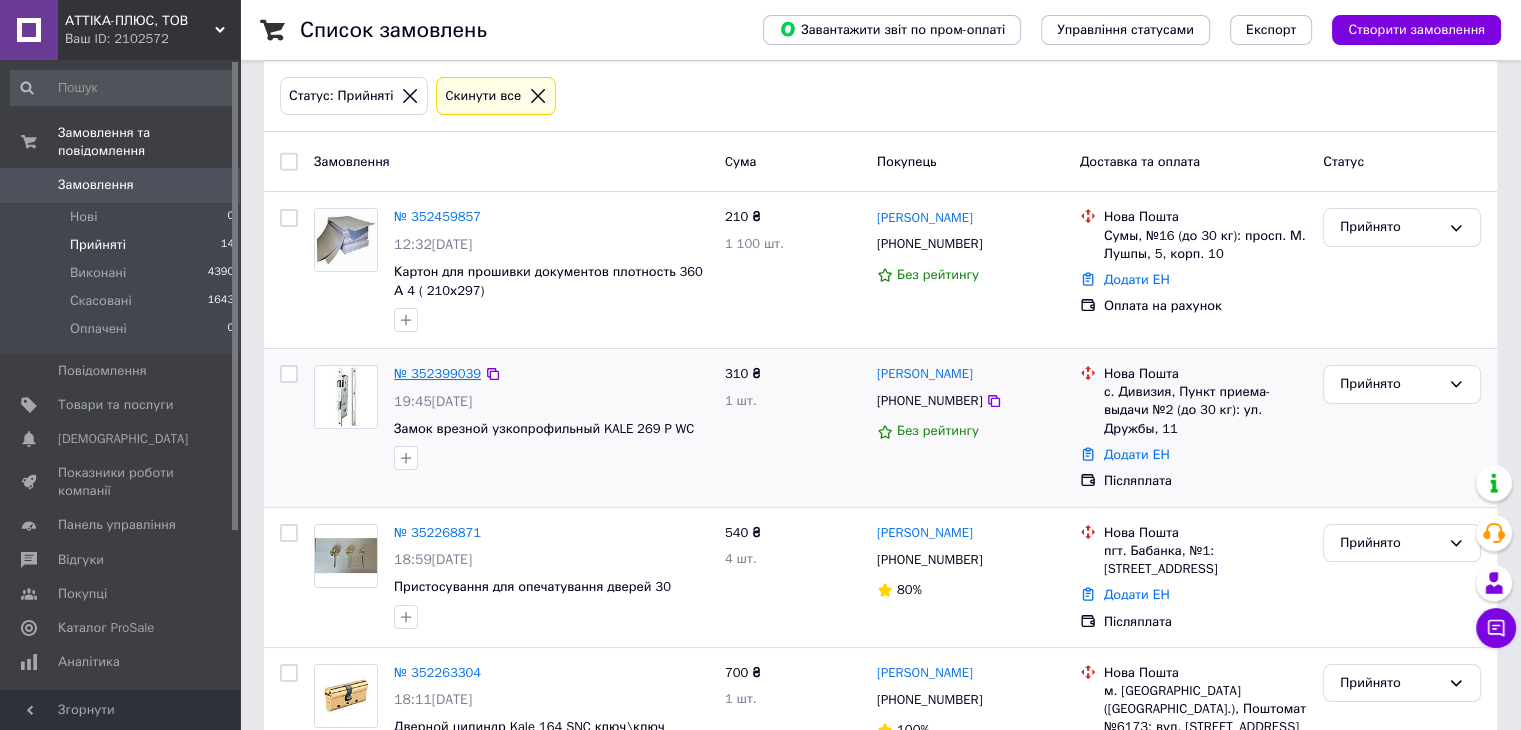click on "№ 352399039" at bounding box center [437, 373] 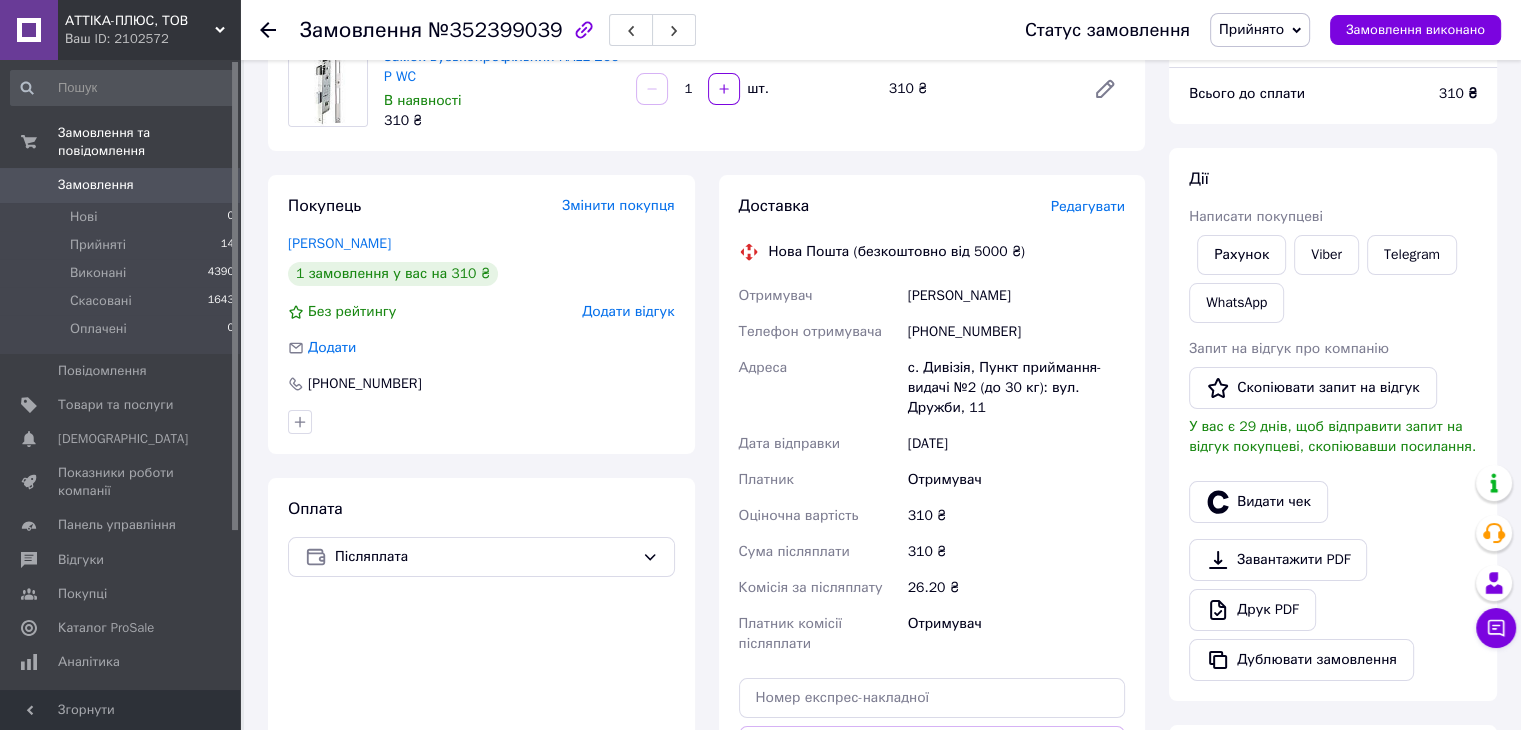 scroll, scrollTop: 197, scrollLeft: 0, axis: vertical 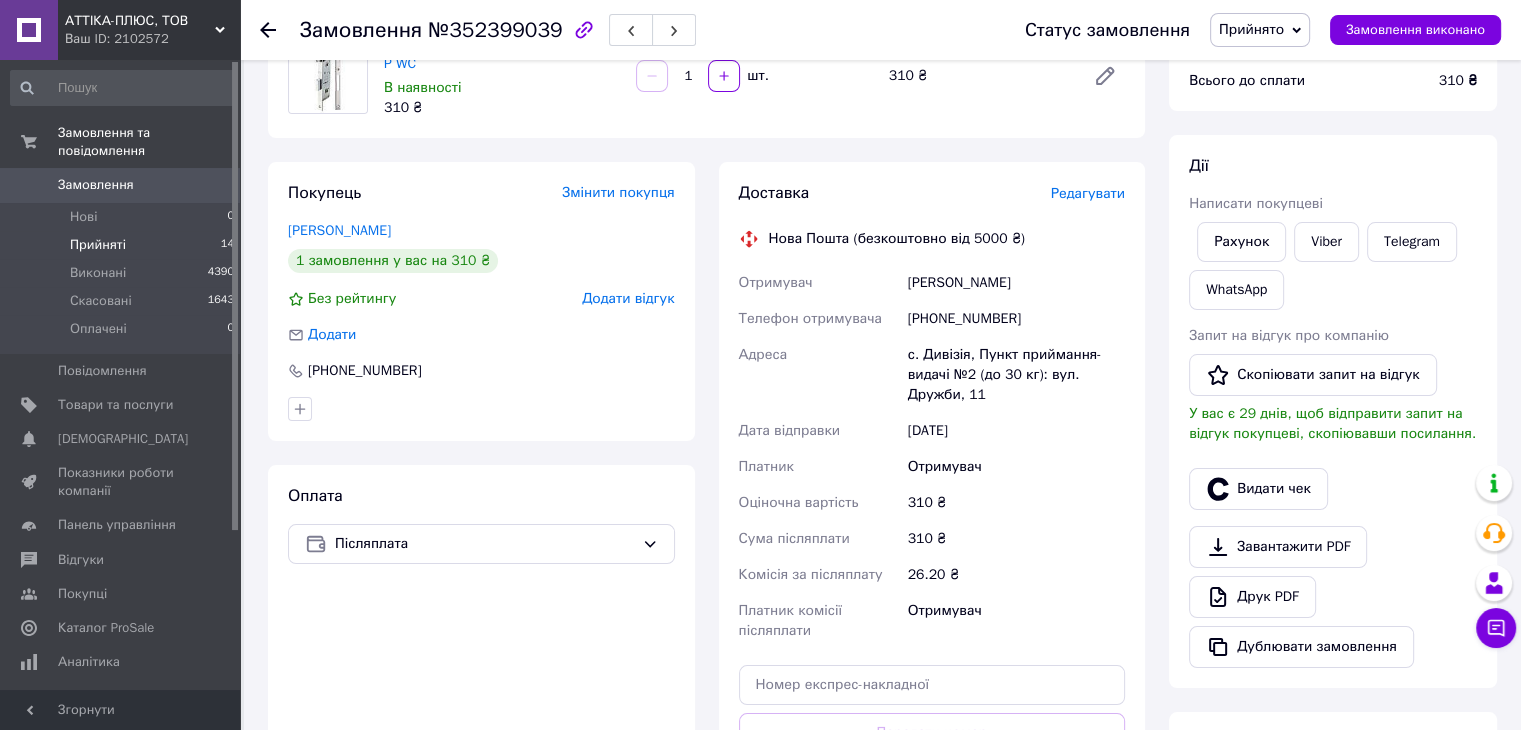 drag, startPoint x: 170, startPoint y: 233, endPoint x: 207, endPoint y: 217, distance: 40.311287 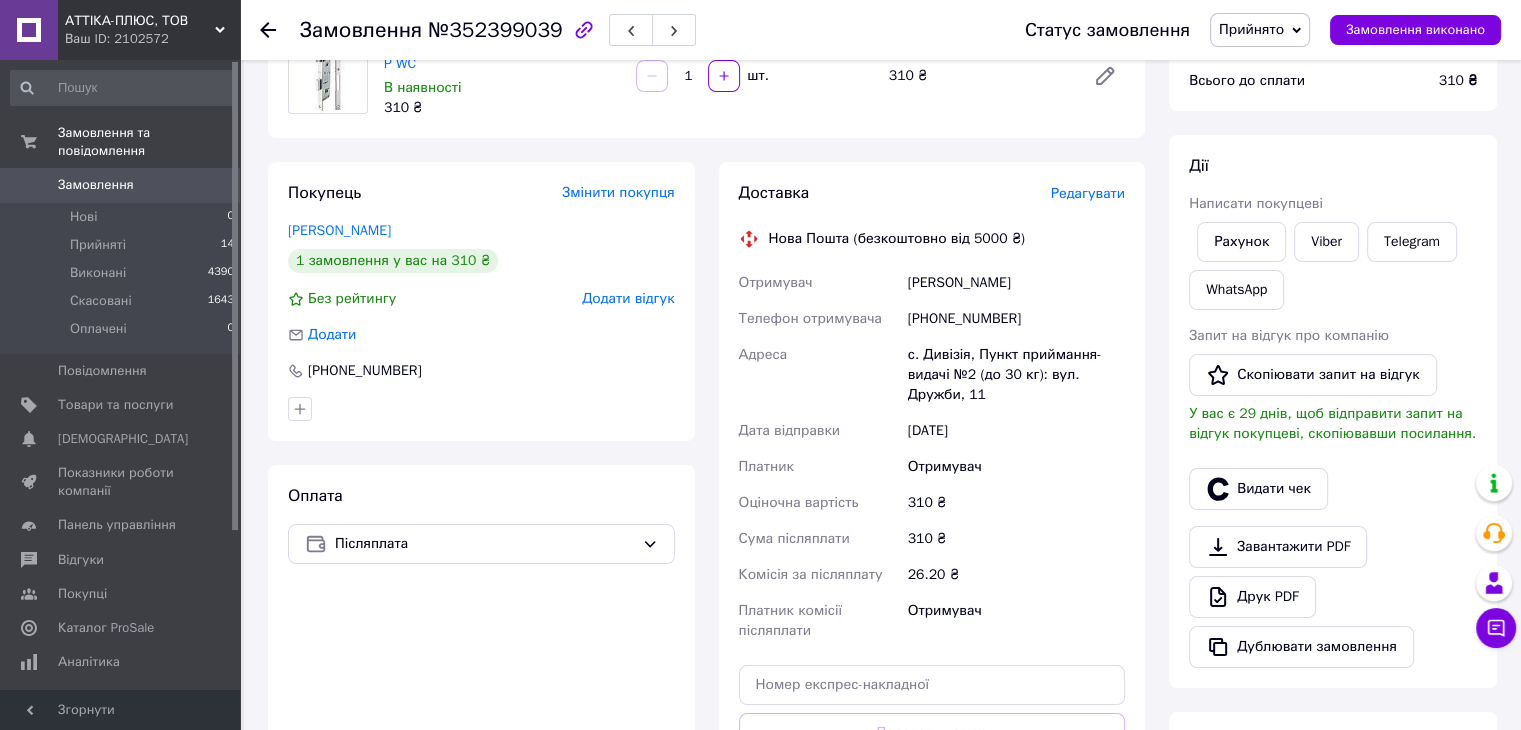 scroll, scrollTop: 0, scrollLeft: 0, axis: both 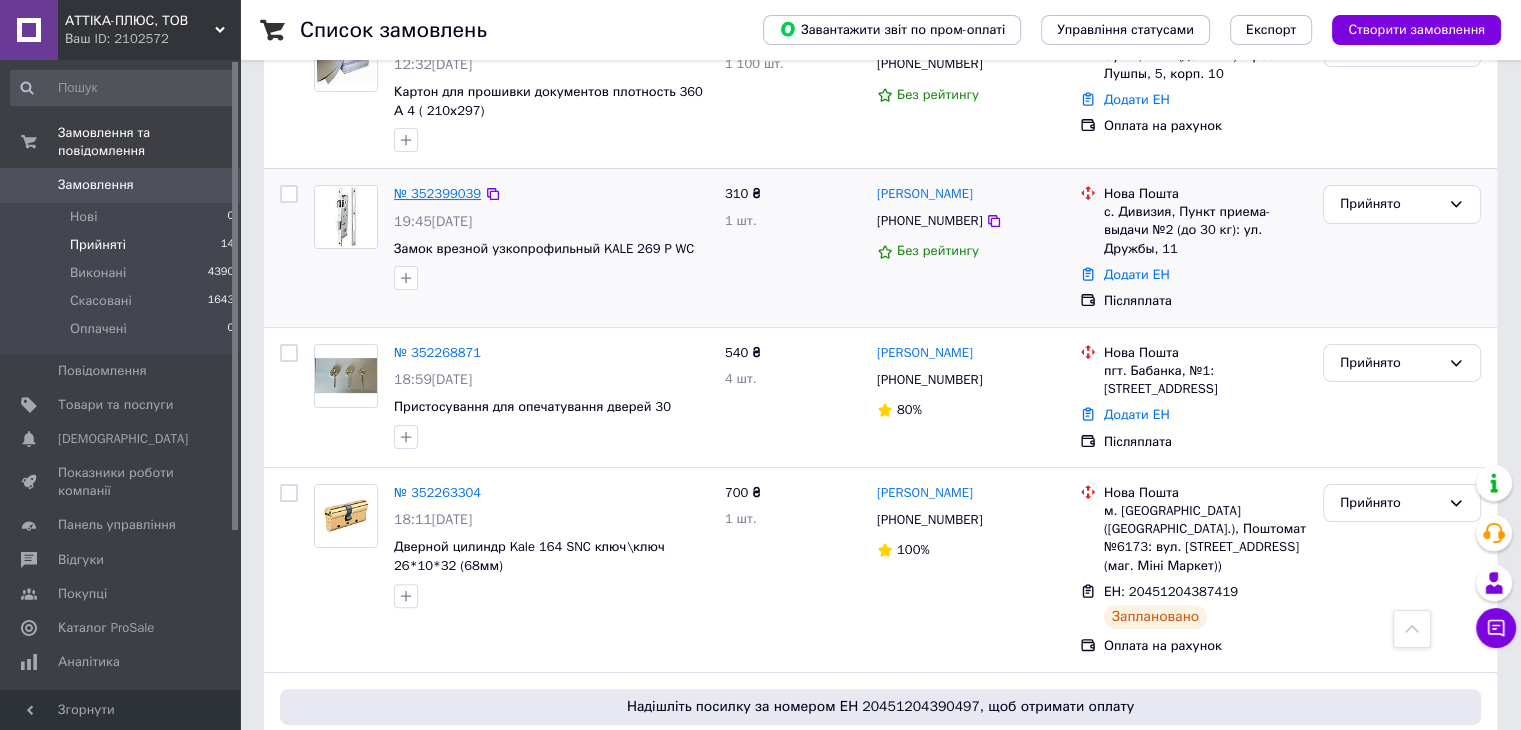 click on "№ 352399039" at bounding box center (437, 193) 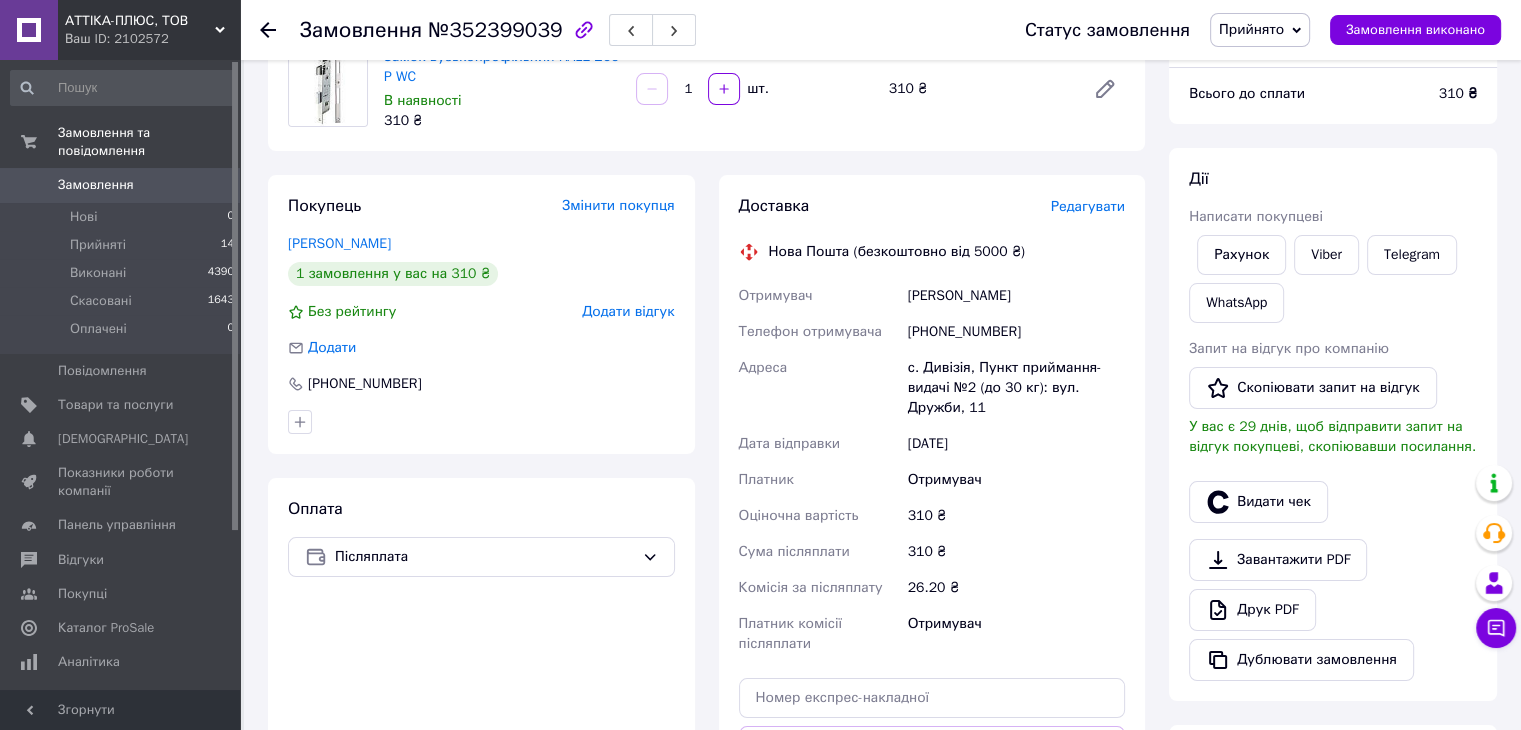 scroll, scrollTop: 377, scrollLeft: 0, axis: vertical 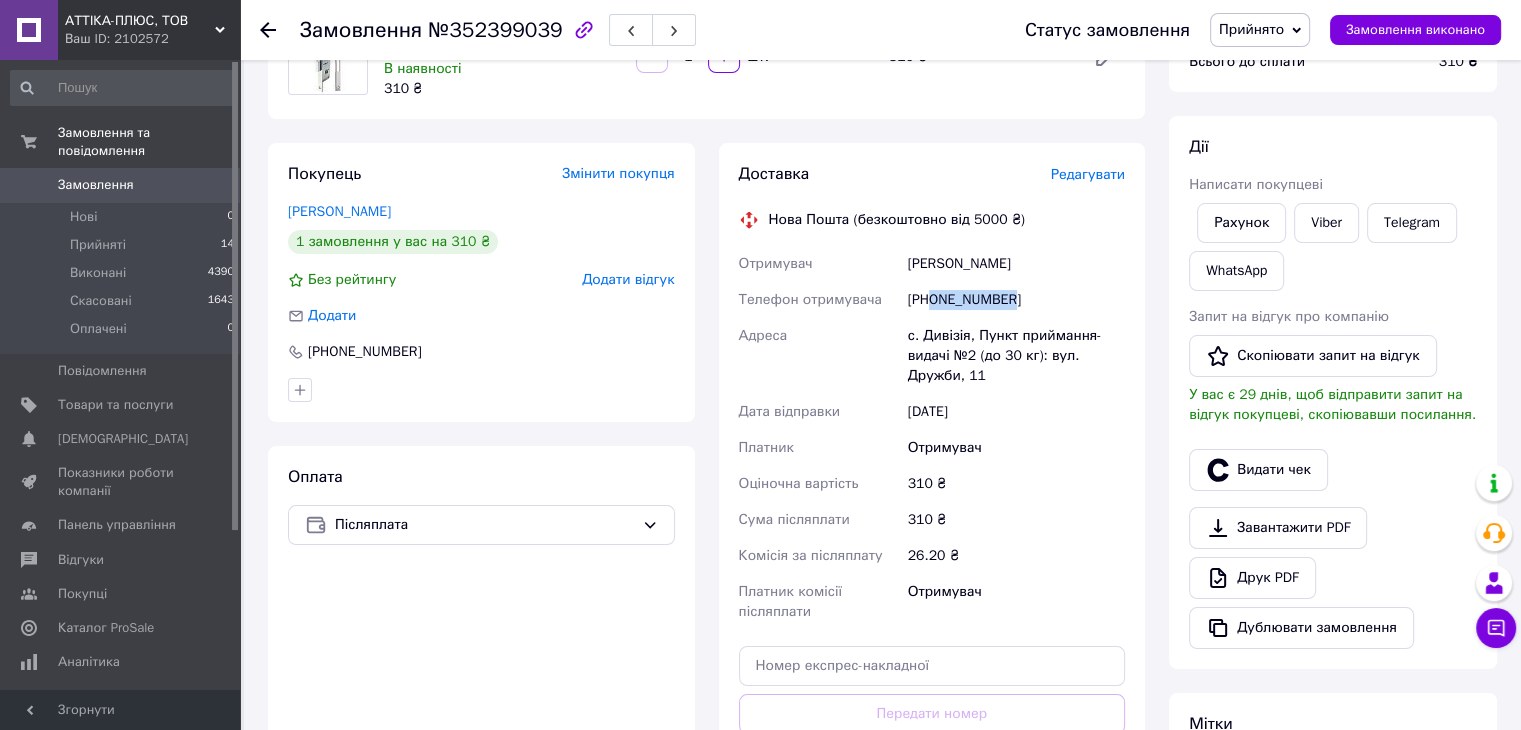 drag, startPoint x: 931, startPoint y: 297, endPoint x: 1016, endPoint y: 291, distance: 85.2115 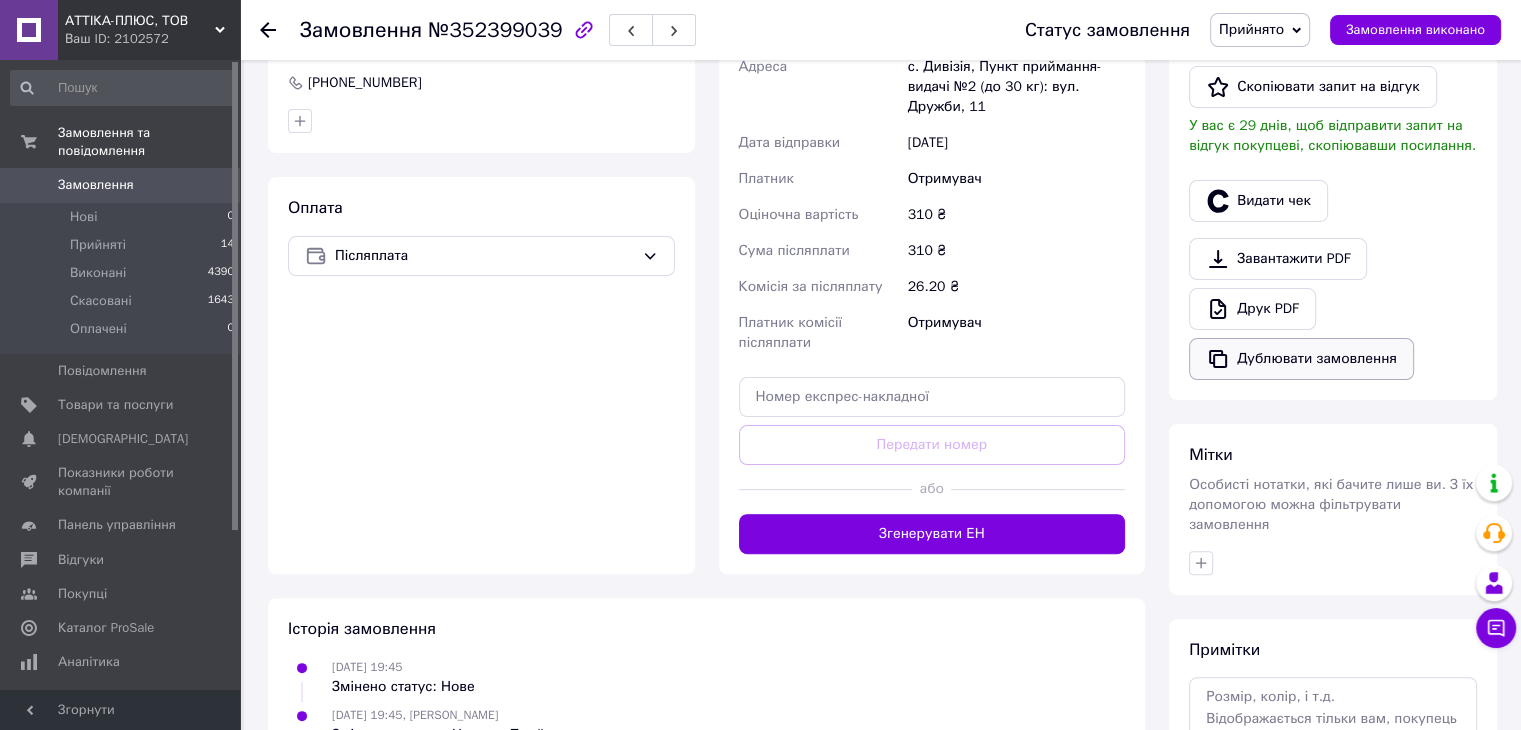 scroll, scrollTop: 490, scrollLeft: 0, axis: vertical 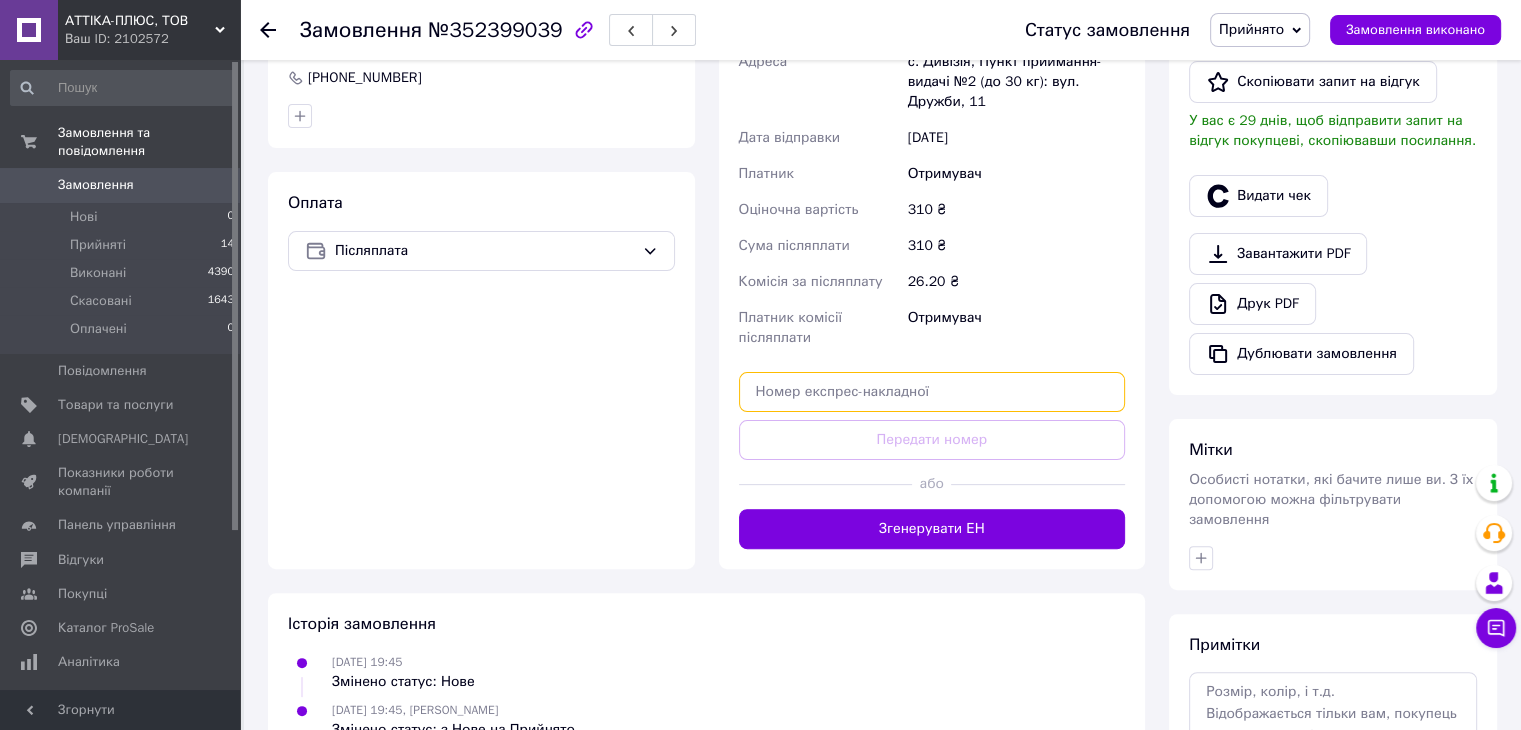 paste on "20451204755742" 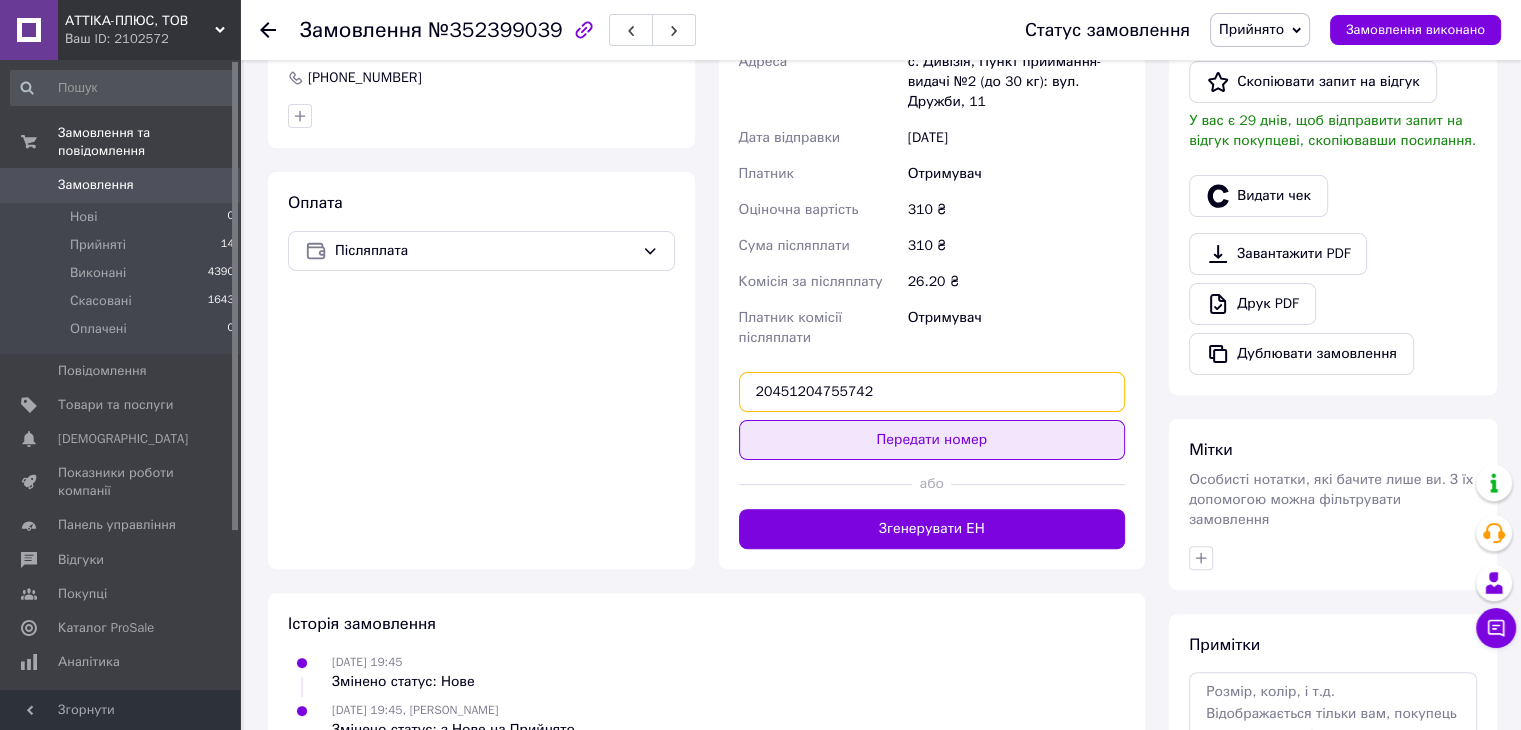 type on "20451204755742" 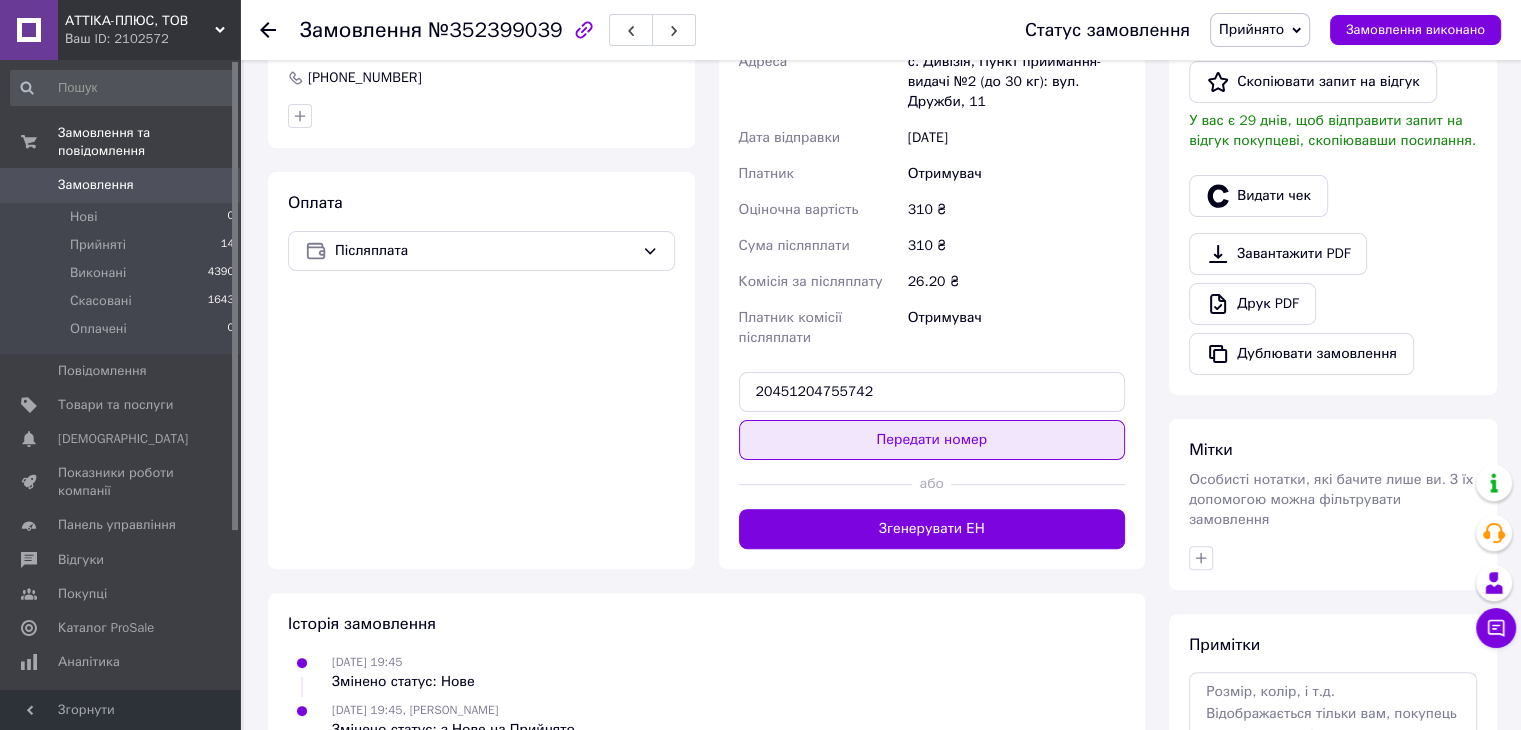 click on "Передати номер" at bounding box center (932, 440) 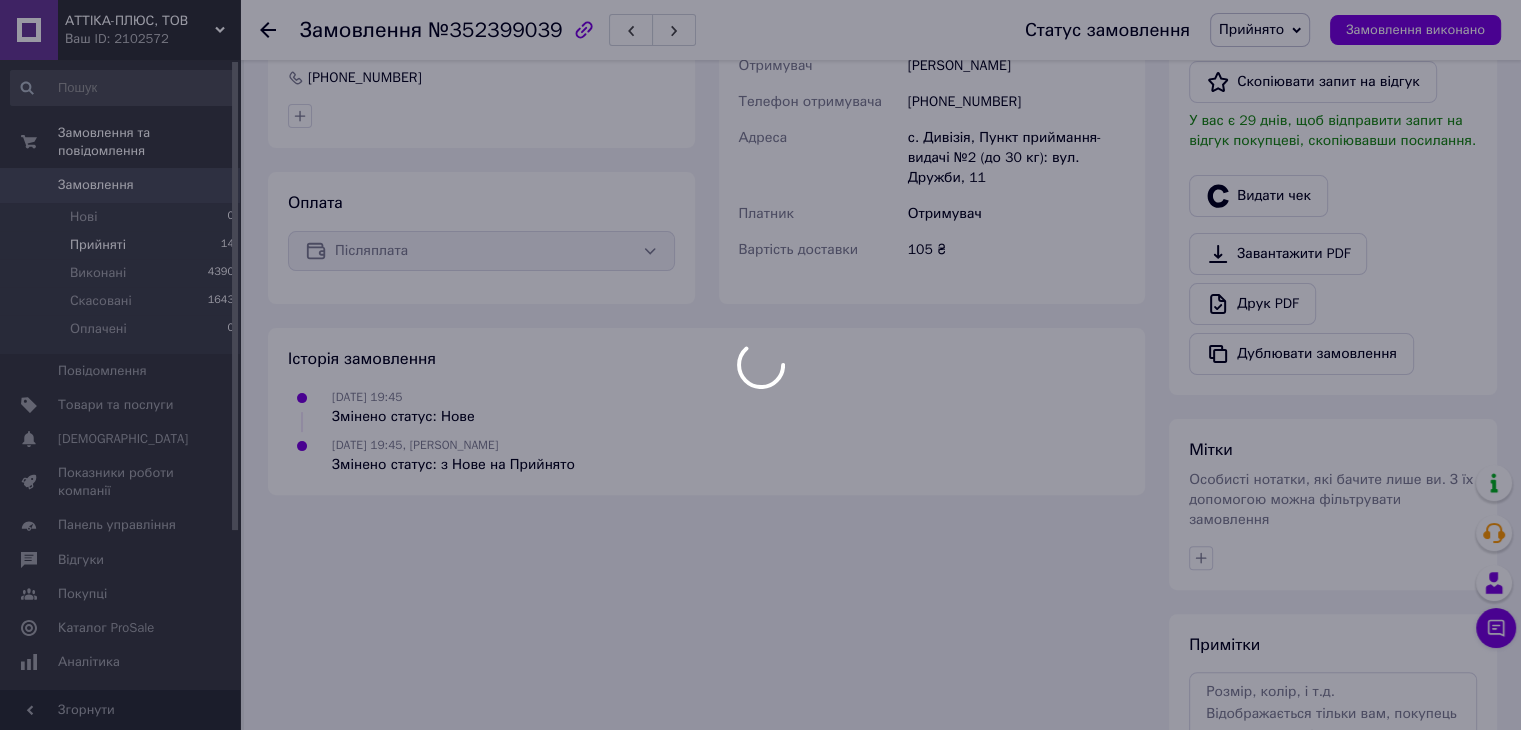 click at bounding box center [760, 365] 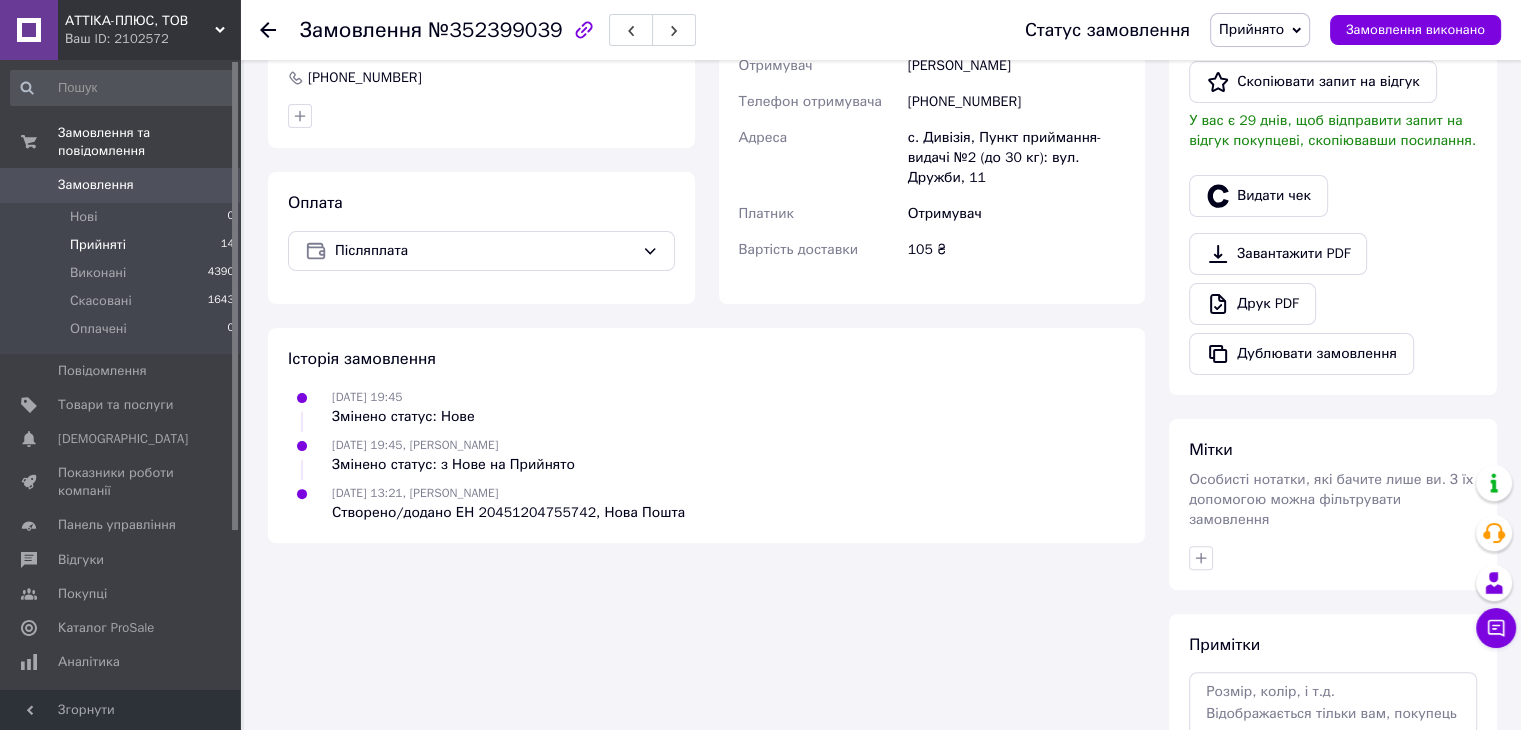 click on "Прийняті" at bounding box center [98, 245] 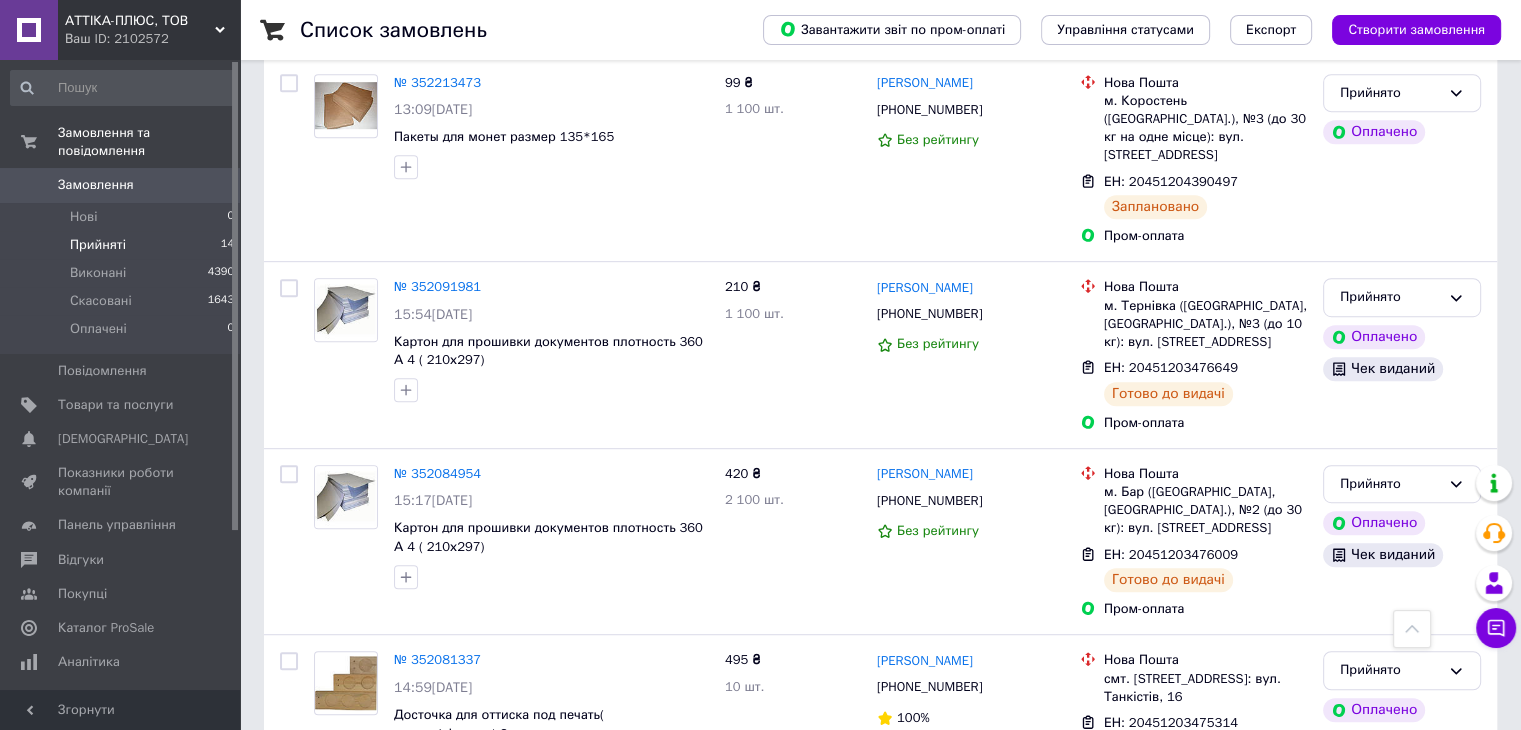 scroll, scrollTop: 1097, scrollLeft: 0, axis: vertical 